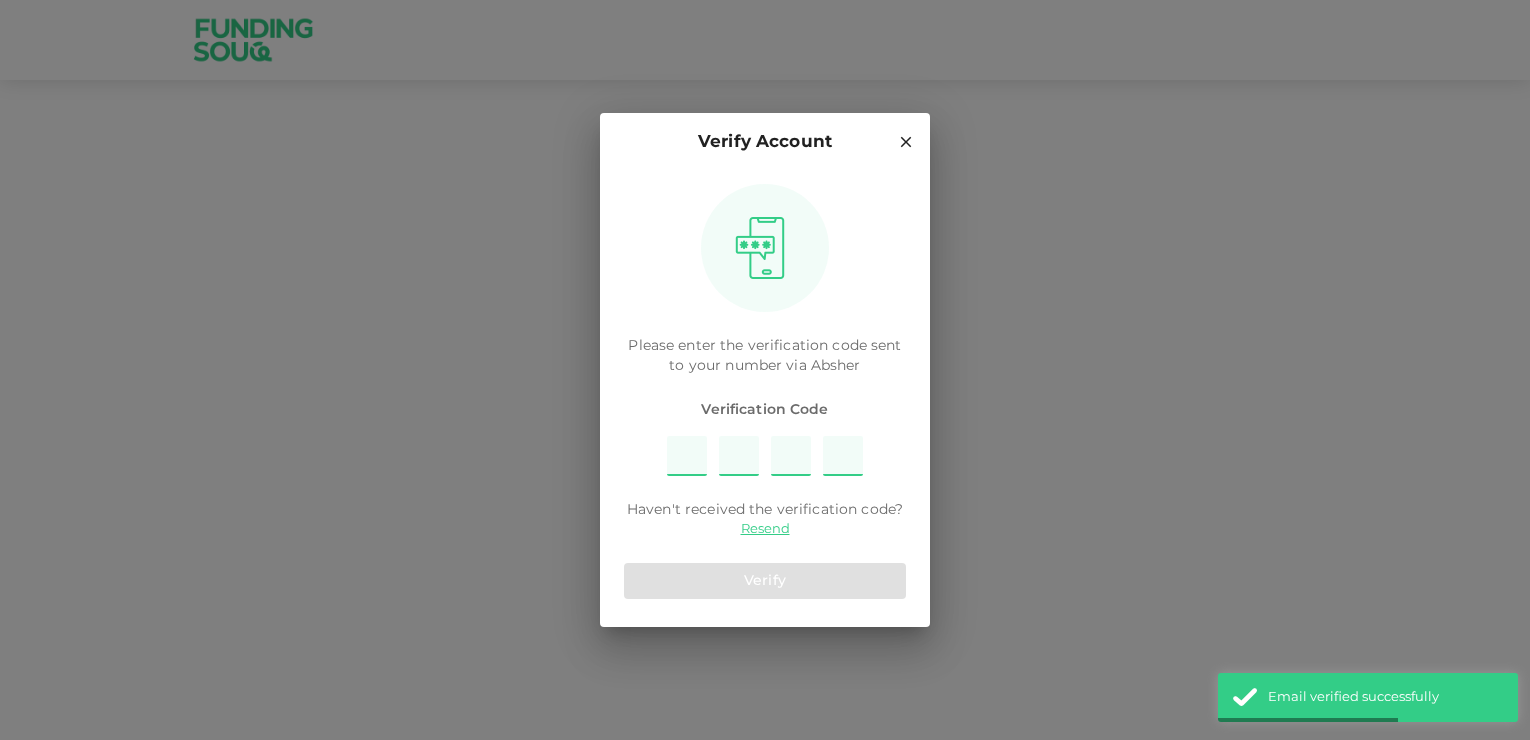 scroll, scrollTop: 0, scrollLeft: 0, axis: both 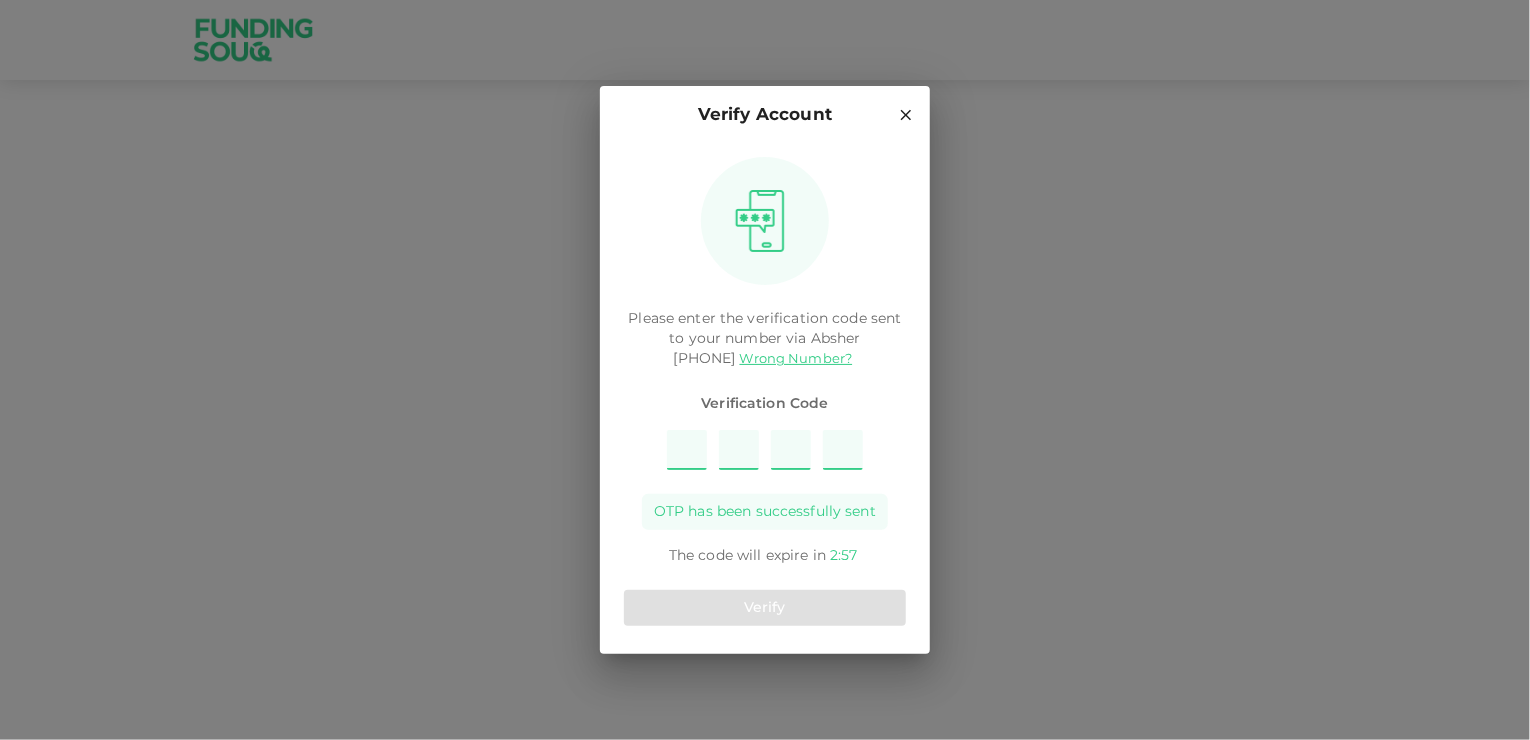click at bounding box center (687, 450) 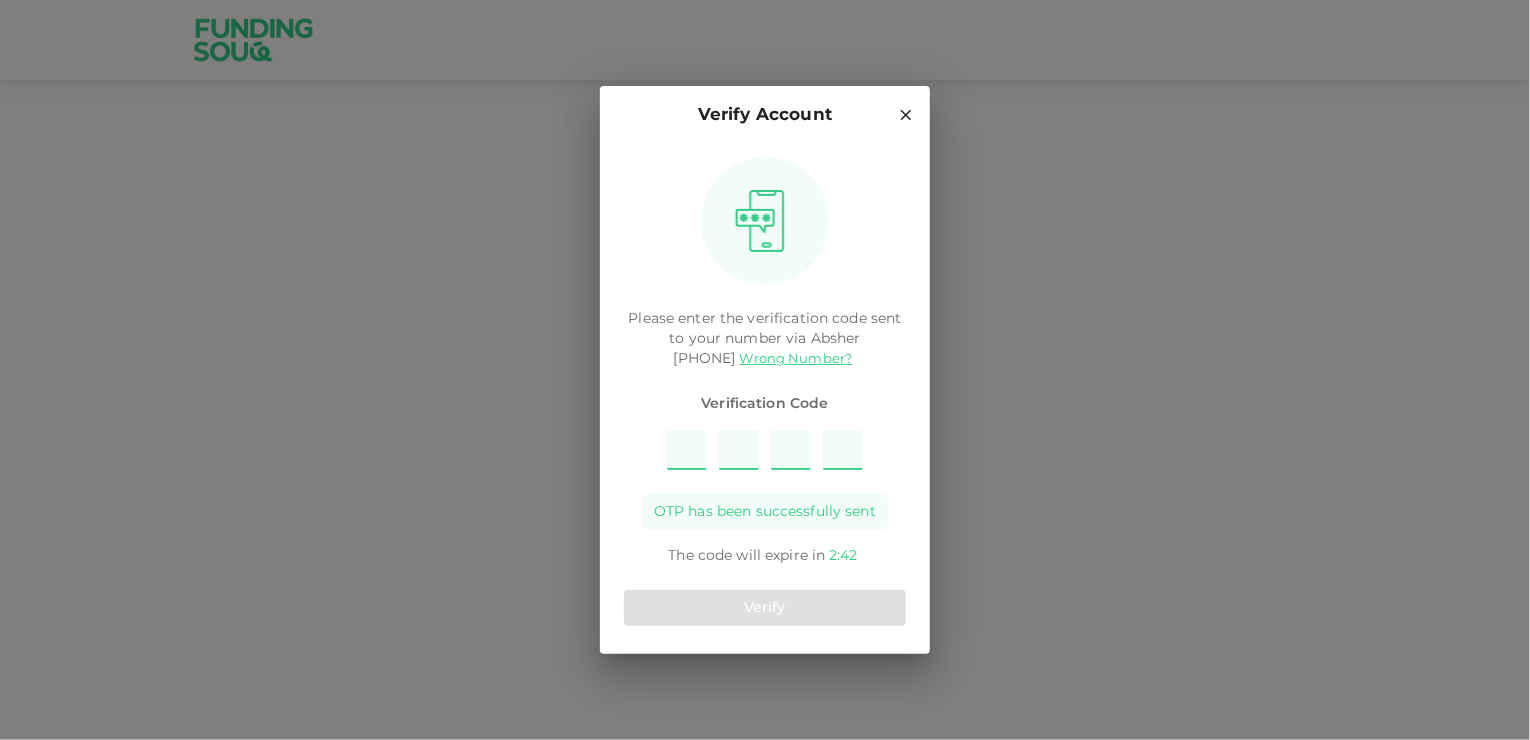 type on "1" 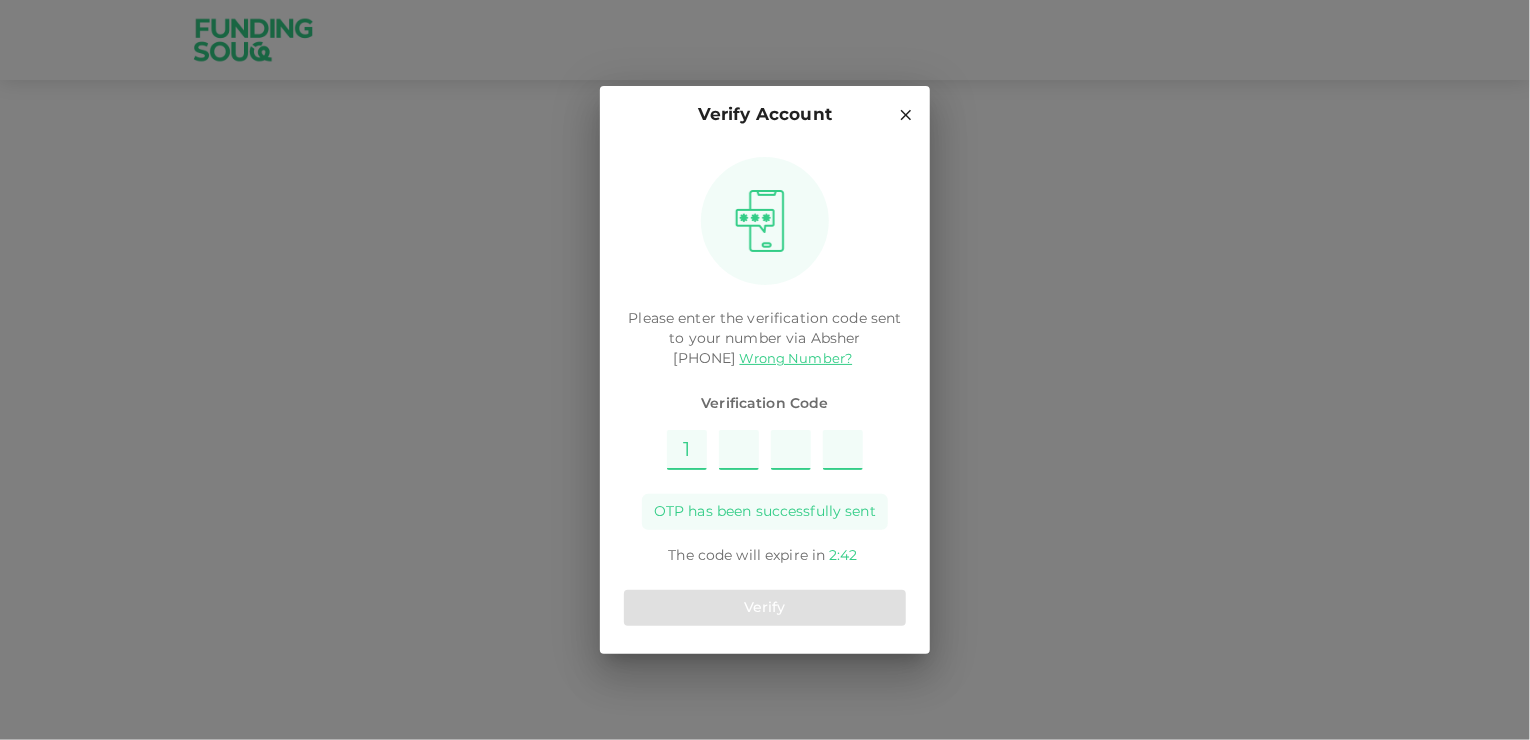 type on "5" 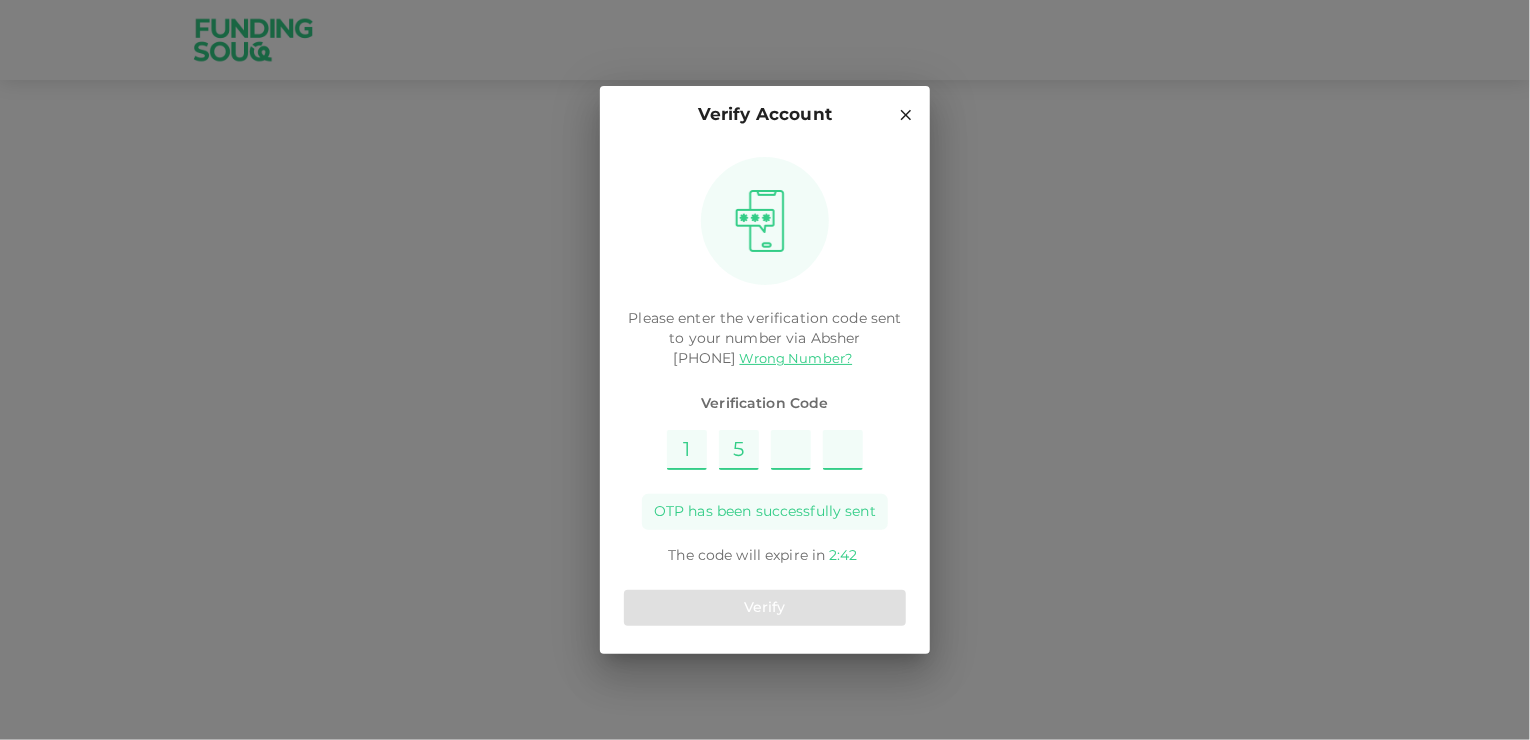 type on "2" 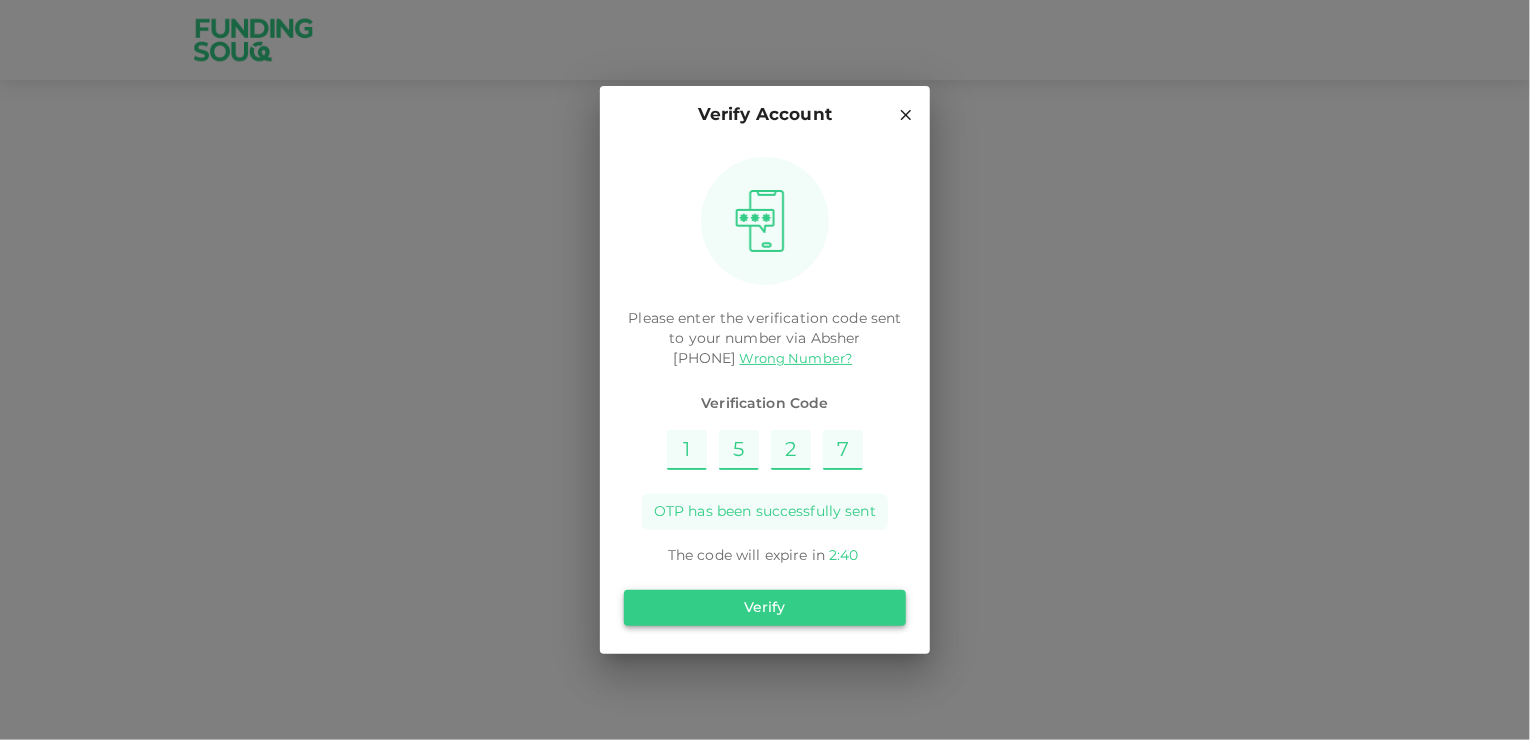 type on "7" 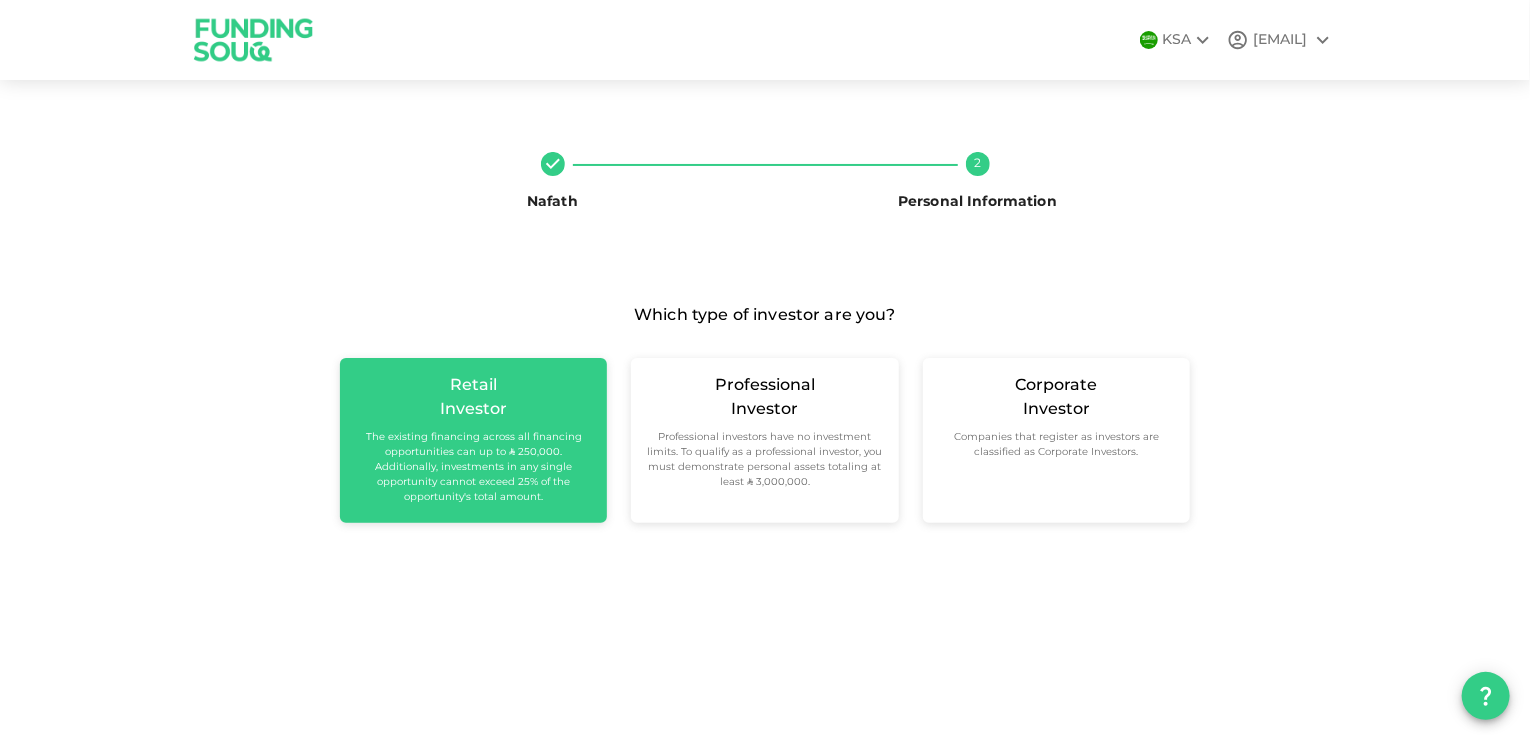 click on "Retail Investor The existing financing across all financing opportunities can up to ʢ 250,000. Additionally, investments in any single opportunity cannot exceed 25% of the opportunity's total amount." at bounding box center (473, 440) 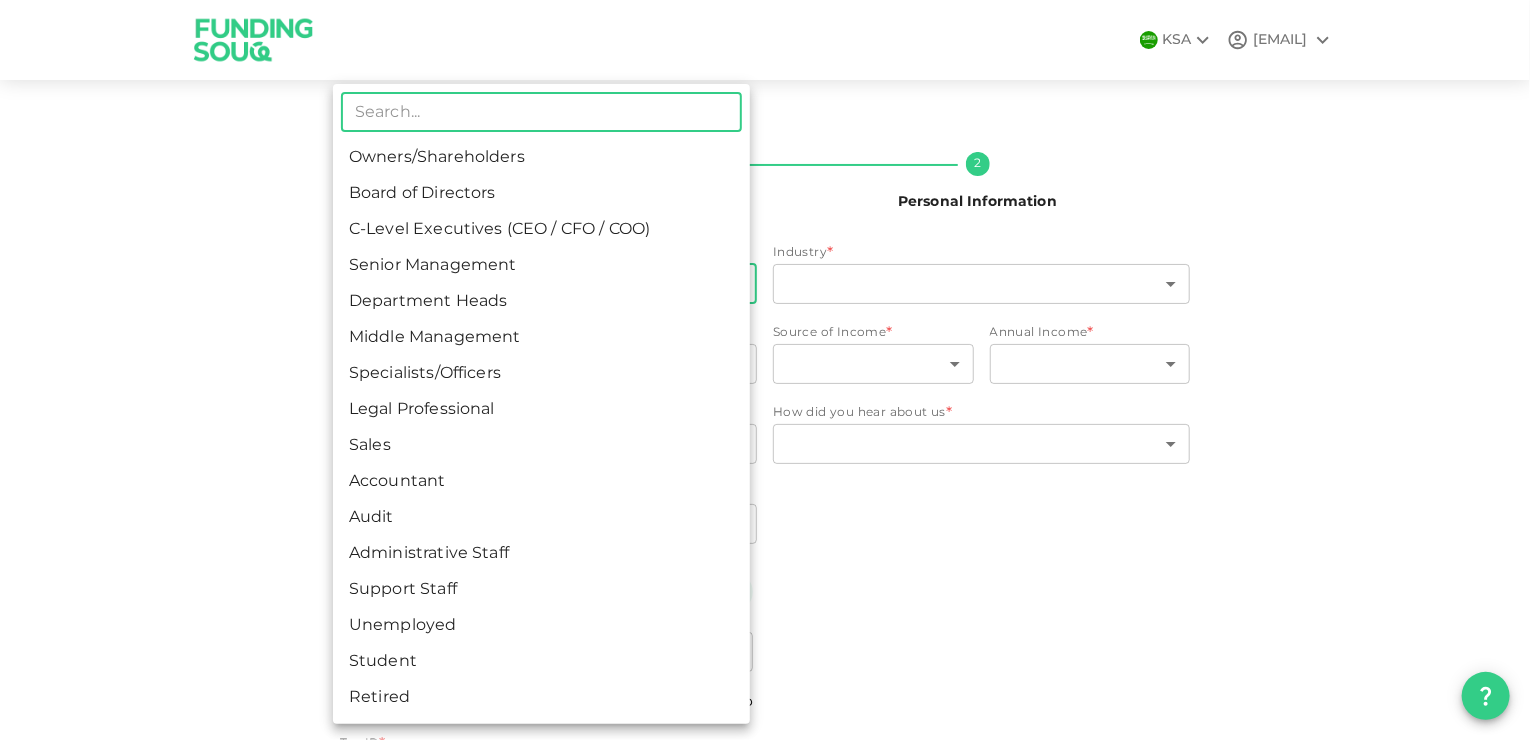 click on "KSA vignesh@tssecc.com Nafath 2 Personal Information   Employment Status * ​ ​   Industry * ​ ​   Company Name companyName companyName   Job Title jobTitle jobTitle   Source of Income * ​ ​   Annual Income * ​ ​   Net Worth * ​ ​   Estimated Annual Investment * ​ ​   How did you hear about us * ​ ​   Tax Information   Country * ​ ​ Do you have a tax ID in this country Yes No   Tax ID * Tax ID Tax ID Back Next
​ Owners/Shareholders Board of Directors C-Level Executives (CEO / CFO / COO) Senior Management Department Heads Middle Management Specialists/Officers Legal Professional Sales Accountant Audit Administrative Staff Support Staff Unemployed Student Retired" at bounding box center [765, 370] 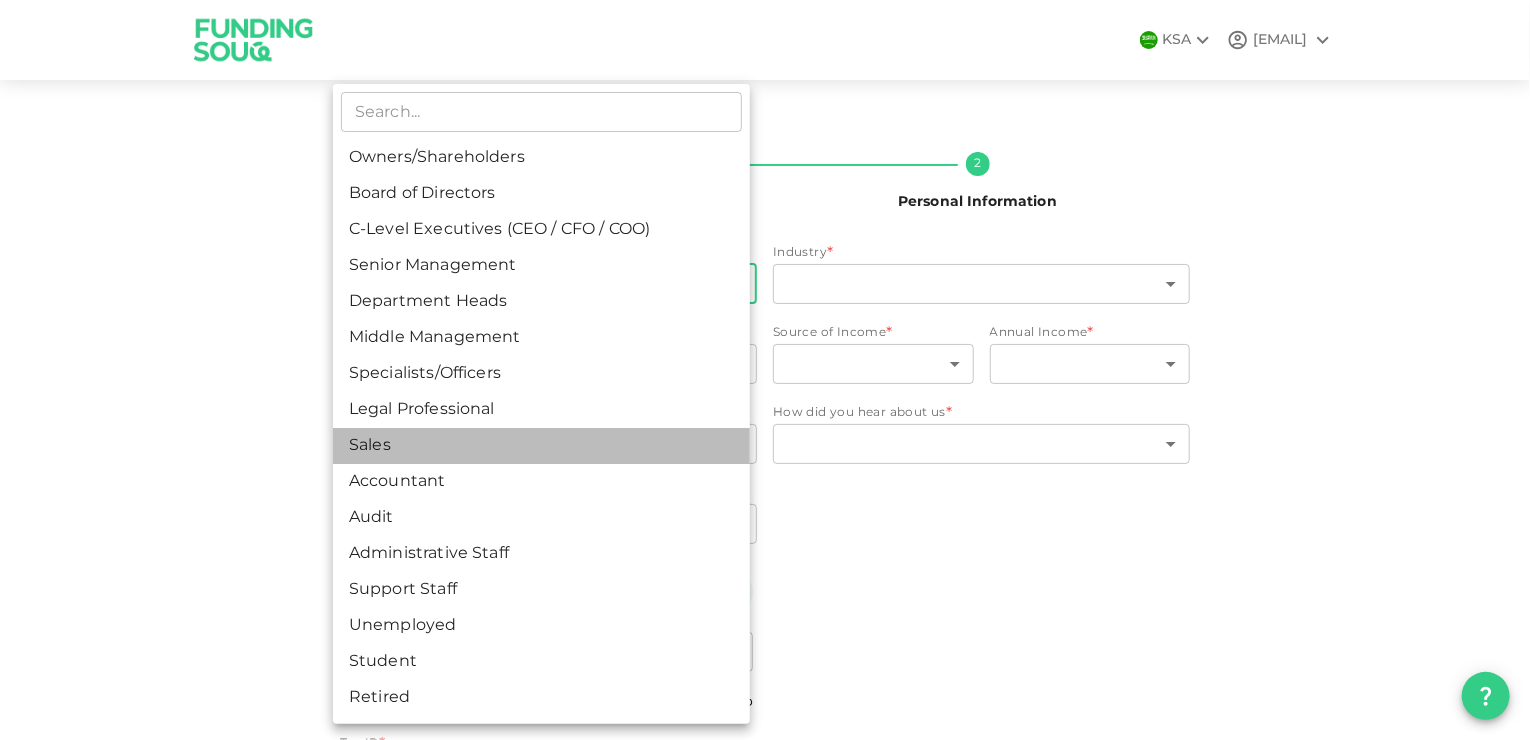 click on "Sales" at bounding box center [541, 446] 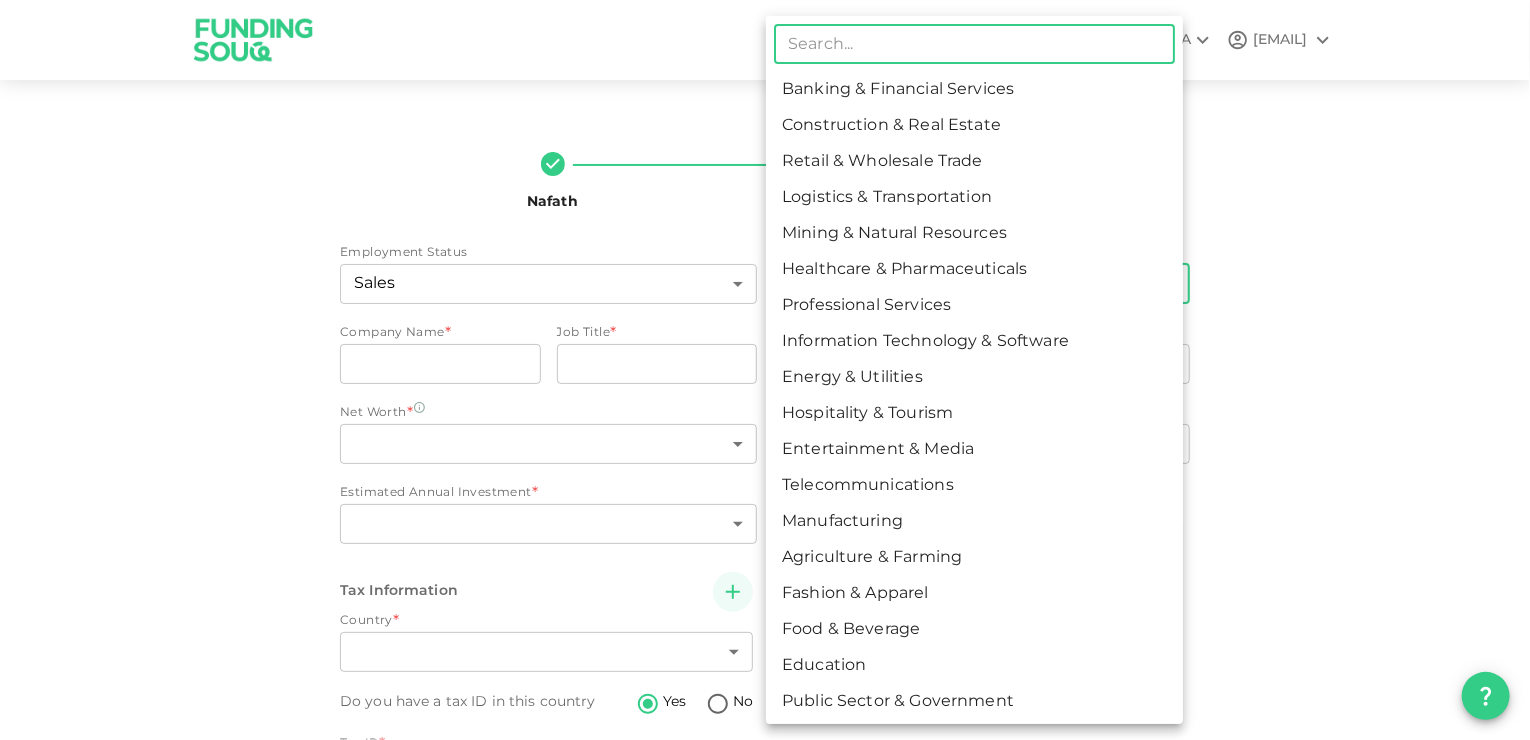 click on "KSA vignesh@tssecc.com Nafath 2 Personal Information   Employment Status Sales 9 ​   Industry * ​ ​   Company Name * companyName companyName   Job Title * jobTitle jobTitle   Source of Income * ​ ​   Annual Income * ​ ​   Net Worth * ​ ​   Estimated Annual Investment * ​ ​   How did you hear about us * ​ ​   Tax Information   Country * ​ ​ Do you have a tax ID in this country Yes No   Tax ID * Tax ID Tax ID Back Next
​ Banking & Financial Services Construction & Real Estate Retail & Wholesale Trade Logistics & Transportation Mining & Natural Resources Healthcare & Pharmaceuticals Professional Services Information Technology & Software Energy & Utilities Hospitality & Tourism Entertainment & Media Telecommunications Manufacturing Agriculture & Farming Fashion & Apparel Food & Beverage Education Public Sector & Government Waste Management & Recycling" at bounding box center (765, 370) 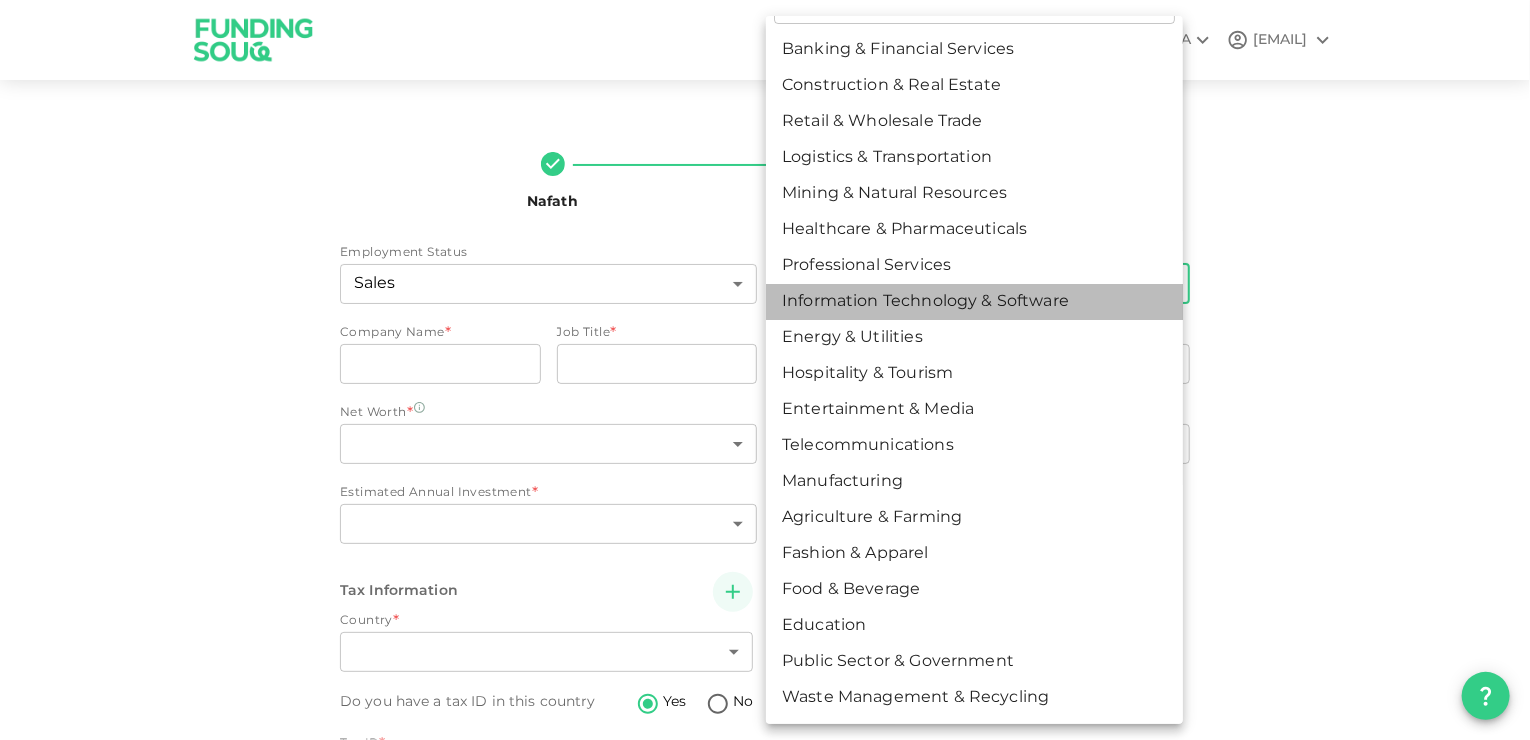 click on "Information Technology & Software" at bounding box center (974, 302) 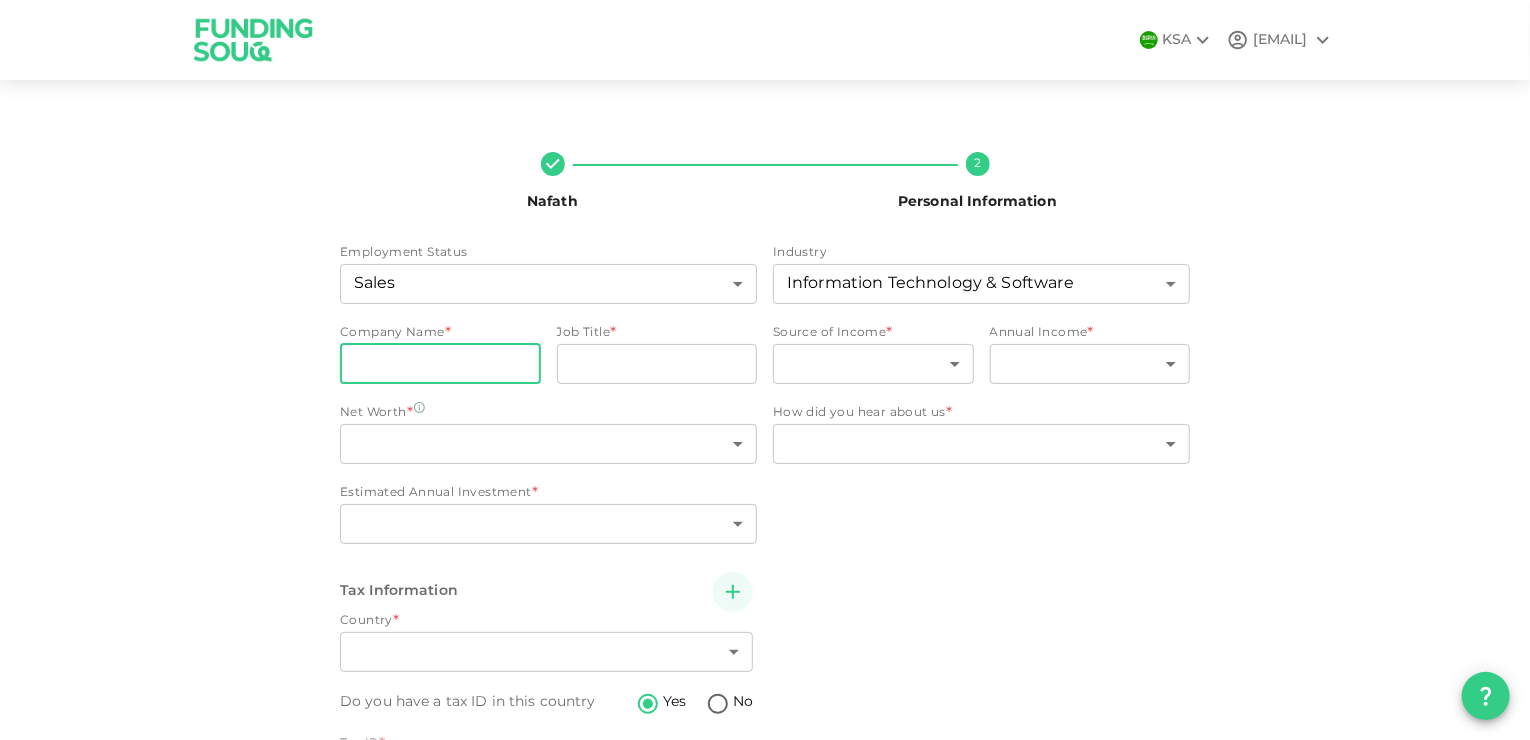click on "companyName" at bounding box center (440, 364) 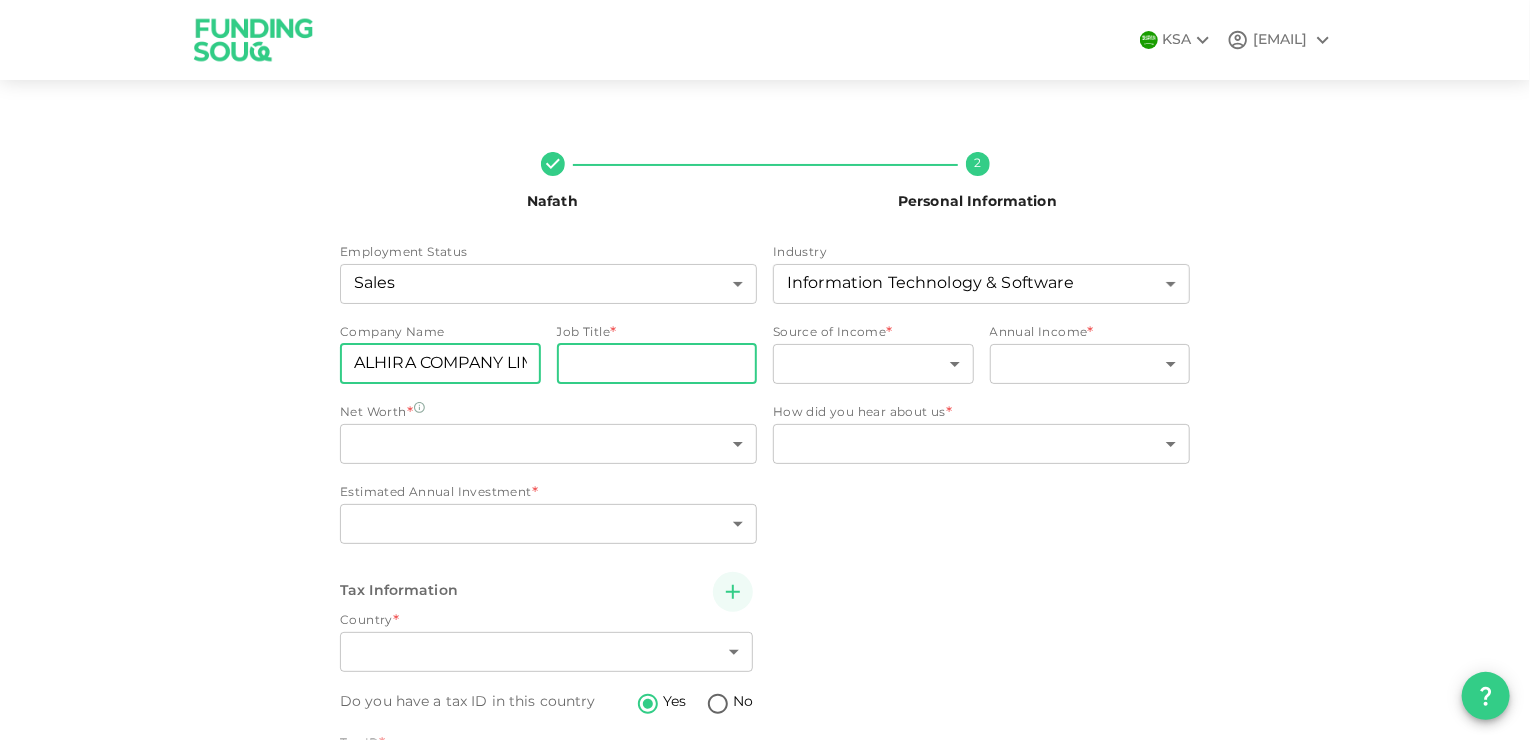 click on "jobTitle" at bounding box center [657, 364] 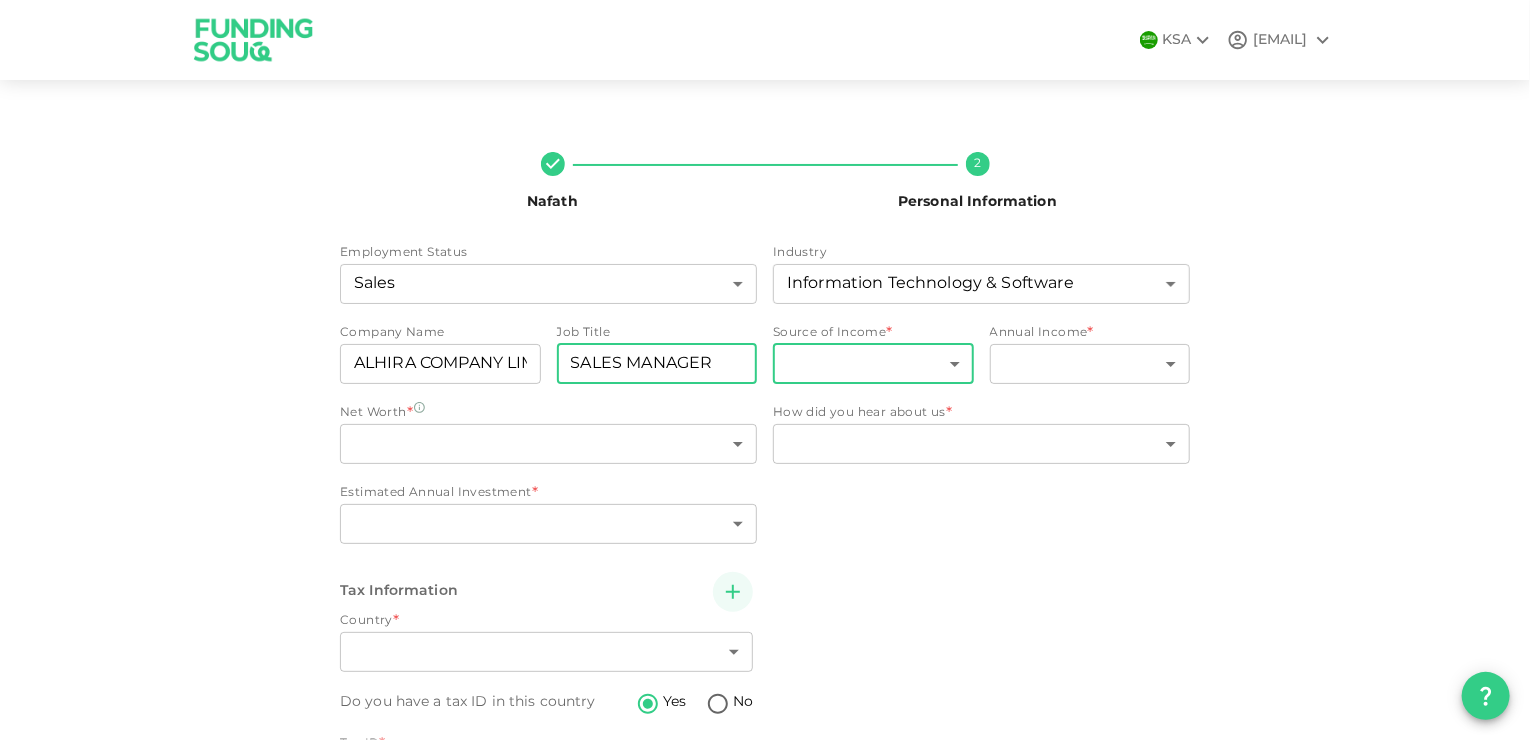 type on "SALES MANAGER" 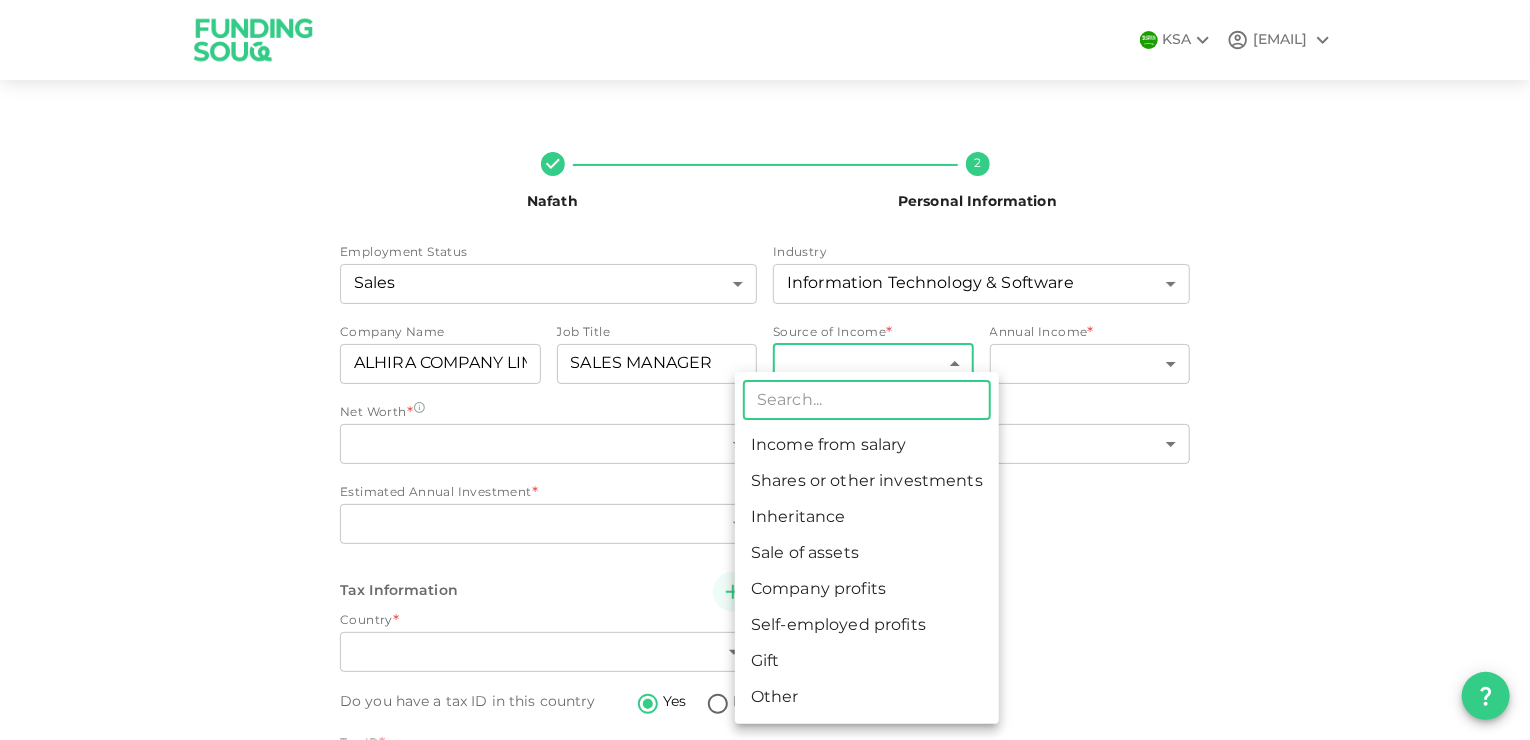 click on "KSA vignesh@tssecc.com Nafath 2 Personal Information   Employment Status Sales 9 ​   Industry Information Technology & Software 8 ​   Company Name companyName ALHIRA COMPANY LIMITED companyName   Job Title jobTitle SALES MANAGER jobTitle   Source of Income * ​ ​   Annual Income * ​ ​   Net Worth * ​ ​   Estimated Annual Investment * ​ ​   How did you hear about us * ​ ​   Tax Information   Country * ​ ​ Do you have a tax ID in this country Yes No   Tax ID * Tax ID Tax ID Back Next
​ Income from salary Shares or other investments Inheritance Sale of assets Company profits Self-employed profits Gift Other" at bounding box center (765, 370) 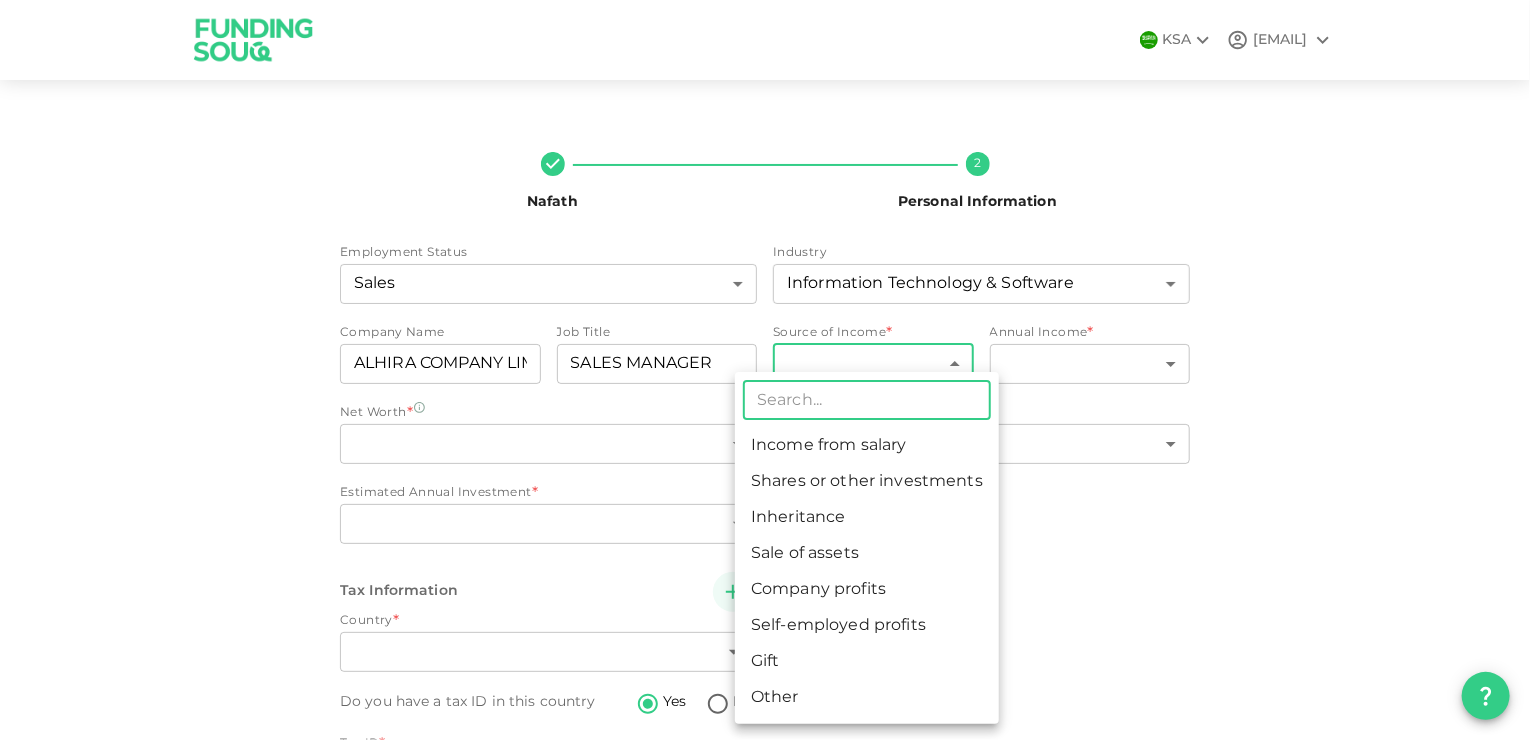 click on "Income from salary" at bounding box center [867, 446] 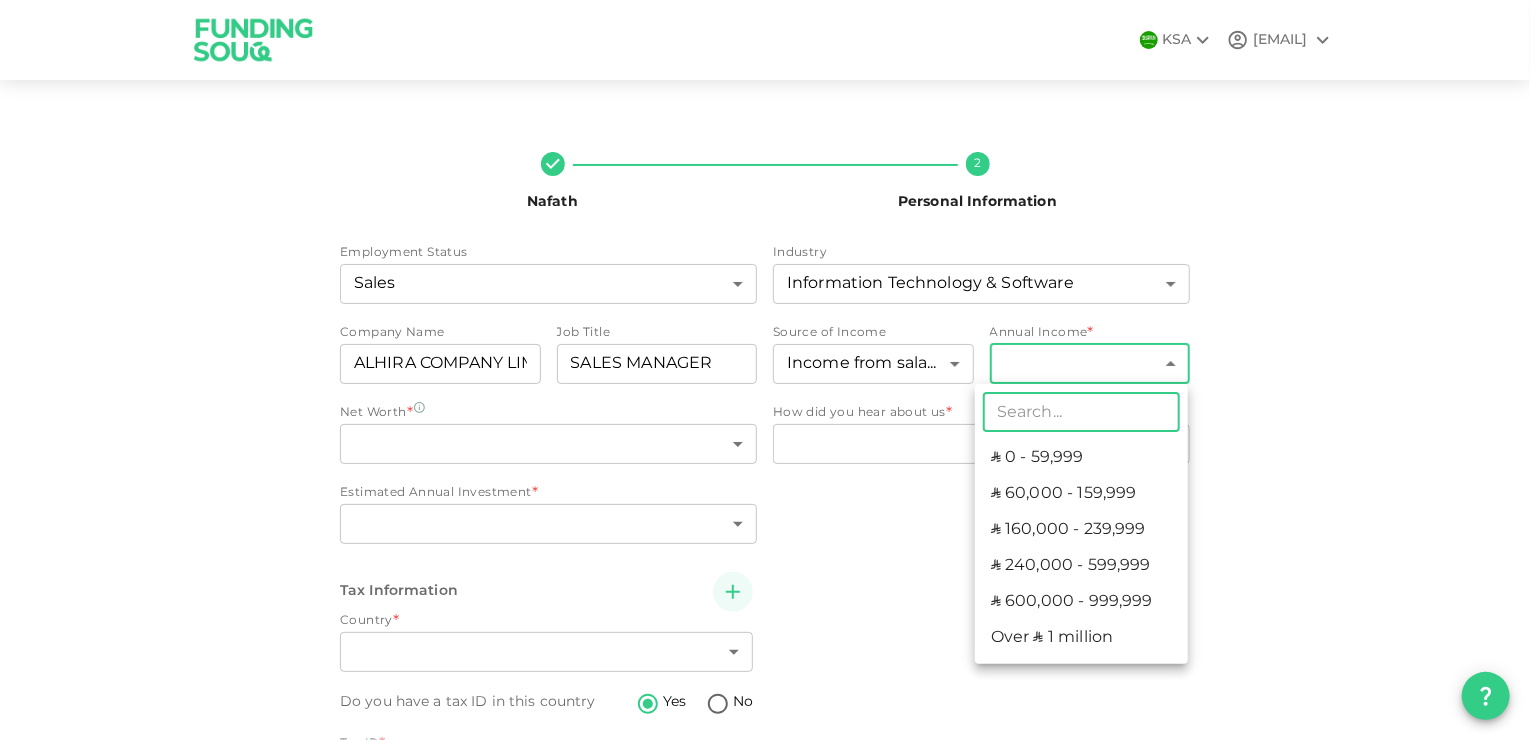 click on "KSA vignesh@tssecc.com Nafath 2 Personal Information   Employment Status Sales 9 ​   Industry Information Technology & Software 8 ​   Company Name companyName ALHIRA COMPANY LIMITED companyName   Job Title jobTitle SALES MANAGER jobTitle   Source of Income Income from salary 1 ​   Annual Income * ​ ​   Net Worth * ​ ​   Estimated Annual Investment * ​ ​   How did you hear about us * ​ ​   Tax Information   Country * ​ ​ Do you have a tax ID in this country Yes No   Tax ID * Tax ID Tax ID Back Next
​ ʢ 0 - 59,999 ʢ 60,000 - 159,999 ʢ 160,000 - 239,999 ʢ 240,000 - 599,999 ʢ 600,000 - 999,999 Over ʢ 1 million" at bounding box center (765, 370) 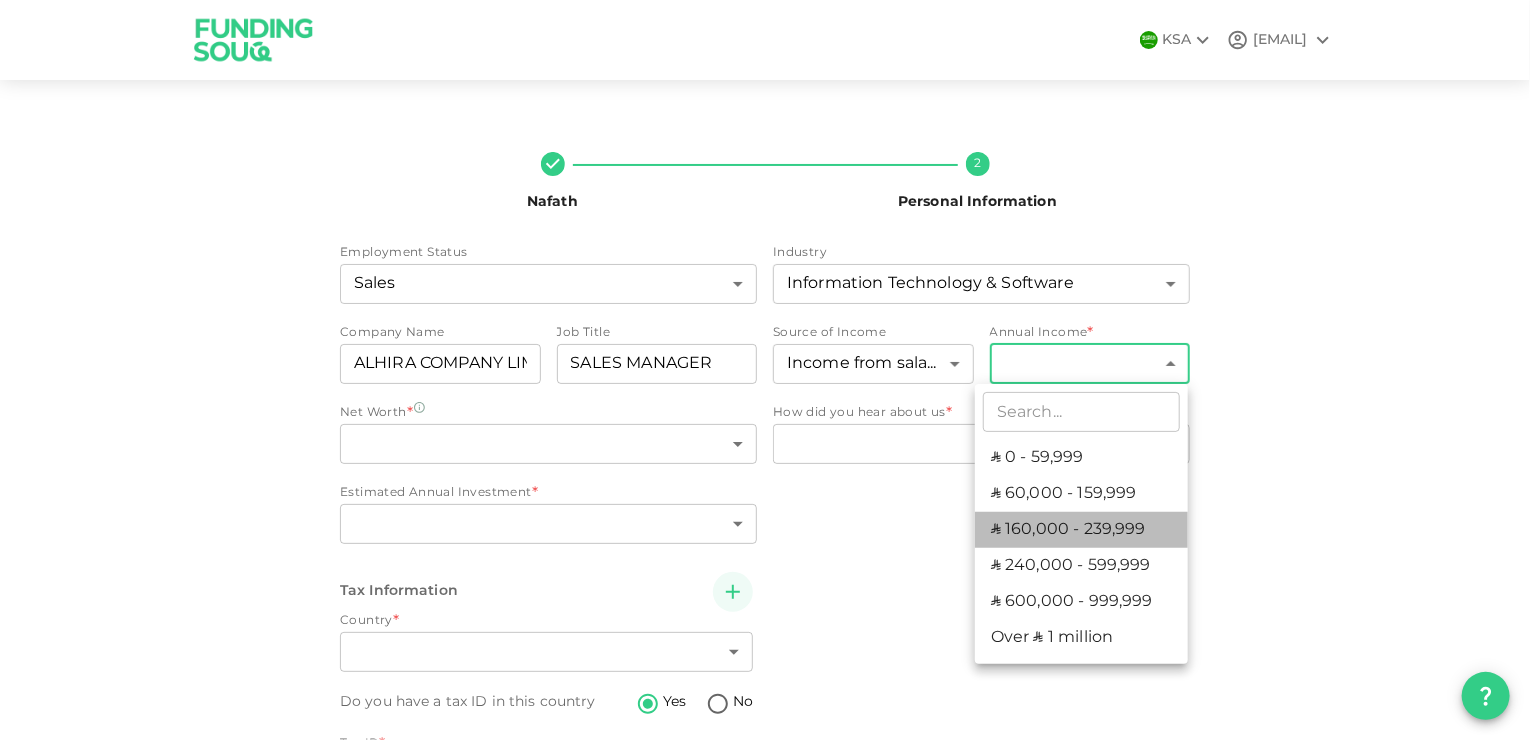 click on "ʢ 160,000 - 239,999" at bounding box center [1081, 530] 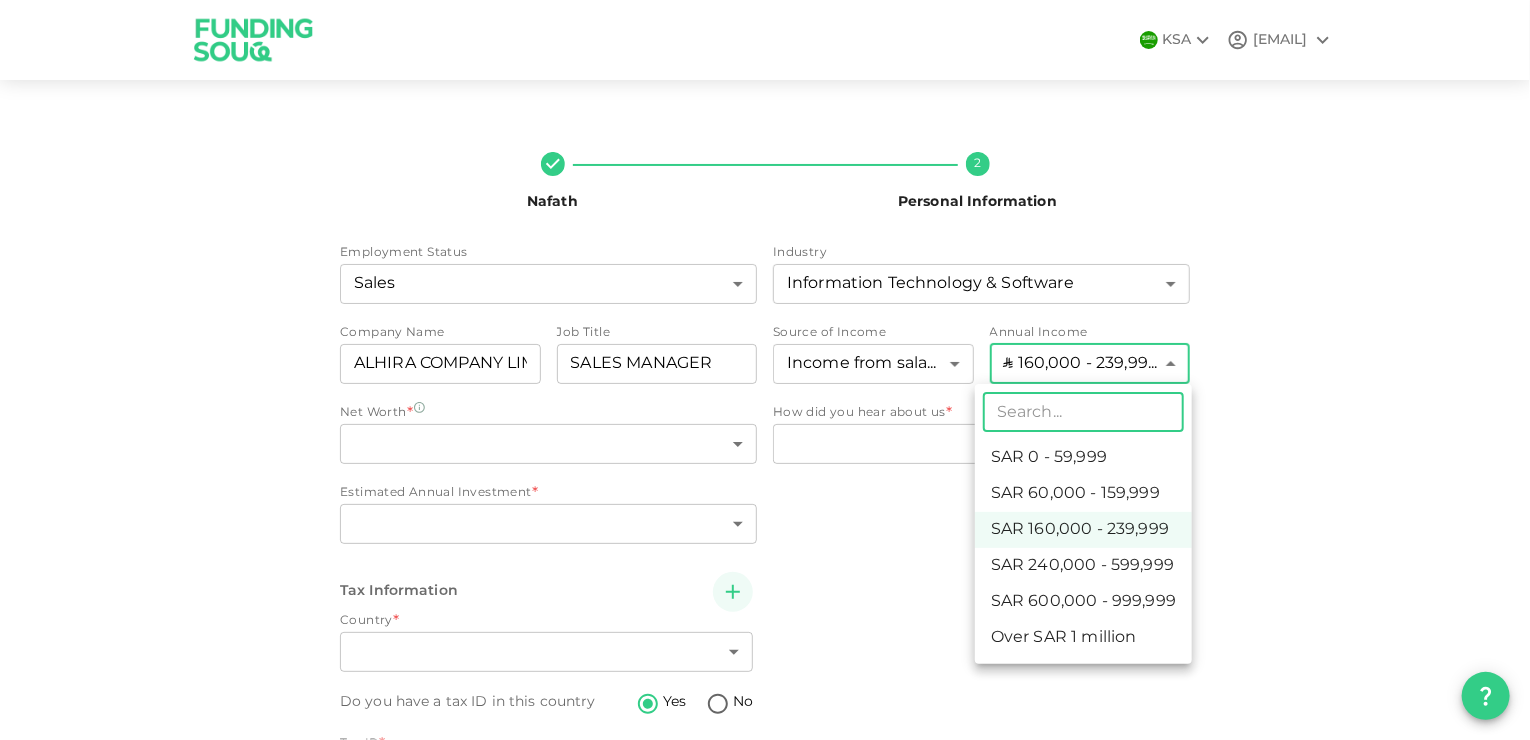 click on "KSA vignesh@tssecc.com Nafath 2 Personal Information   Employment Status Sales 9 ​   Industry Information Technology & Software 8 ​   Company Name companyName ALHIRA COMPANY LIMITED companyName   Job Title jobTitle SALES MANAGER jobTitle   Source of Income Income from salary 1 ​   Annual Income ʢ 160,000 - 239,999 3 ​   Net Worth * ​ ​   Estimated Annual Investment * ​ ​   How did you hear about us * ​ ​   Tax Information   Country * ​ ​ Do you have a tax ID in this country Yes No   Tax ID * Tax ID Tax ID Back Next
​ SAR 0 - 59,999 SAR 60,000 - 159,999 SAR 160,000 - 239,999 SAR 240,000 - 599,999 SAR 600,000 - 999,999 Over SAR 1 million" at bounding box center (765, 370) 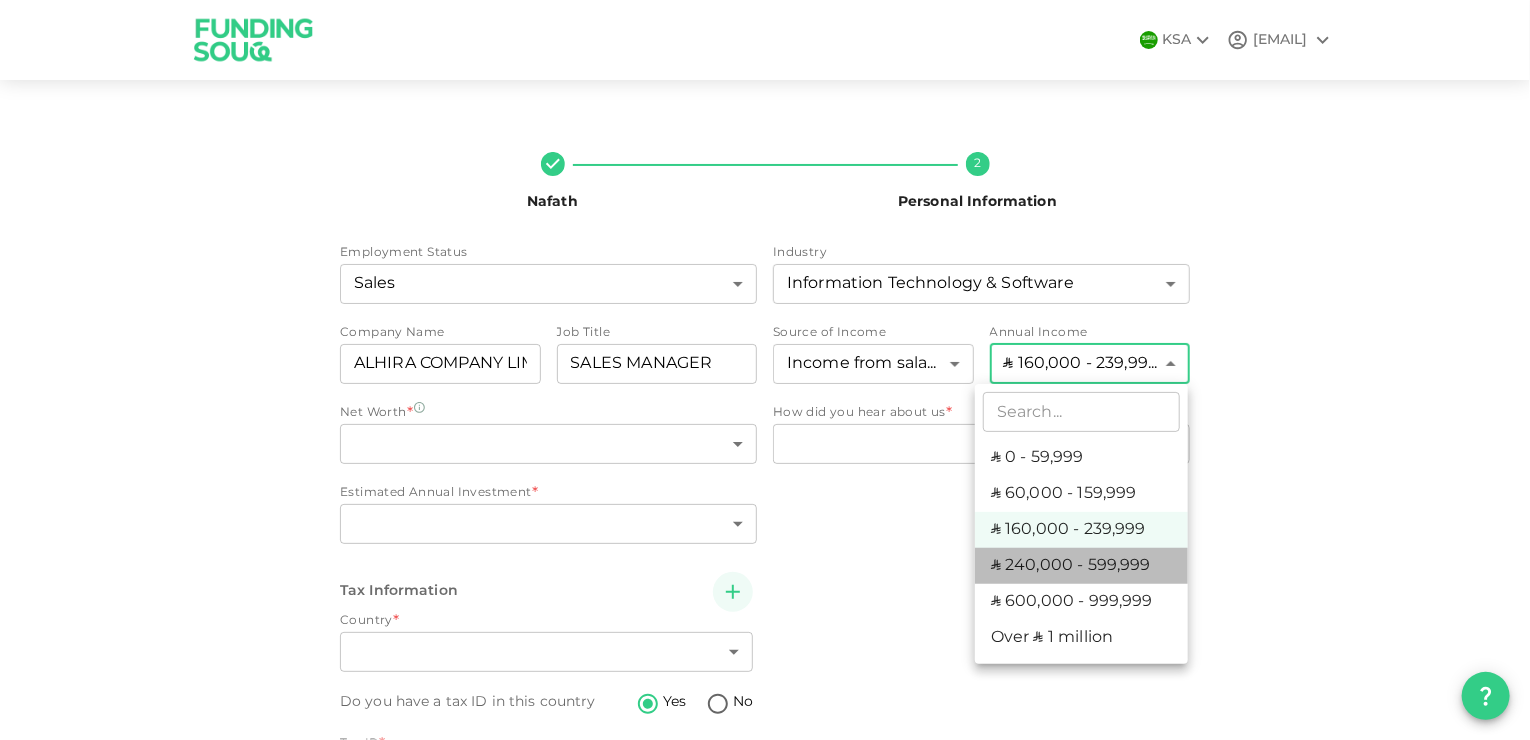 click on "ʢ 240,000 - 599,999" at bounding box center [1081, 566] 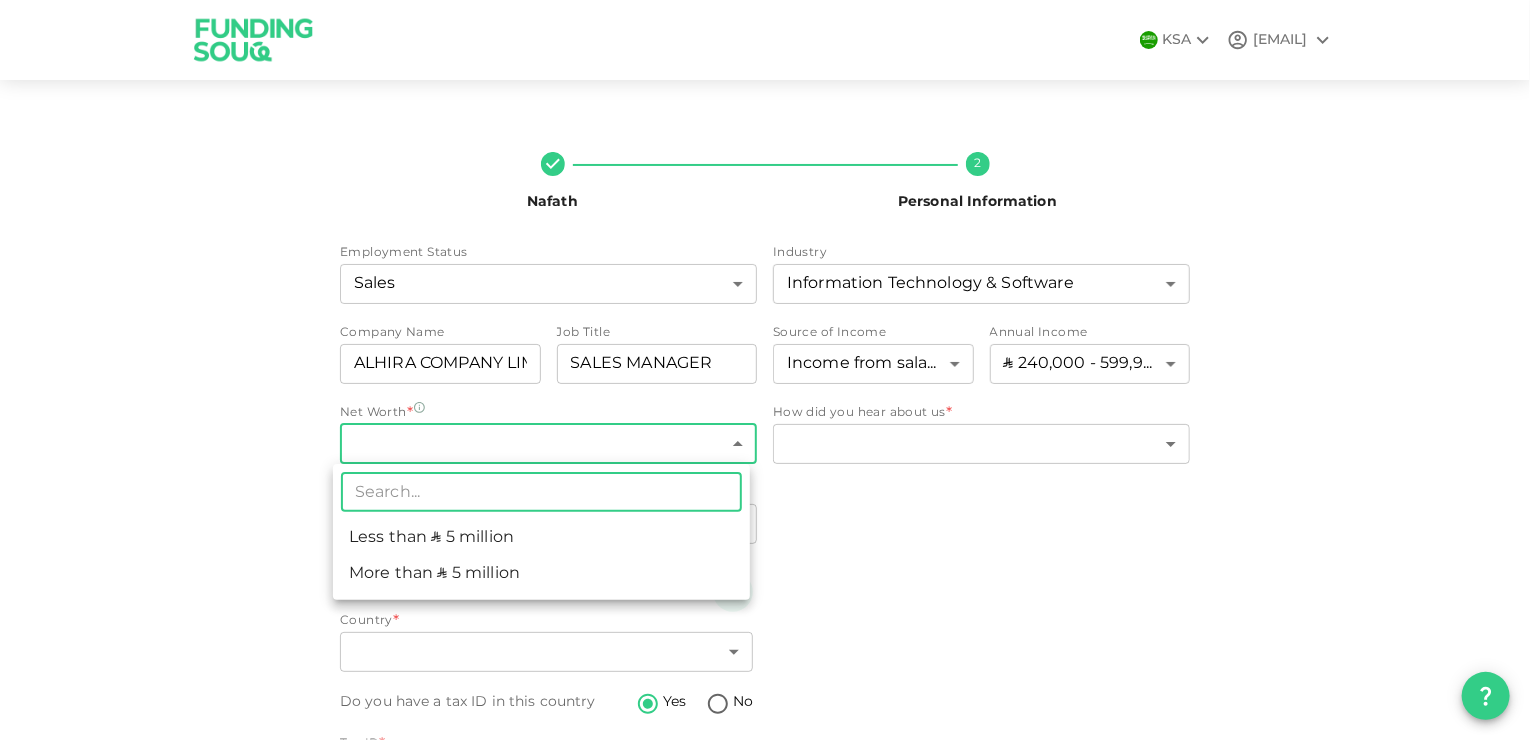 click on "KSA vignesh@tssecc.com Nafath 2 Personal Information   Employment Status Sales 9 ​   Industry Information Technology & Software 8 ​   Company Name companyName ALHIRA COMPANY LIMITED companyName   Job Title jobTitle SALES MANAGER jobTitle   Source of Income Income from salary 1 ​   Annual Income ʢ 240,000 - 599,999 4 ​   Net Worth * ​ ​   Estimated Annual Investment * ​ ​   How did you hear about us * ​ ​   Tax Information   Country * ​ ​ Do you have a tax ID in this country Yes No   Tax ID * Tax ID Tax ID Back Next
​ Less than ʢ 5 million More than ʢ 5 million" at bounding box center [765, 370] 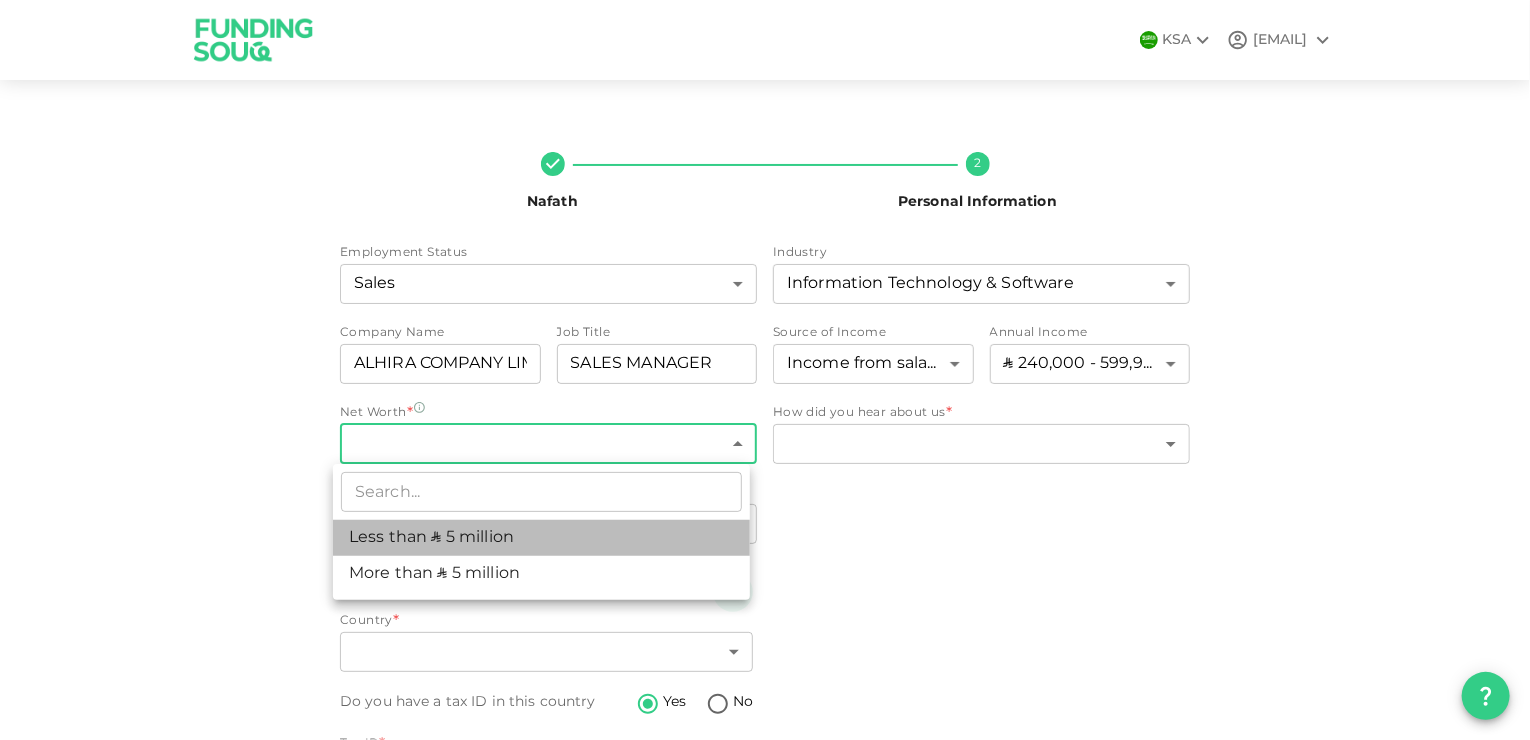 click on "Less than ʢ 5 million" at bounding box center [541, 538] 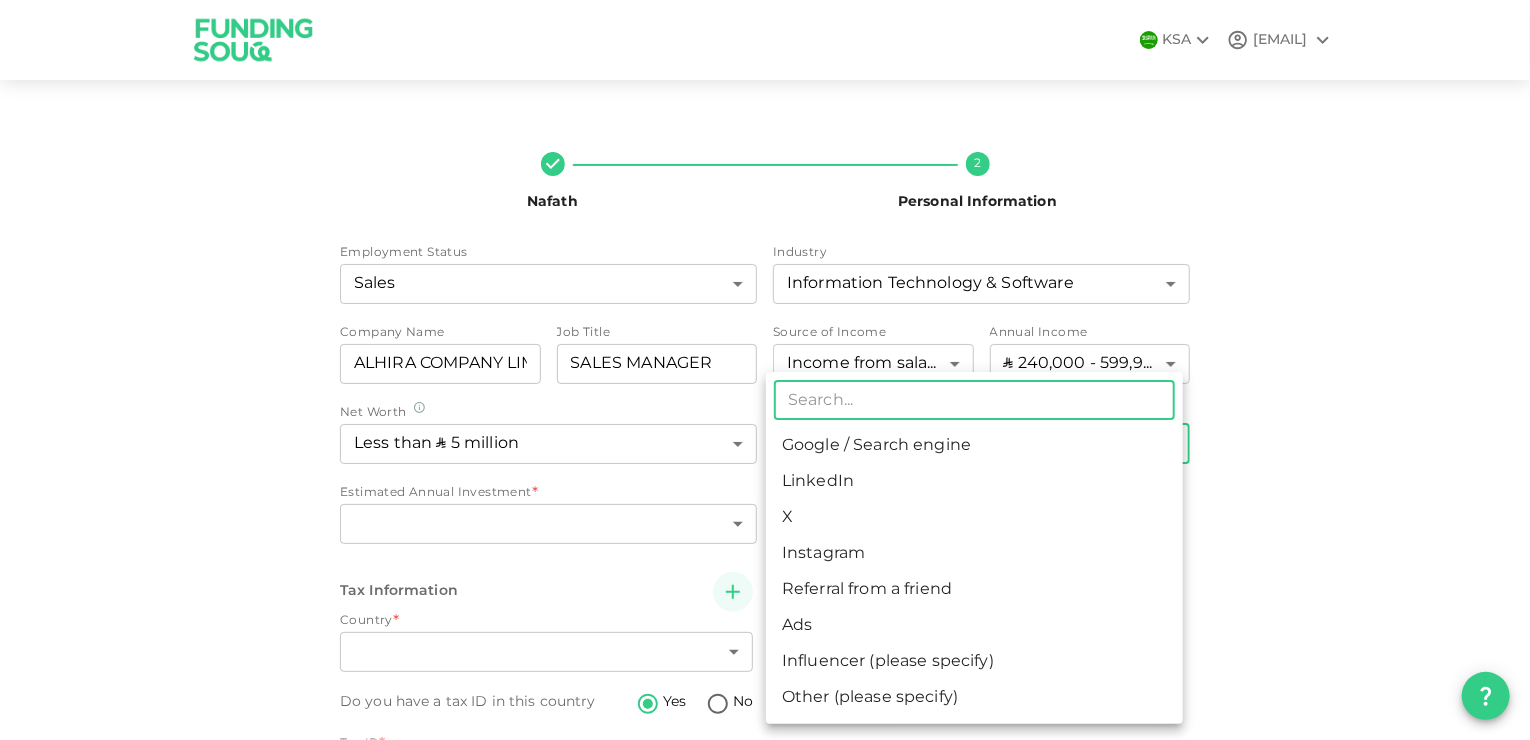 click on "KSA vignesh@tssecc.com Nafath 2 Personal Information   Employment Status Sales 9 ​   Industry Information Technology & Software 8 ​   Company Name companyName ALHIRA COMPANY LIMITED companyName   Job Title jobTitle SALES MANAGER jobTitle   Source of Income Income from salary 1 ​   Annual Income ʢ 240,000 - 599,999 4 ​   Net Worth Less than ʢ 5 million 1 ​   Estimated Annual Investment * ​ ​   How did you hear about us * ​ ​   Tax Information   Country * ​ ​ Do you have a tax ID in this country Yes No   Tax ID * Tax ID Tax ID Back Next
​ Google / Search engine LinkedIn X Instagram Referral from a friend Ads Influencer (please specify) Other (please specify)" at bounding box center [765, 370] 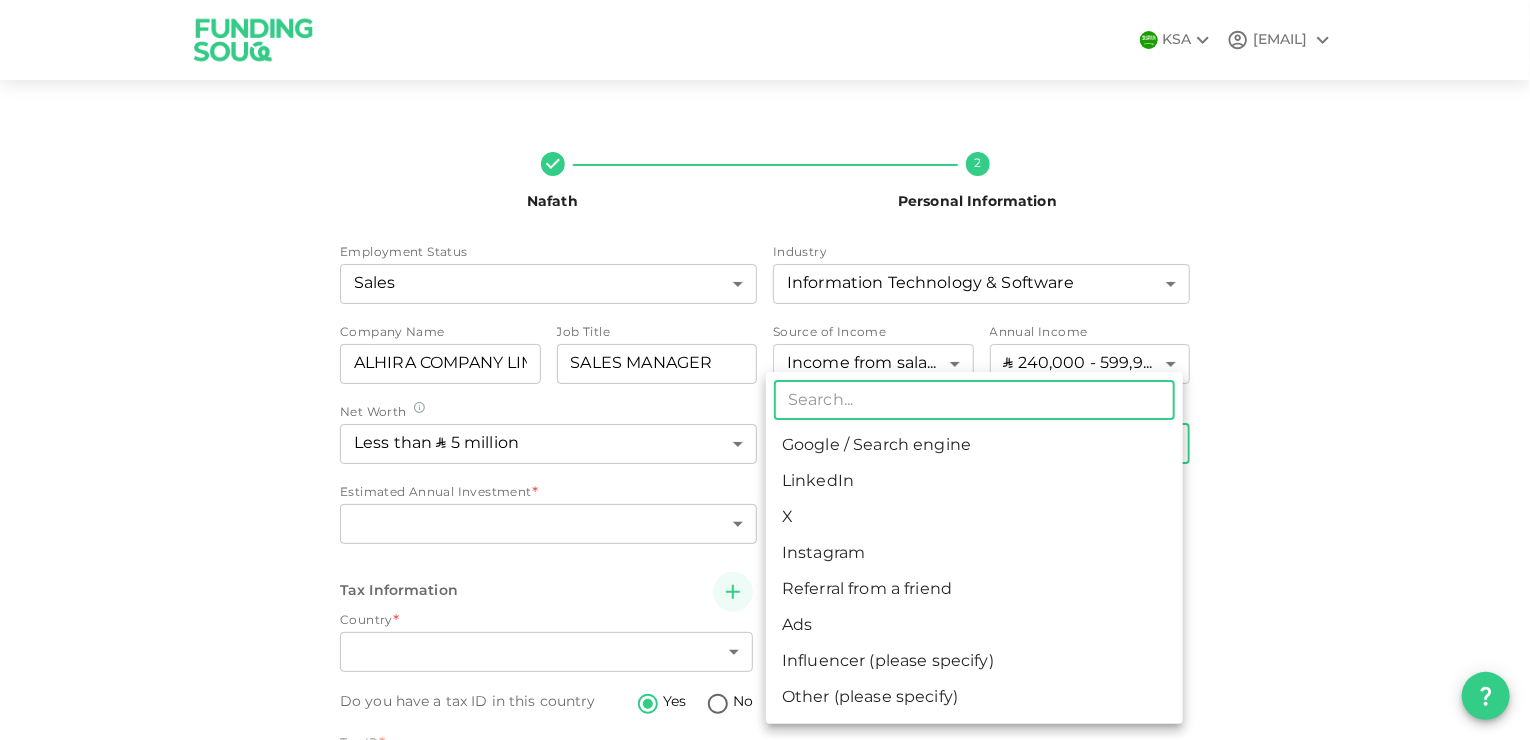 click on "Google / Search engine" at bounding box center [974, 446] 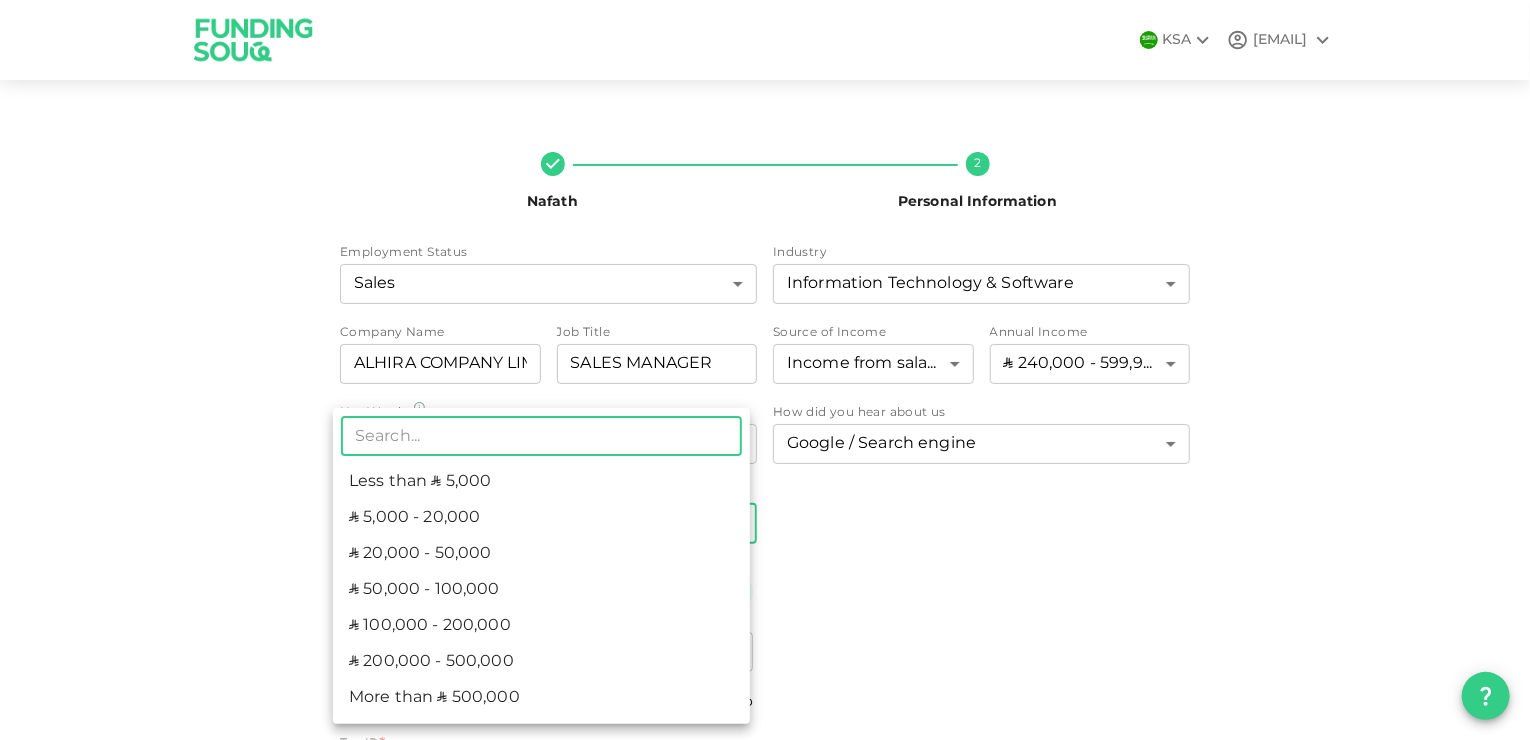 click on "KSA vignesh@tssecc.com Nafath 2 Personal Information   Employment Status Sales 9 ​   Industry Information Technology & Software 8 ​   Company Name companyName ALHIRA COMPANY LIMITED companyName   Job Title jobTitle SALES MANAGER jobTitle   Source of Income Income from salary 1 ​   Annual Income ʢ 240,000 - 599,999 4 ​   Net Worth Less than ʢ 5 million 1 ​   Estimated Annual Investment * ​ ​   How did you hear about us Google / Search engine 1 ​   Tax Information   Country * ​ ​ Do you have a tax ID in this country Yes No   Tax ID * Tax ID Tax ID Back Next
​ Less than ʢ 5,000 ʢ 5,000 - 20,000 ʢ 20,000 - 50,000 ʢ 50,000 - 100,000 ʢ 100,000 - 200,000 ʢ 200,000 - 500,000 More than ʢ 500,000" at bounding box center (765, 370) 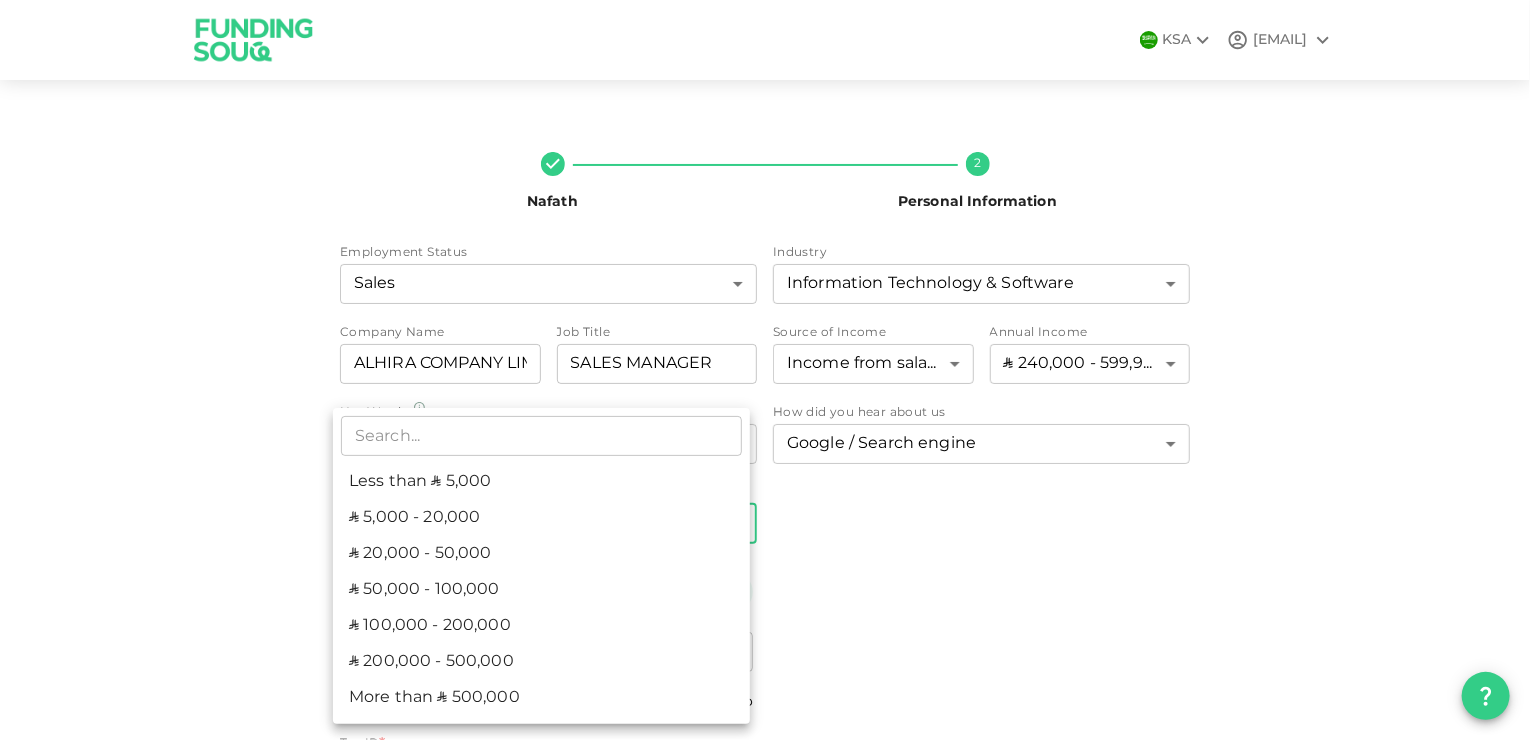 click at bounding box center (765, 370) 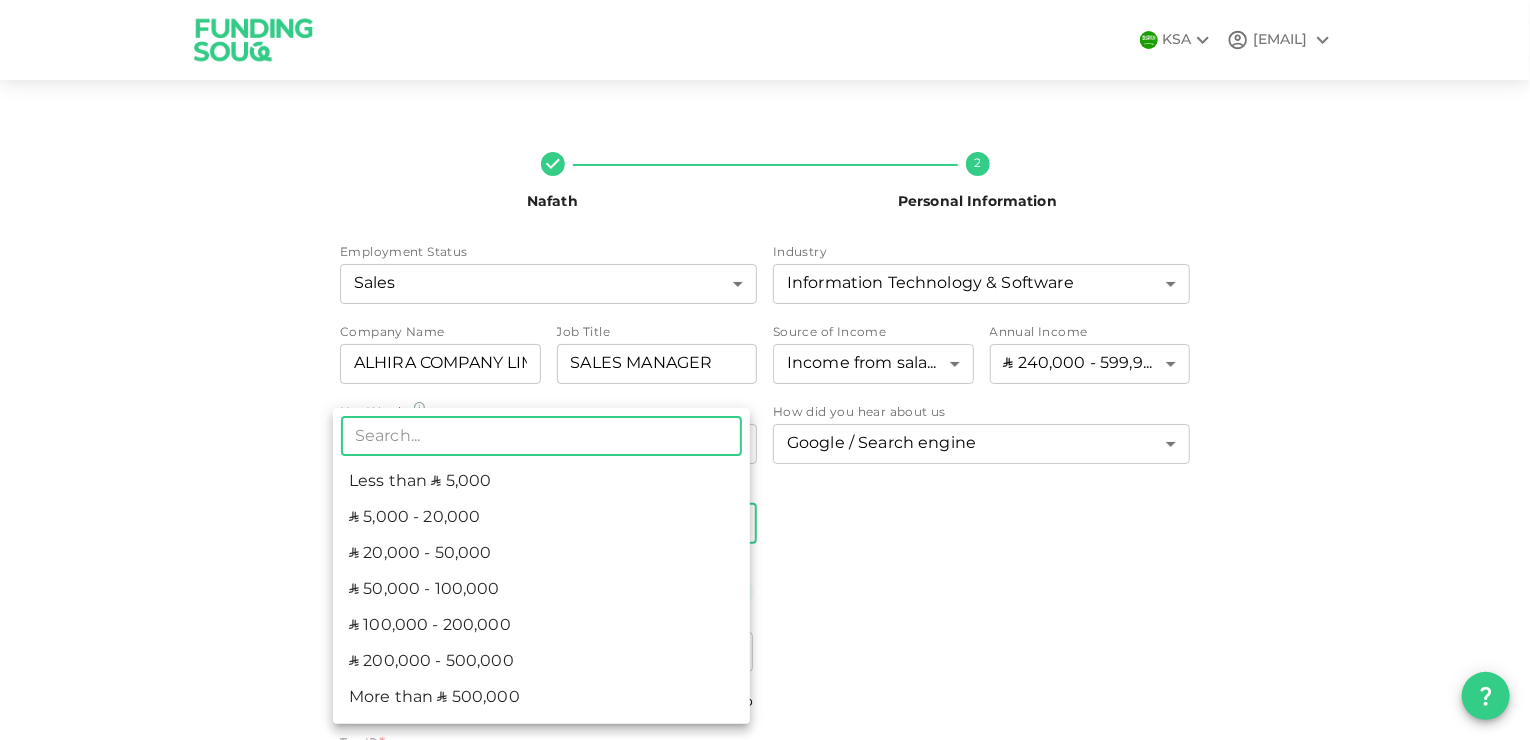 click on "KSA vignesh@tssecc.com Nafath 2 Personal Information   Employment Status Sales 9 ​   Industry Information Technology & Software 8 ​   Company Name companyName ALHIRA COMPANY LIMITED companyName   Job Title jobTitle SALES MANAGER jobTitle   Source of Income Income from salary 1 ​   Annual Income ʢ 240,000 - 599,999 4 ​   Net Worth Less than ʢ 5 million 1 ​   Estimated Annual Investment * ​ ​   How did you hear about us Google / Search engine 1 ​   Tax Information   Country * ​ ​ Do you have a tax ID in this country Yes No   Tax ID * Tax ID Tax ID Back Next
​ Less than ʢ 5,000 ʢ 5,000 - 20,000 ʢ 20,000 - 50,000 ʢ 50,000 - 100,000 ʢ 100,000 - 200,000 ʢ 200,000 - 500,000 More than ʢ 500,000" at bounding box center (765, 370) 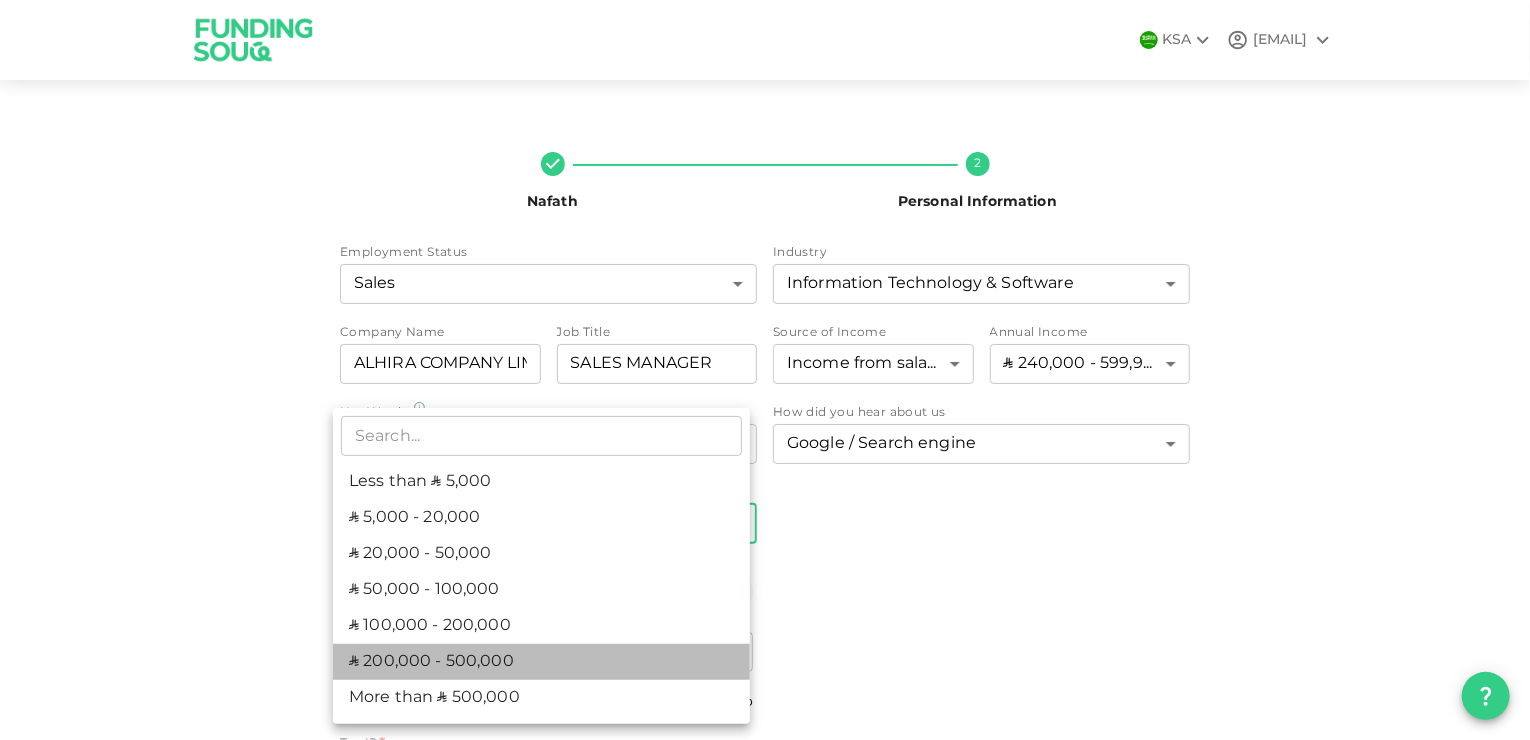 click on "ʢ 200,000 - 500,000" at bounding box center [541, 662] 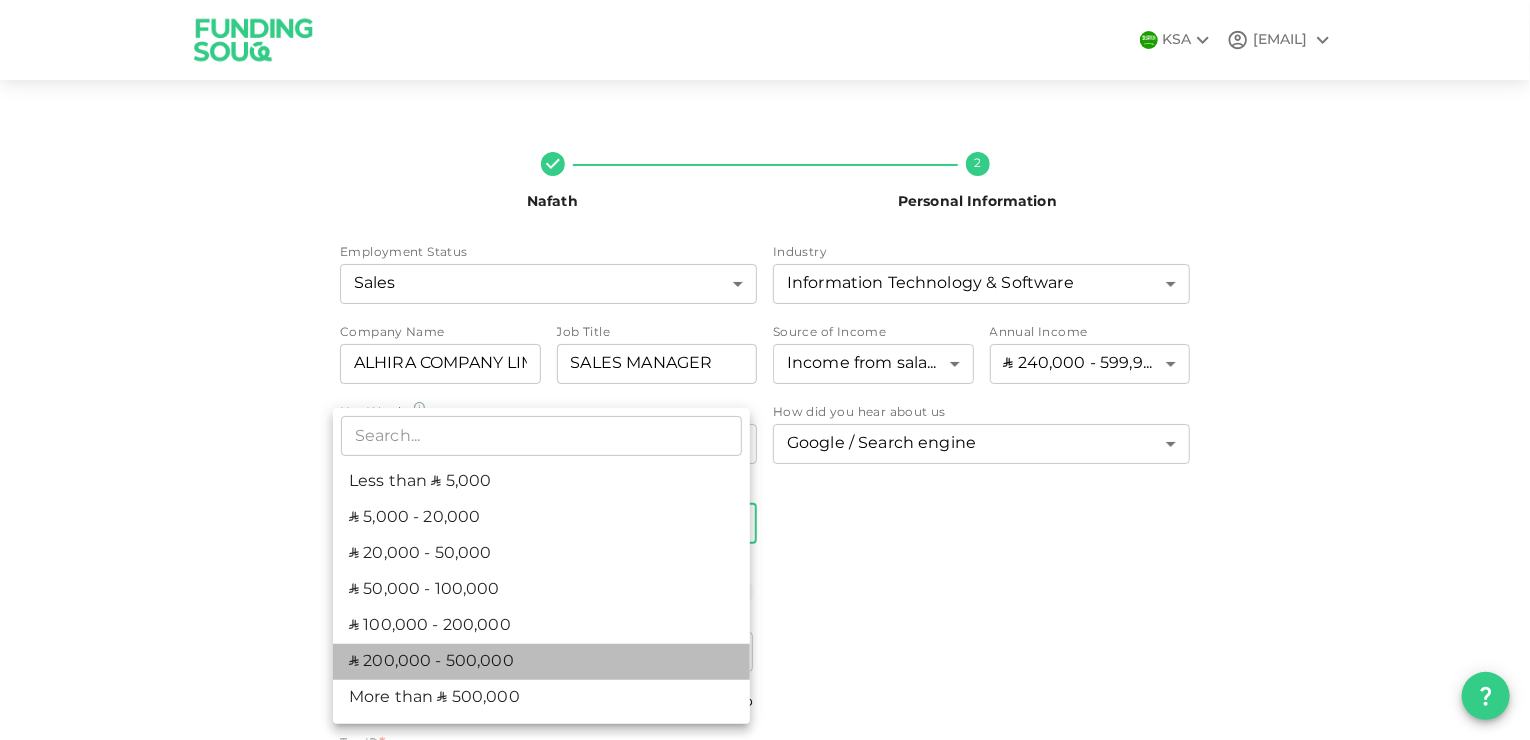 type on "6" 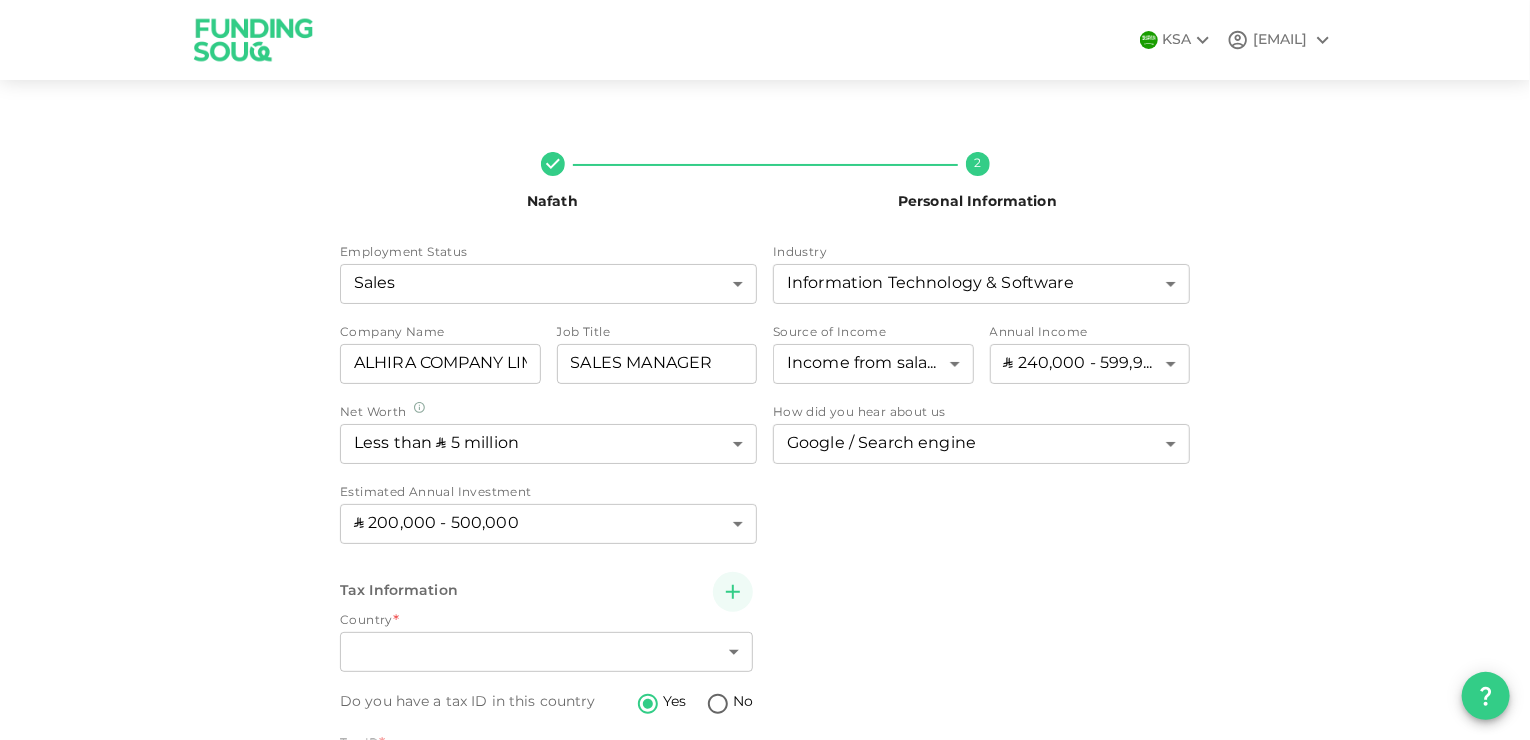 click on "Tax Information   Country * ​ ​ Do you have a tax ID in this country Yes No   Tax ID * Tax ID Tax ID" at bounding box center (765, 685) 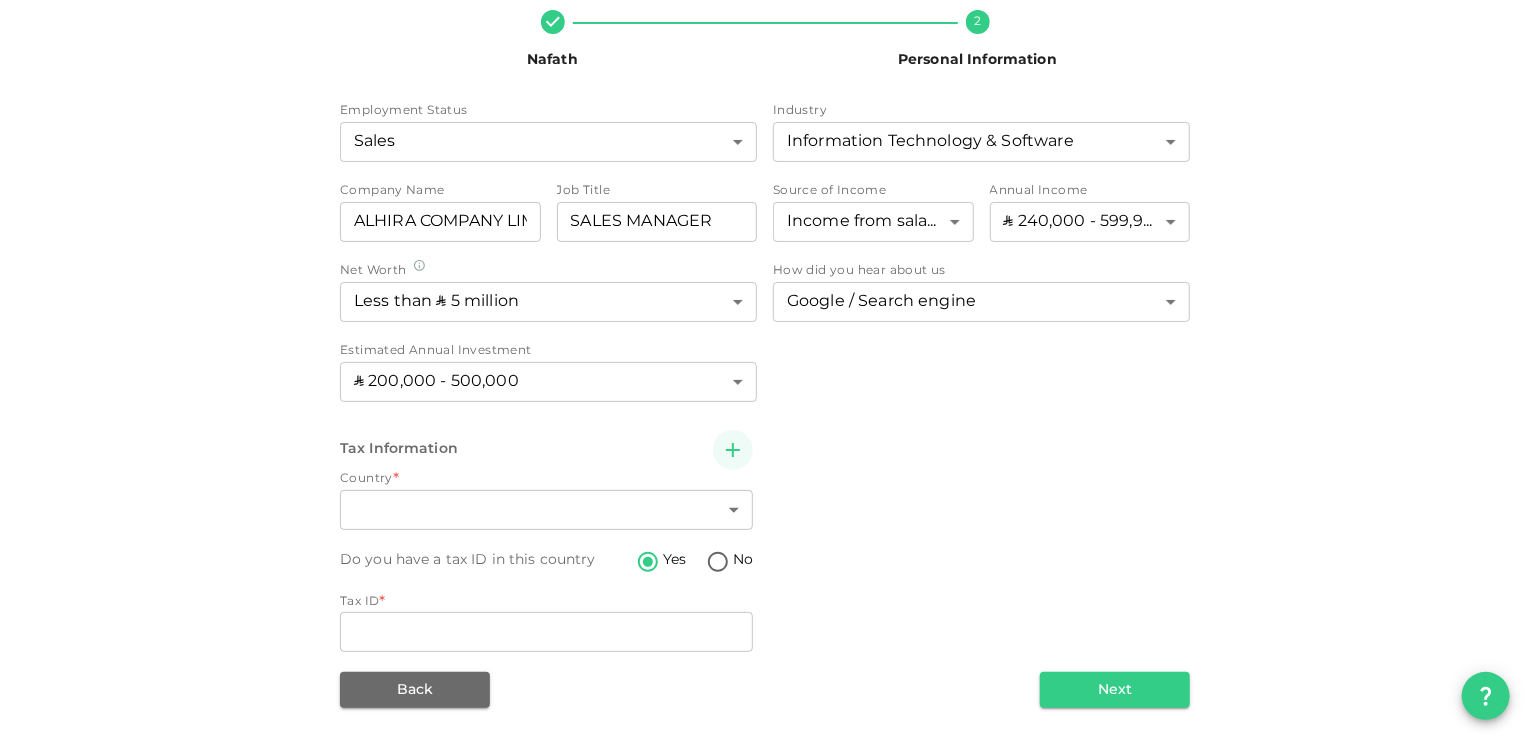 click on "Yes No" at bounding box center (698, 563) 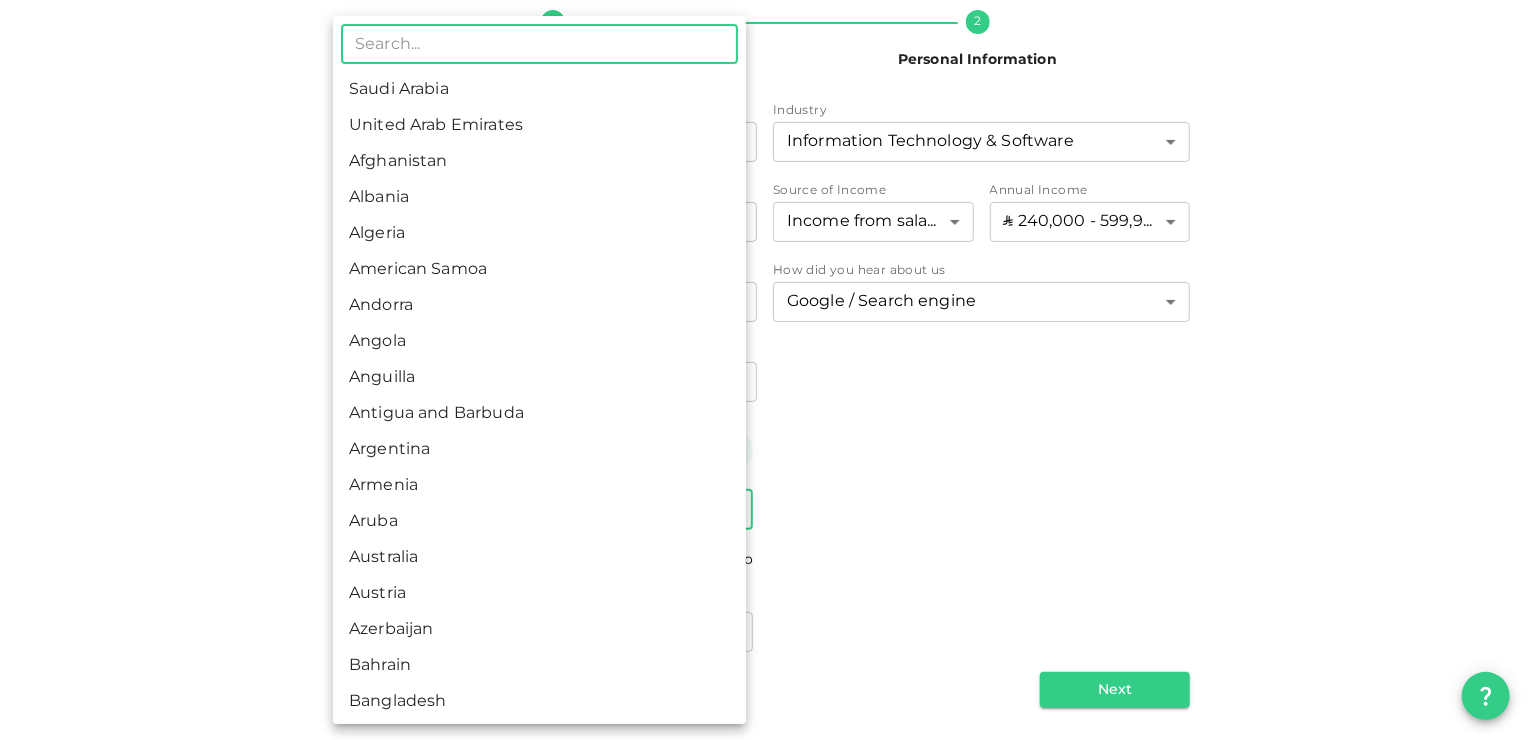 click on "KSA vignesh@tssecc.com Nafath 2 Personal Information   Employment Status Sales 9 ​   Industry Information Technology & Software 8 ​   Company Name companyName ALHIRA COMPANY LIMITED companyName   Job Title jobTitle SALES MANAGER jobTitle   Source of Income Income from salary 1 ​   Annual Income ʢ 240,000 - 599,999 4 ​   Net Worth Less than ʢ 5 million 1 ​   Estimated Annual Investment ʢ 200,000 - 500,000 6 ​   How did you hear about us Google / Search engine 1 ​   Tax Information   Country * ​ ​ Do you have a tax ID in this country Yes No   Tax ID * Tax ID Tax ID Back Next
​ Saudi Arabia United Arab Emirates Afghanistan Albania Algeria American Samoa Andorra Angola Anguilla Antigua and Barbuda Argentina Armenia Aruba Australia Austria Azerbaijan Bahrain Bangladesh Barbados Belarus Belgium Belize Benin Bermuda Bhutan Bolivia Bosnia and Herzegovina Botswana Brazil Brunei Bulgaria Burkina Faso Burundi Cambodia Cameroon Canada Cape Verde Cayman Islands Central African Republic Chad Cuba" at bounding box center (765, 370) 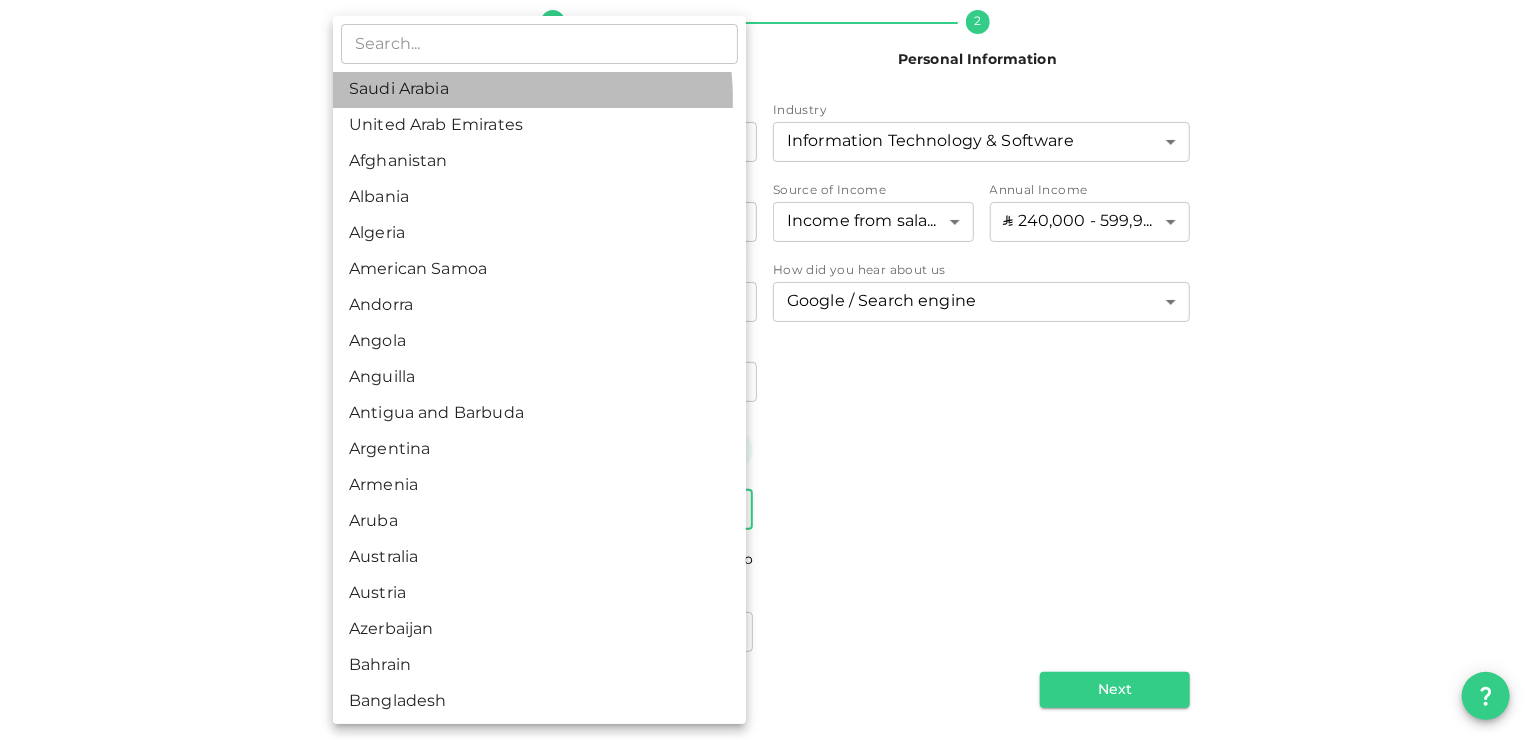 click on "Saudi Arabia" at bounding box center (539, 90) 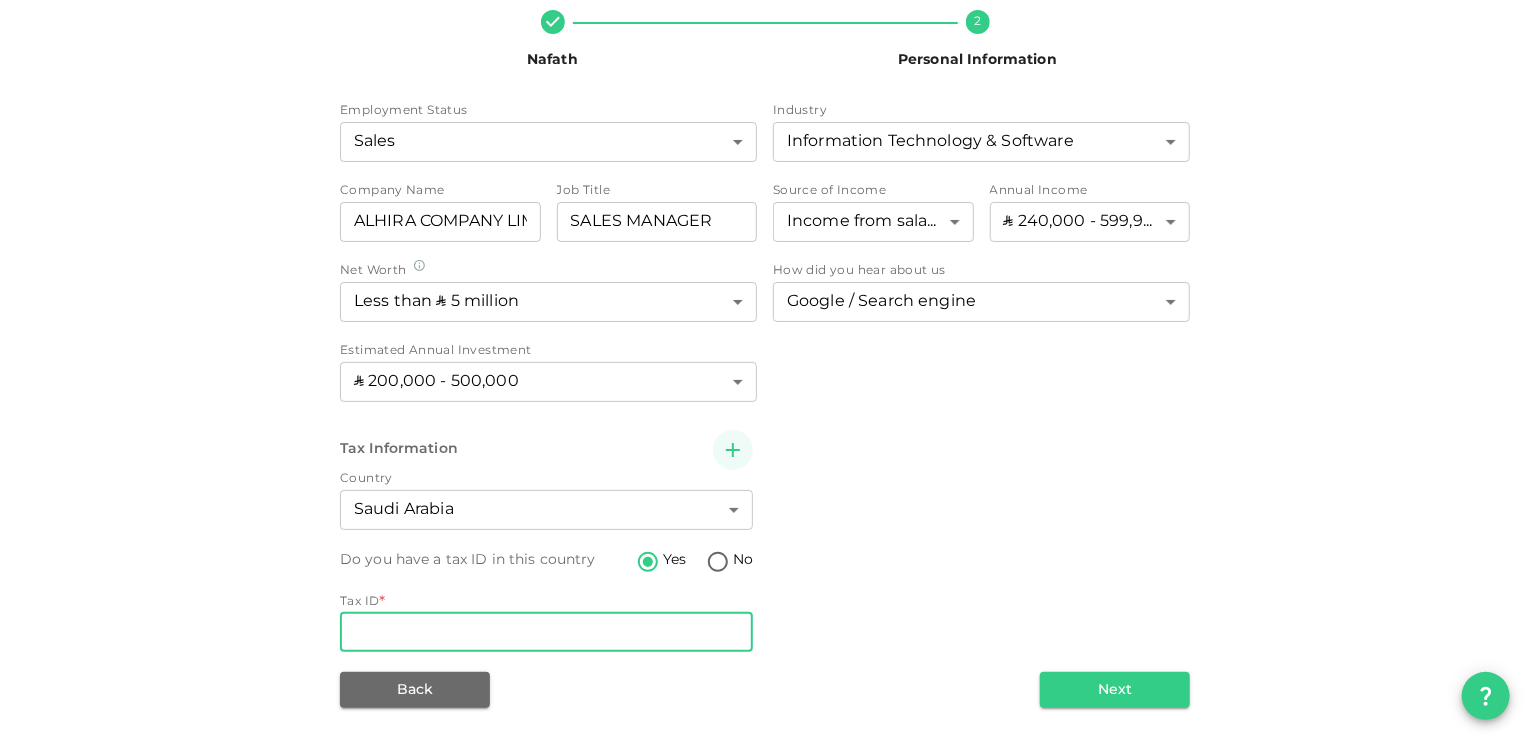 click on "Tax ID" at bounding box center [546, 632] 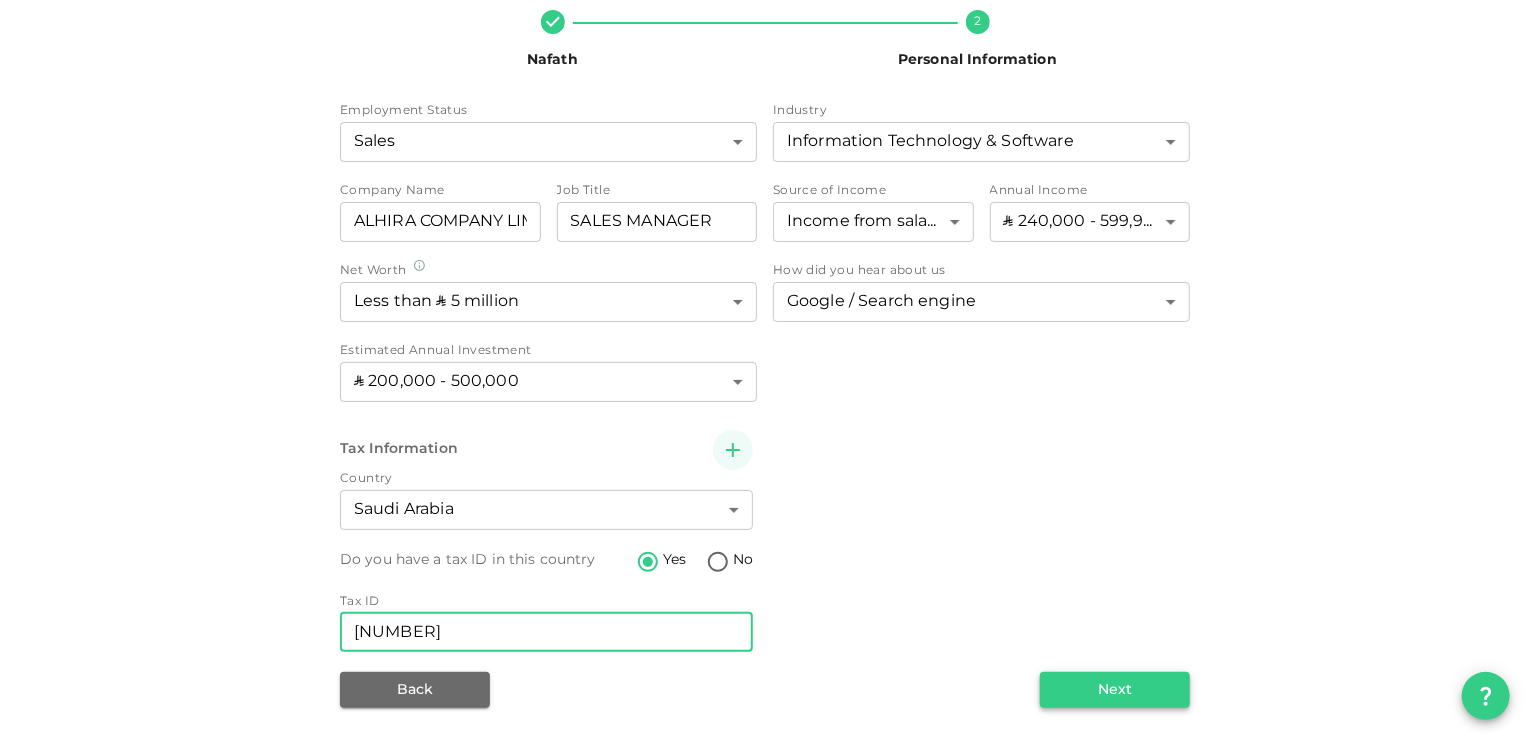 type on "[PHONE]" 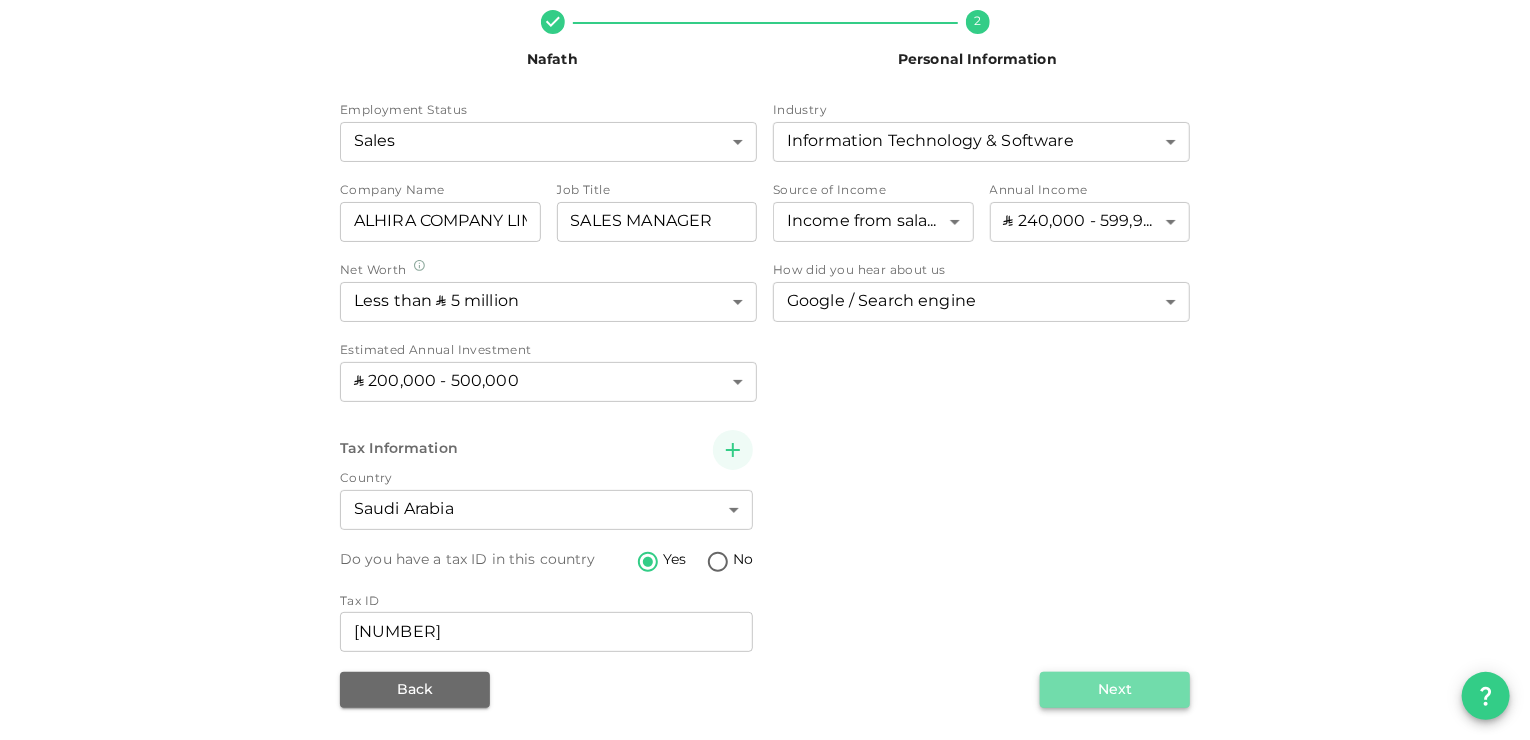 click on "Next" at bounding box center (1115, 690) 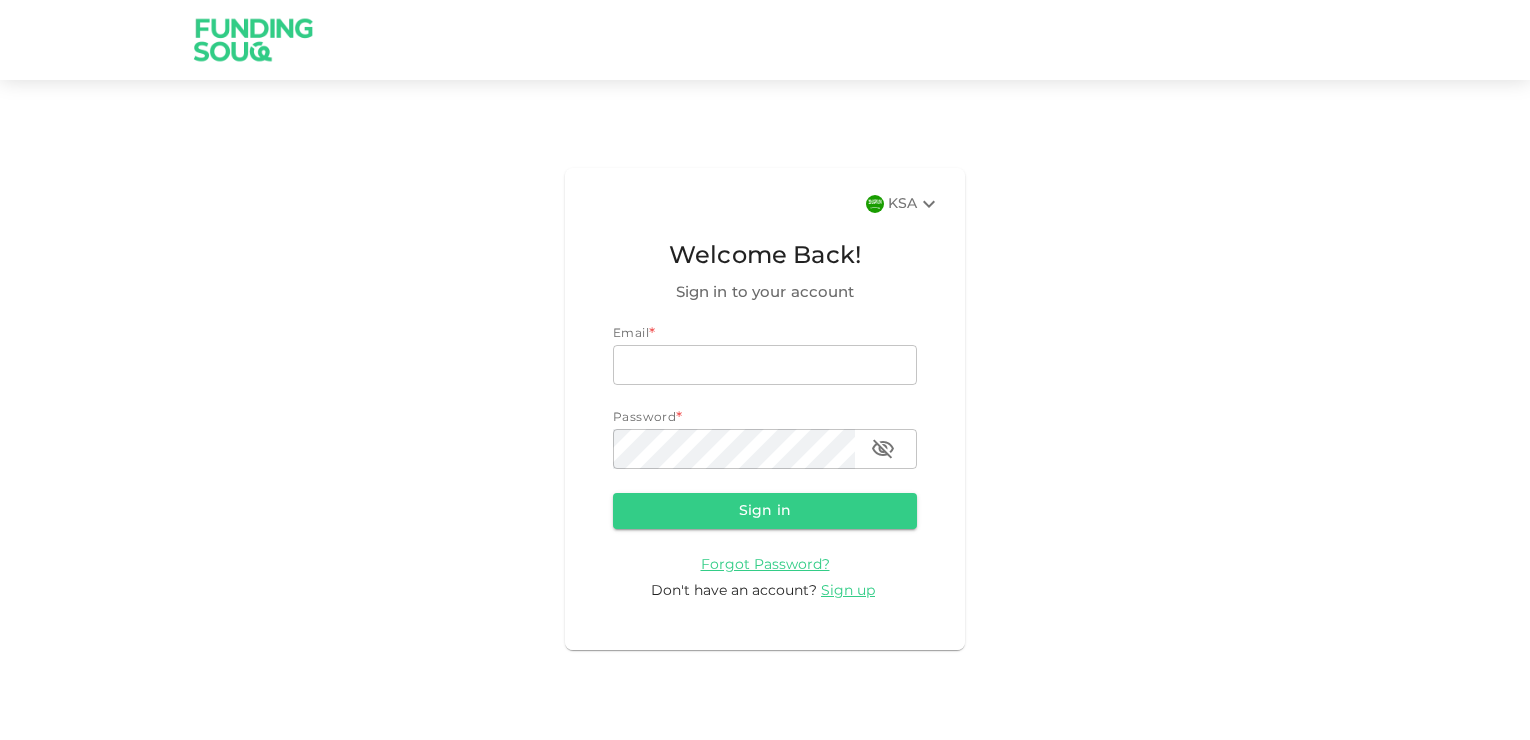 scroll, scrollTop: 0, scrollLeft: 0, axis: both 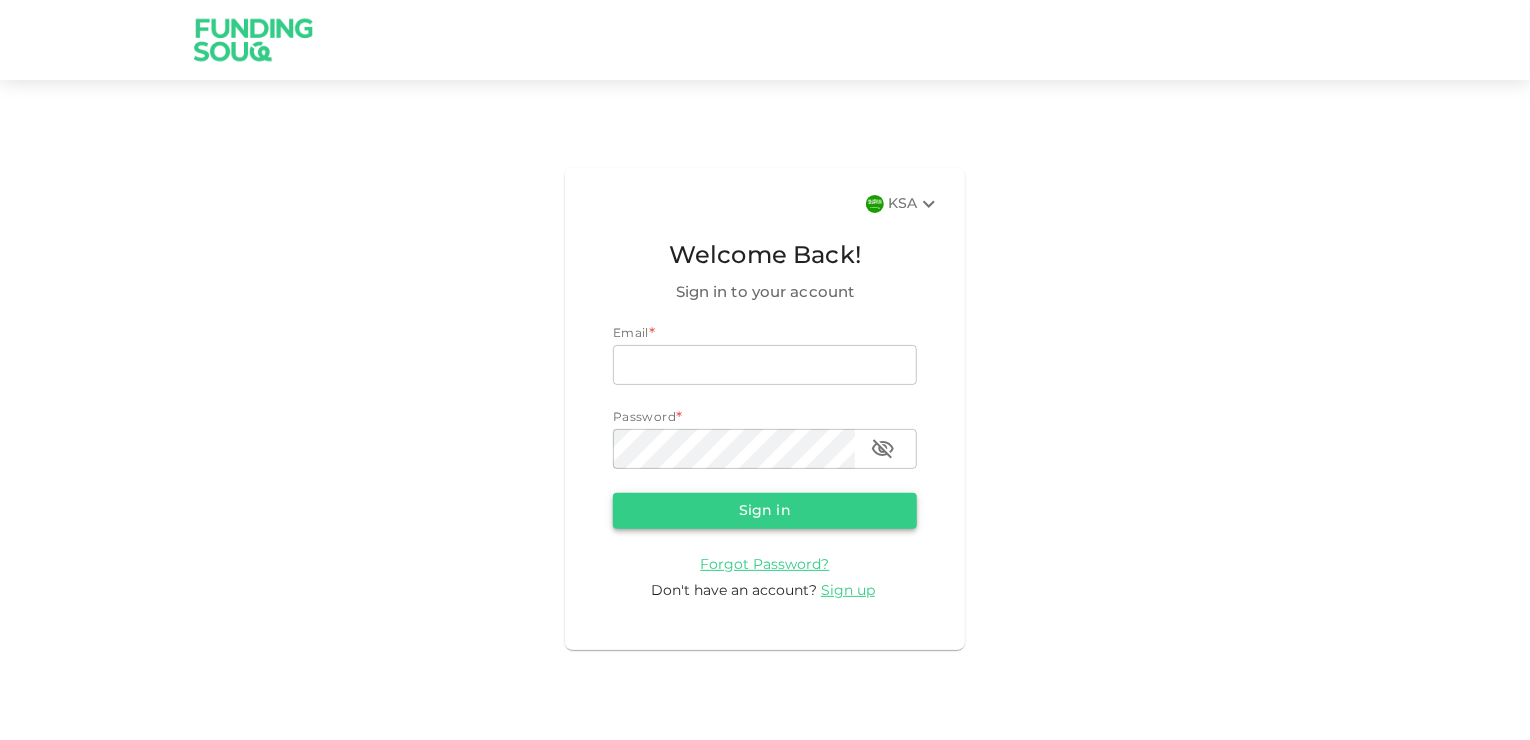 type on "[USERNAME]@[DOMAIN]" 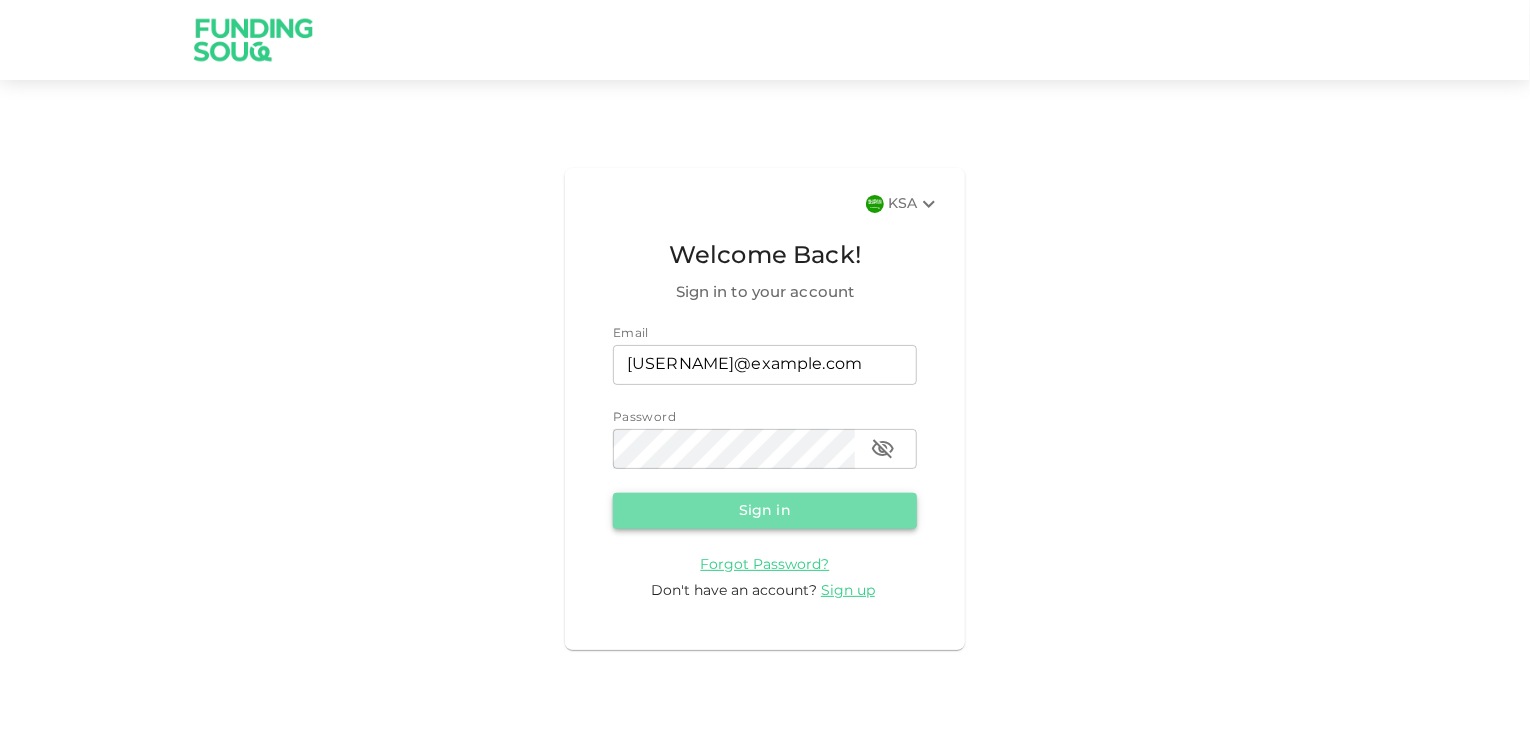 click on "Sign in" at bounding box center [765, 511] 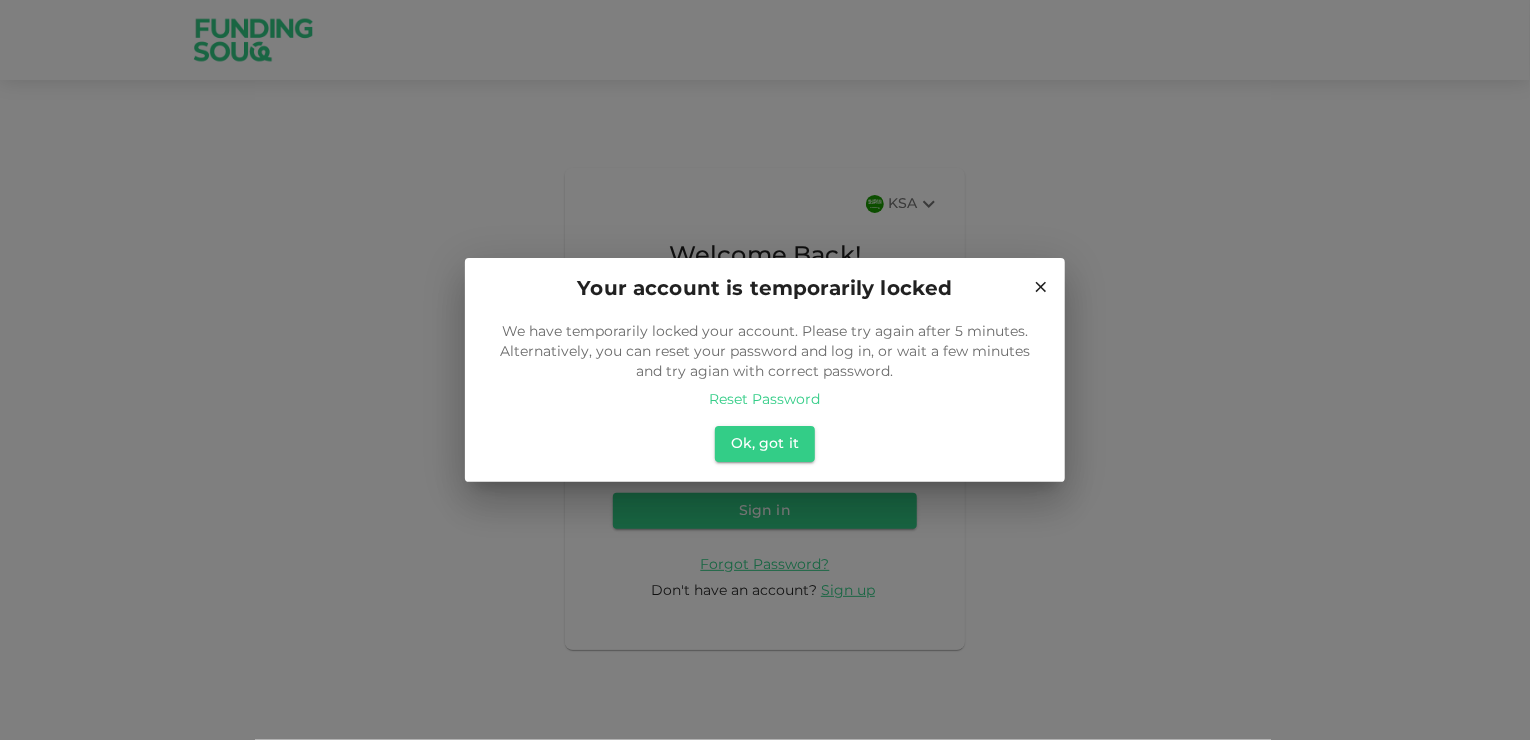 click on "Reset Password" at bounding box center [765, 400] 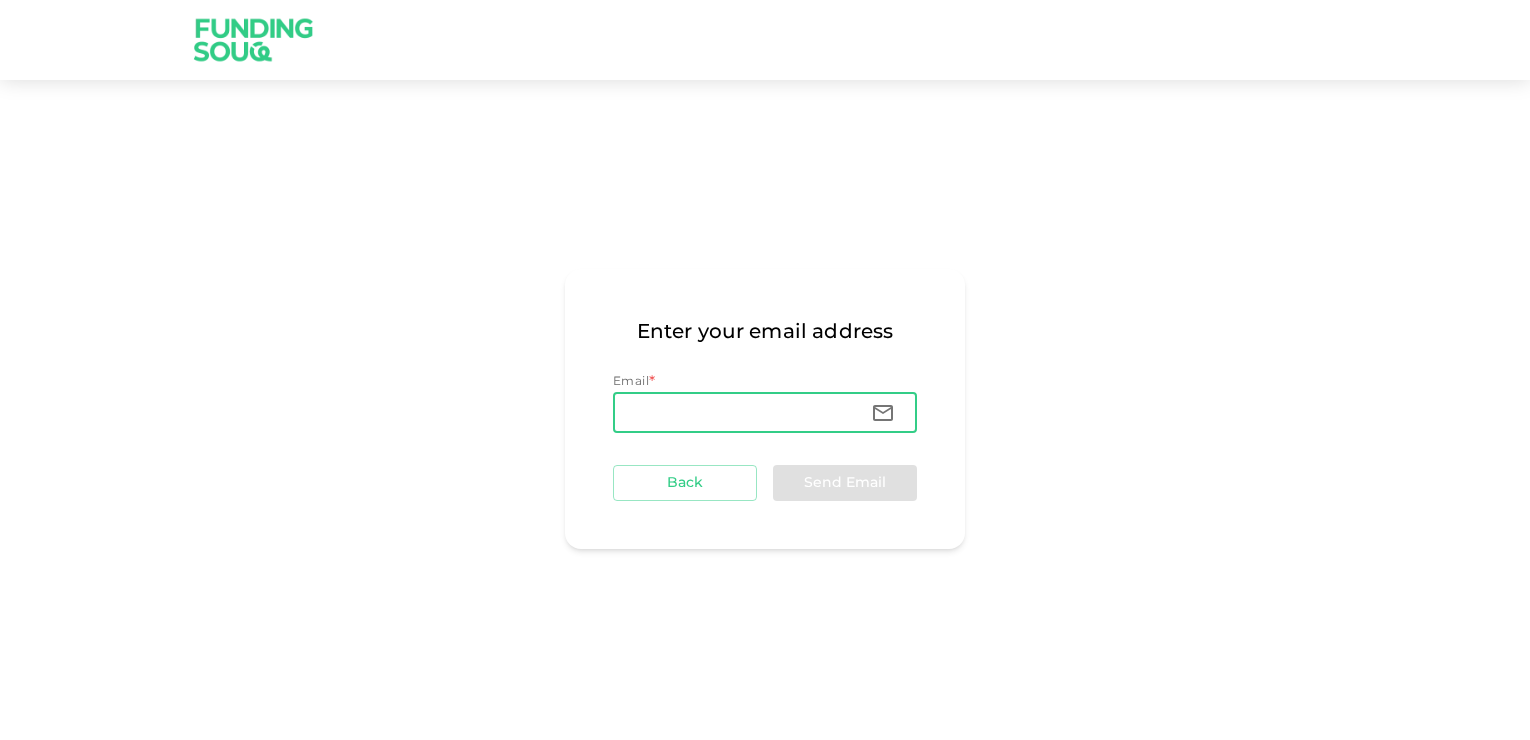 scroll, scrollTop: 0, scrollLeft: 0, axis: both 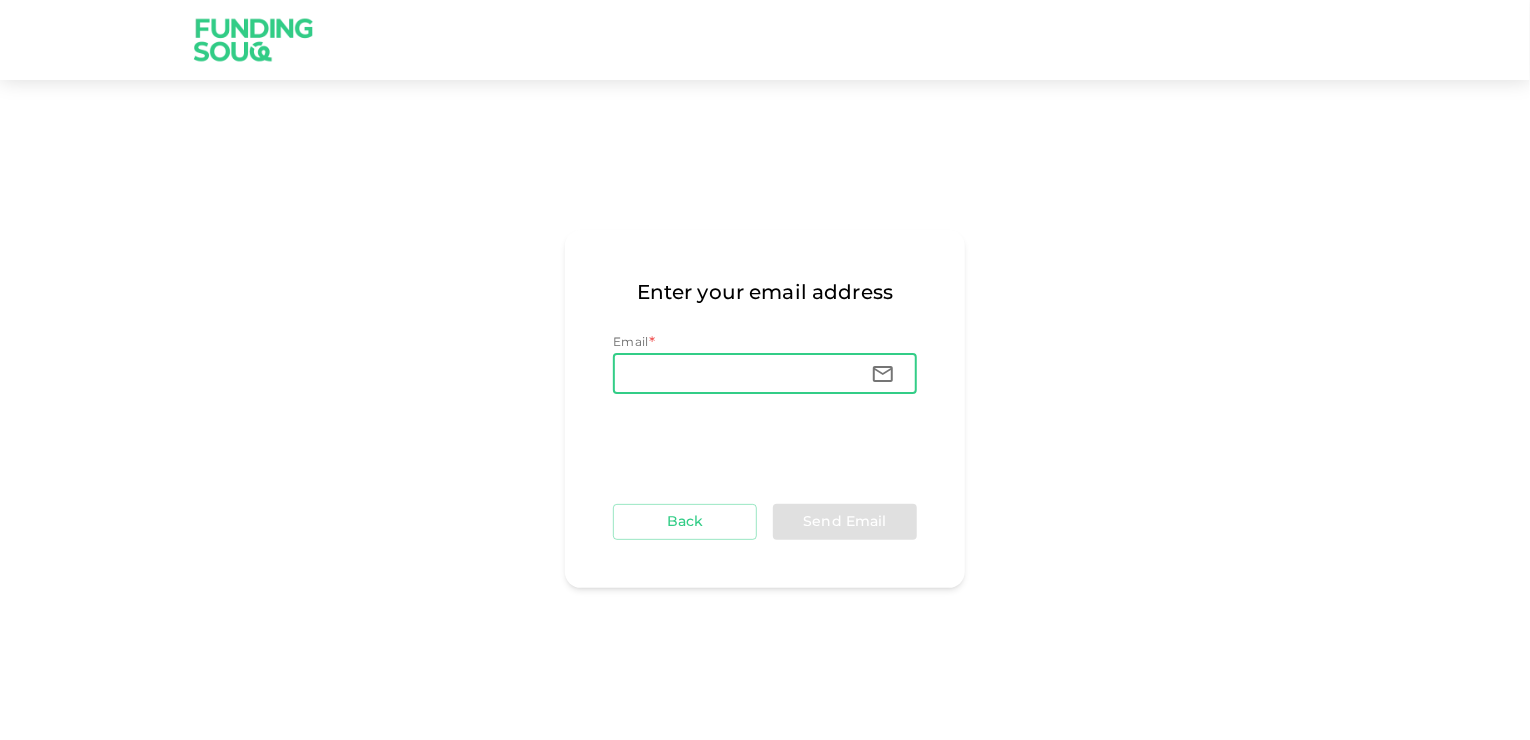 click on "Email" at bounding box center (734, 374) 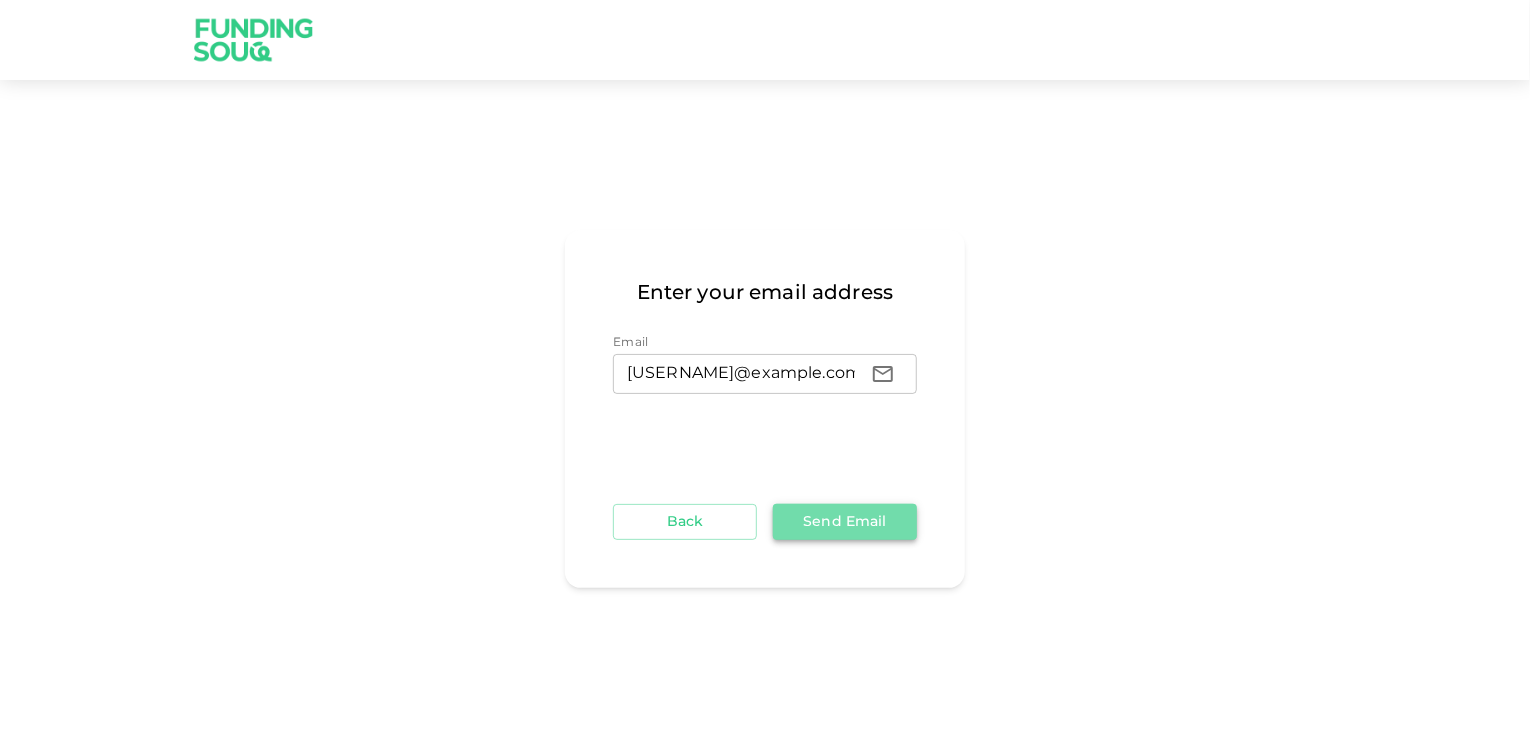 click on "Send Email" at bounding box center (845, 522) 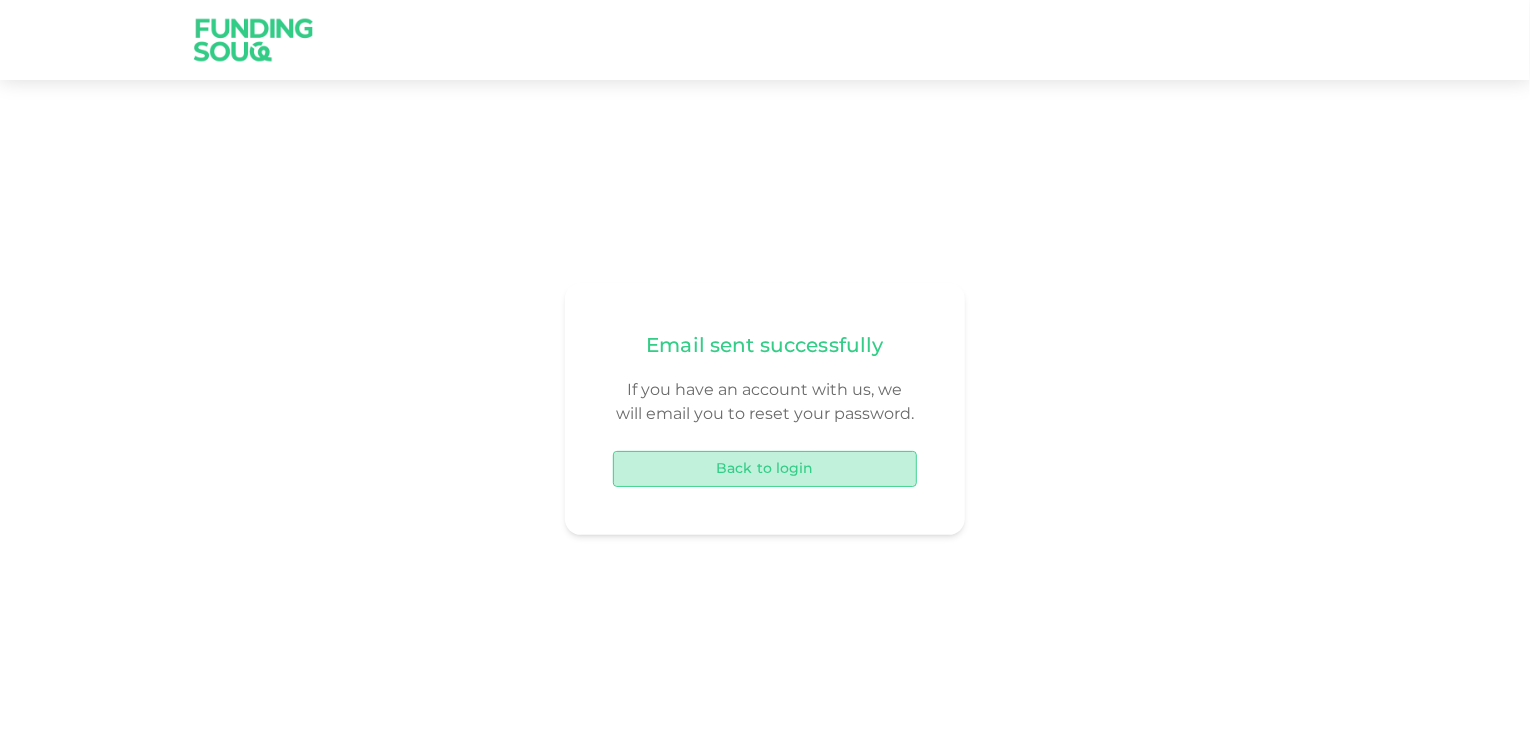 click on "Back to login" at bounding box center (765, 469) 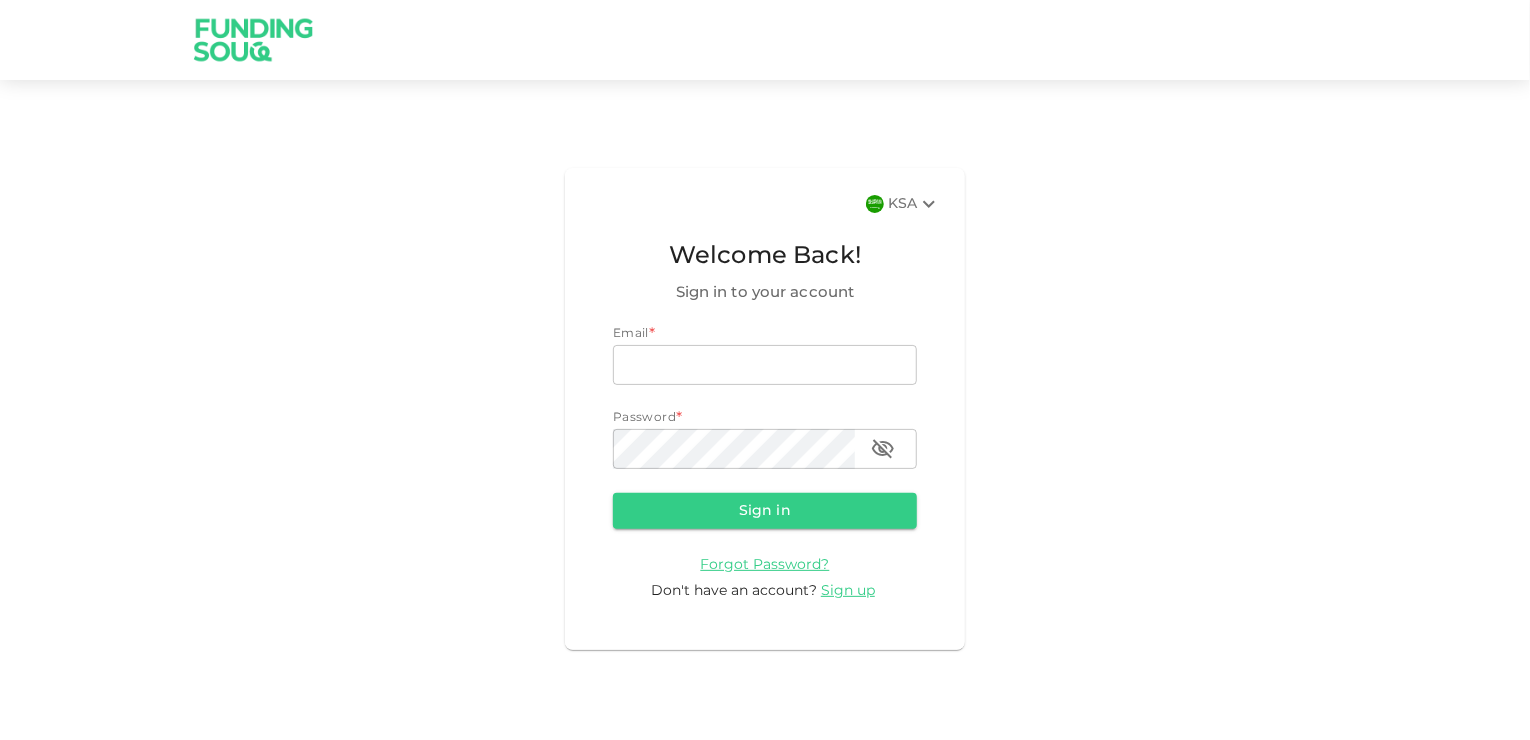 type on "[USERNAME]@[DOMAIN]" 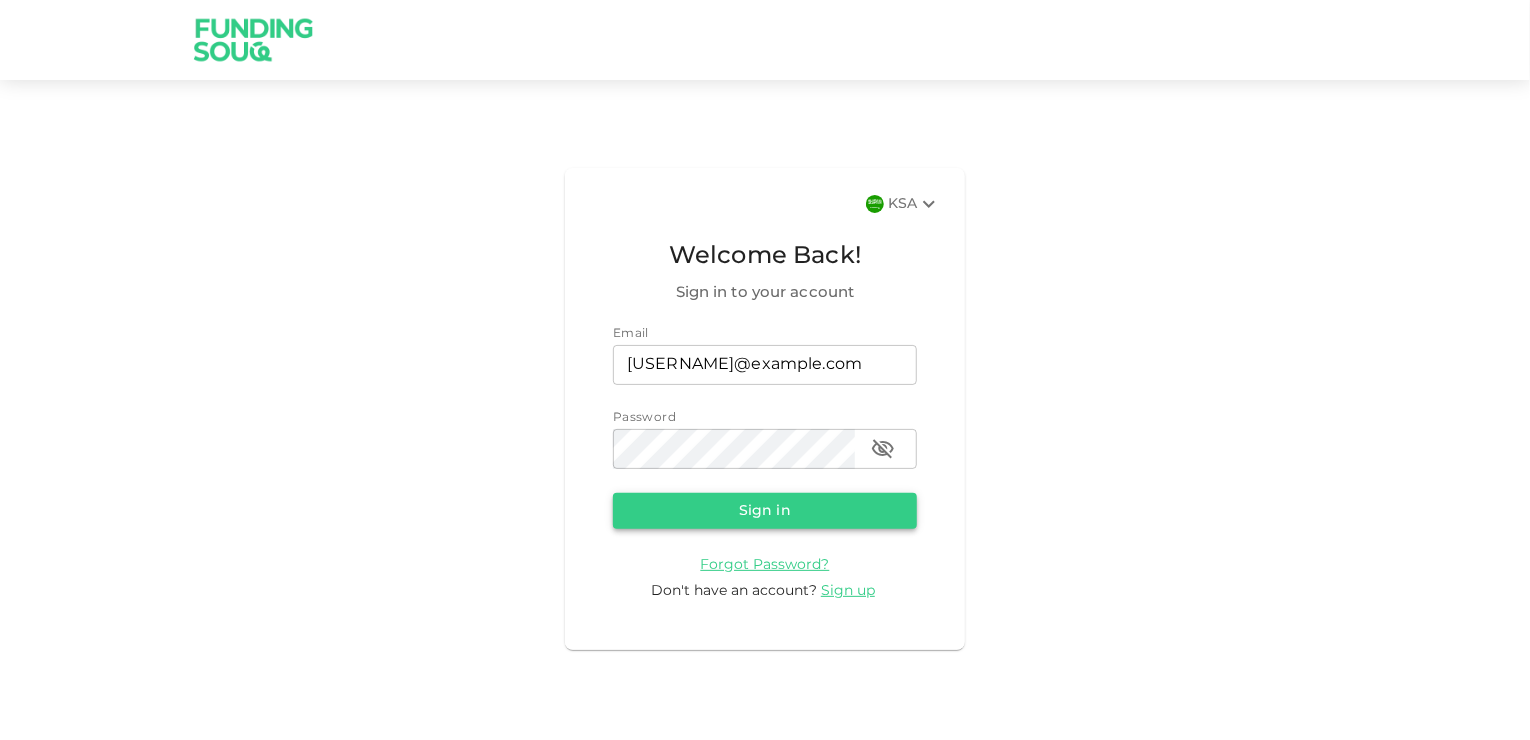 click on "Sign in" at bounding box center (765, 511) 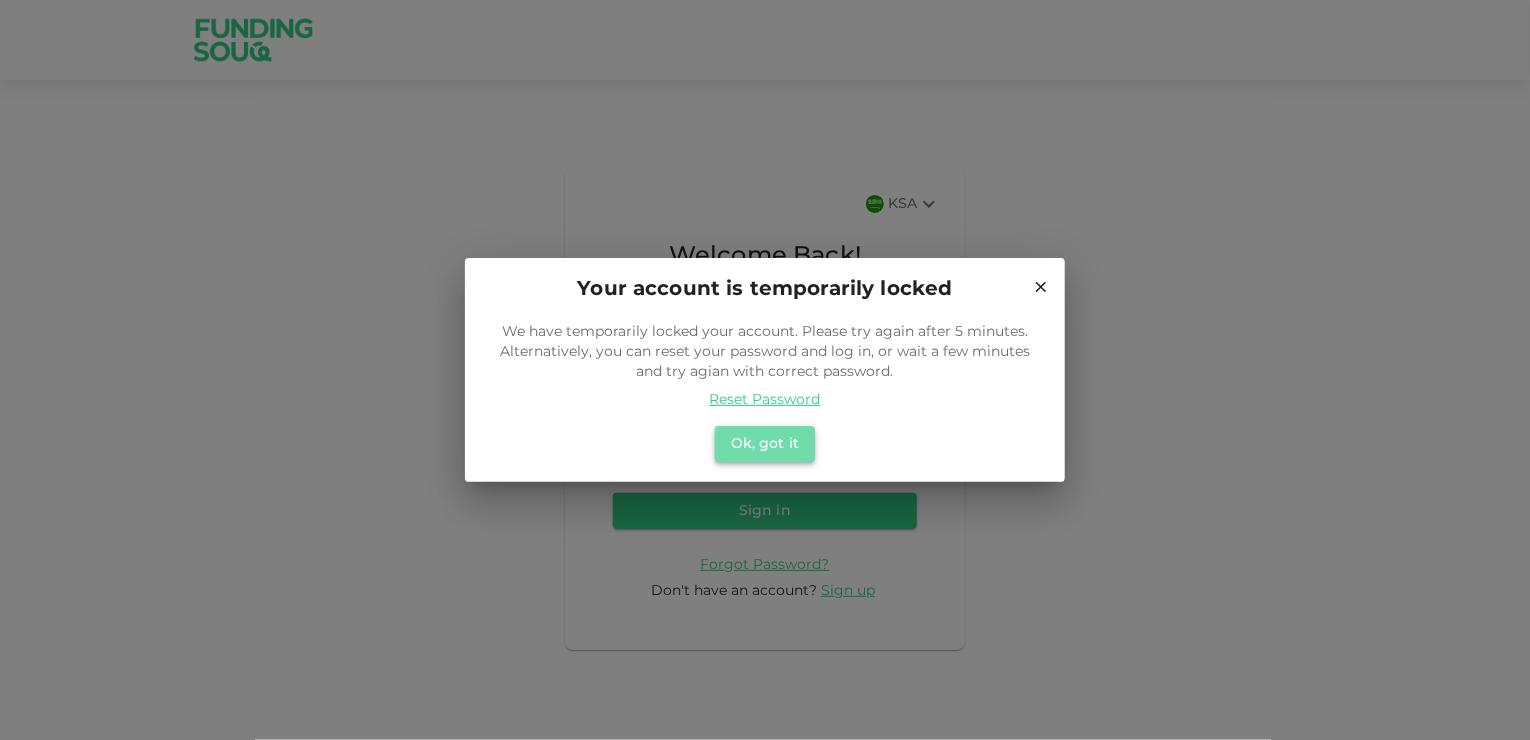 click on "Ok, got it" at bounding box center [765, 444] 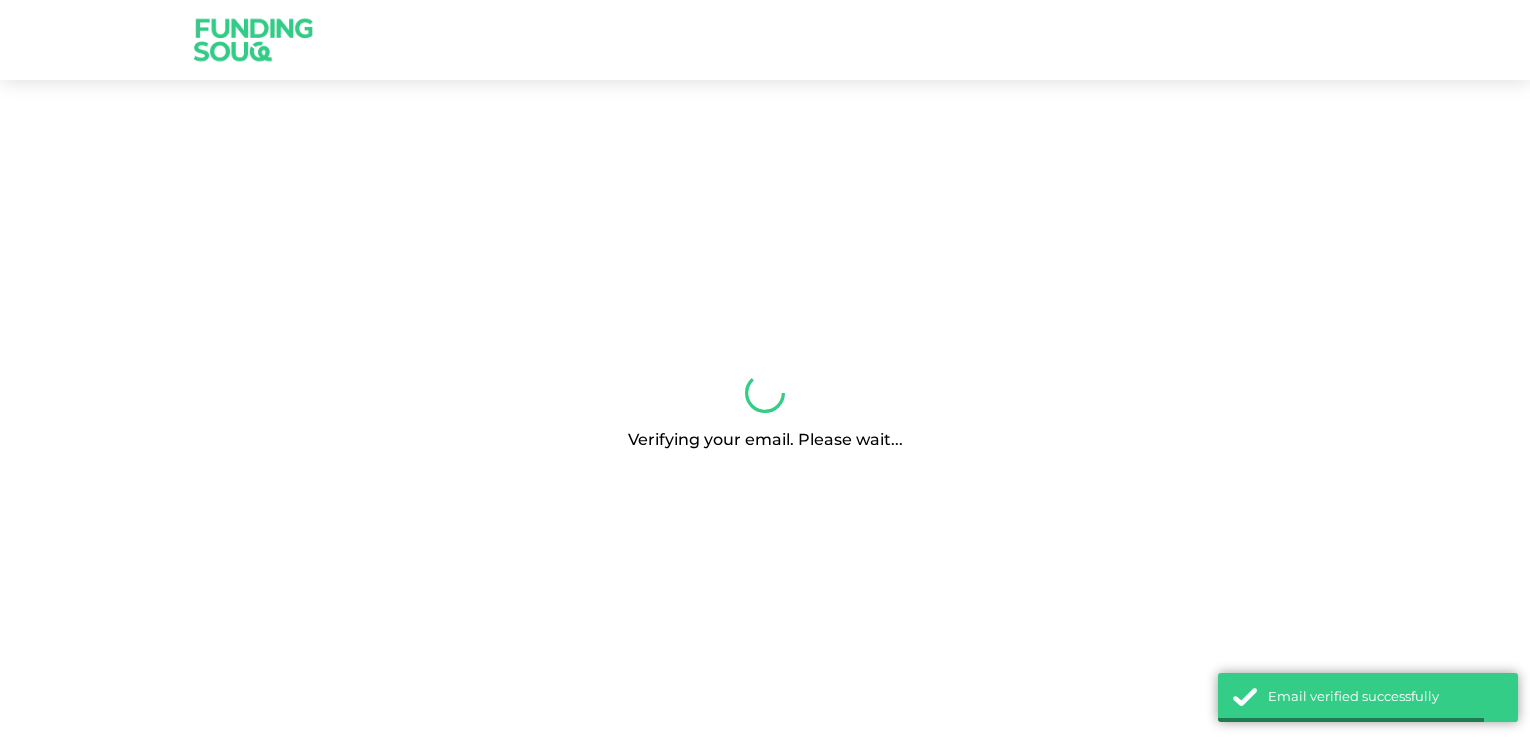 scroll, scrollTop: 0, scrollLeft: 0, axis: both 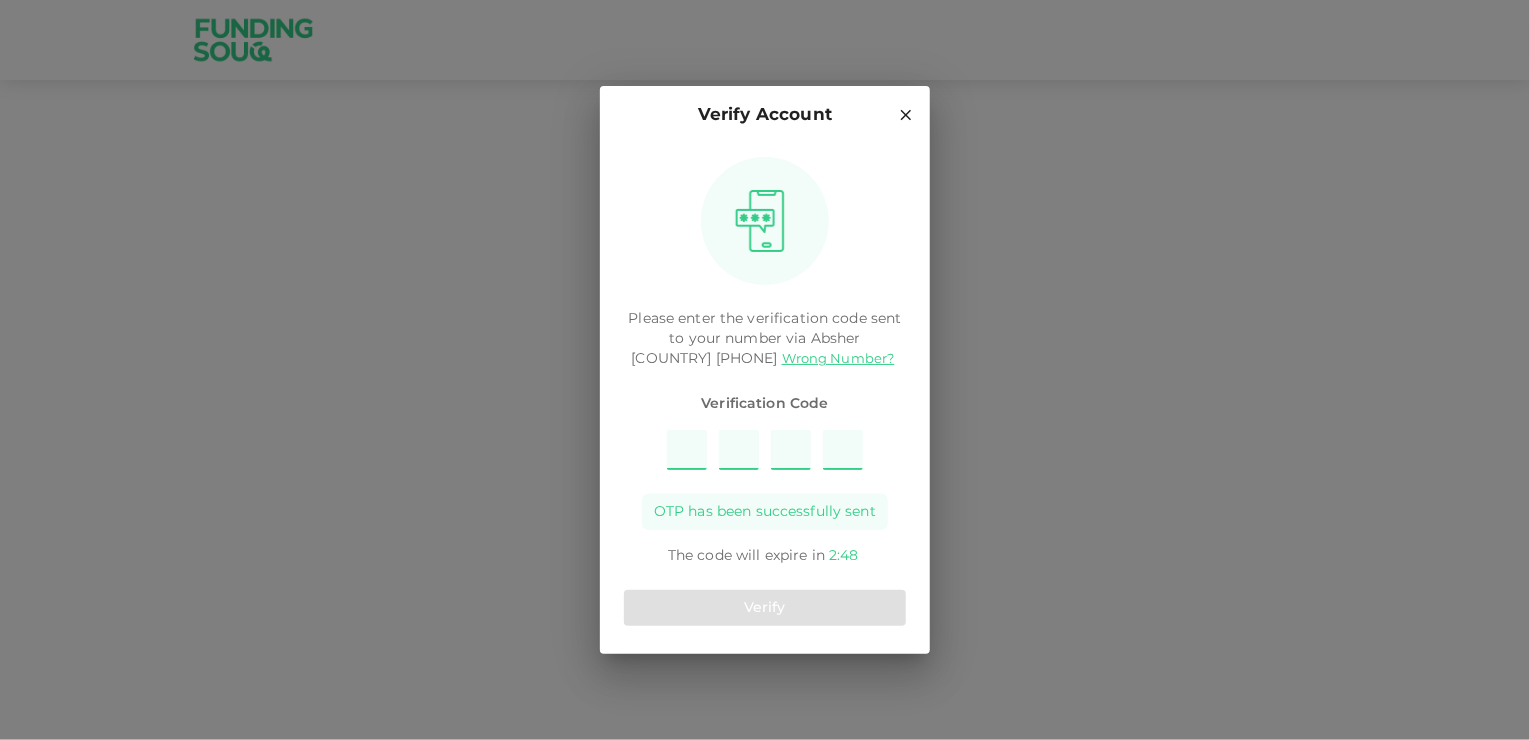 type on "5" 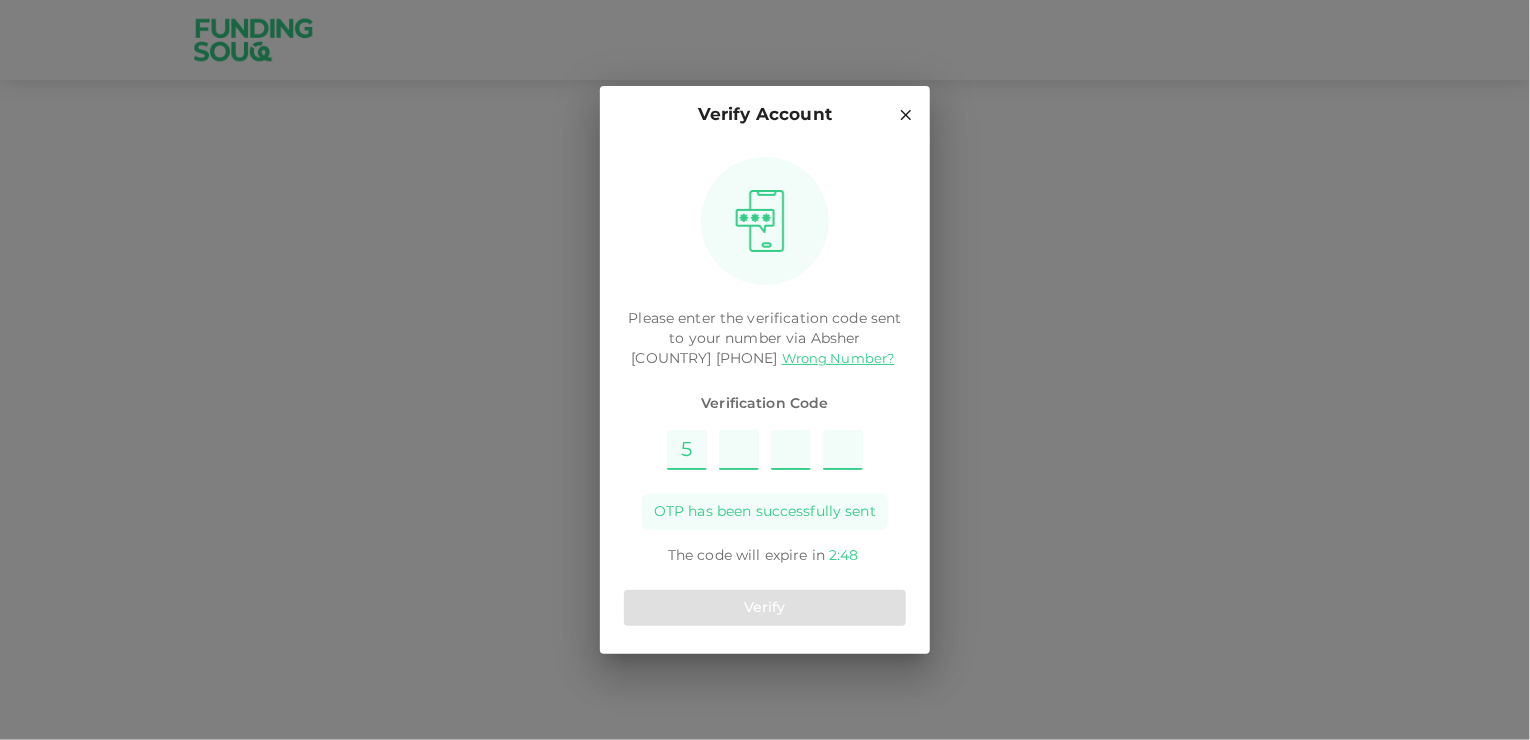 type on "4" 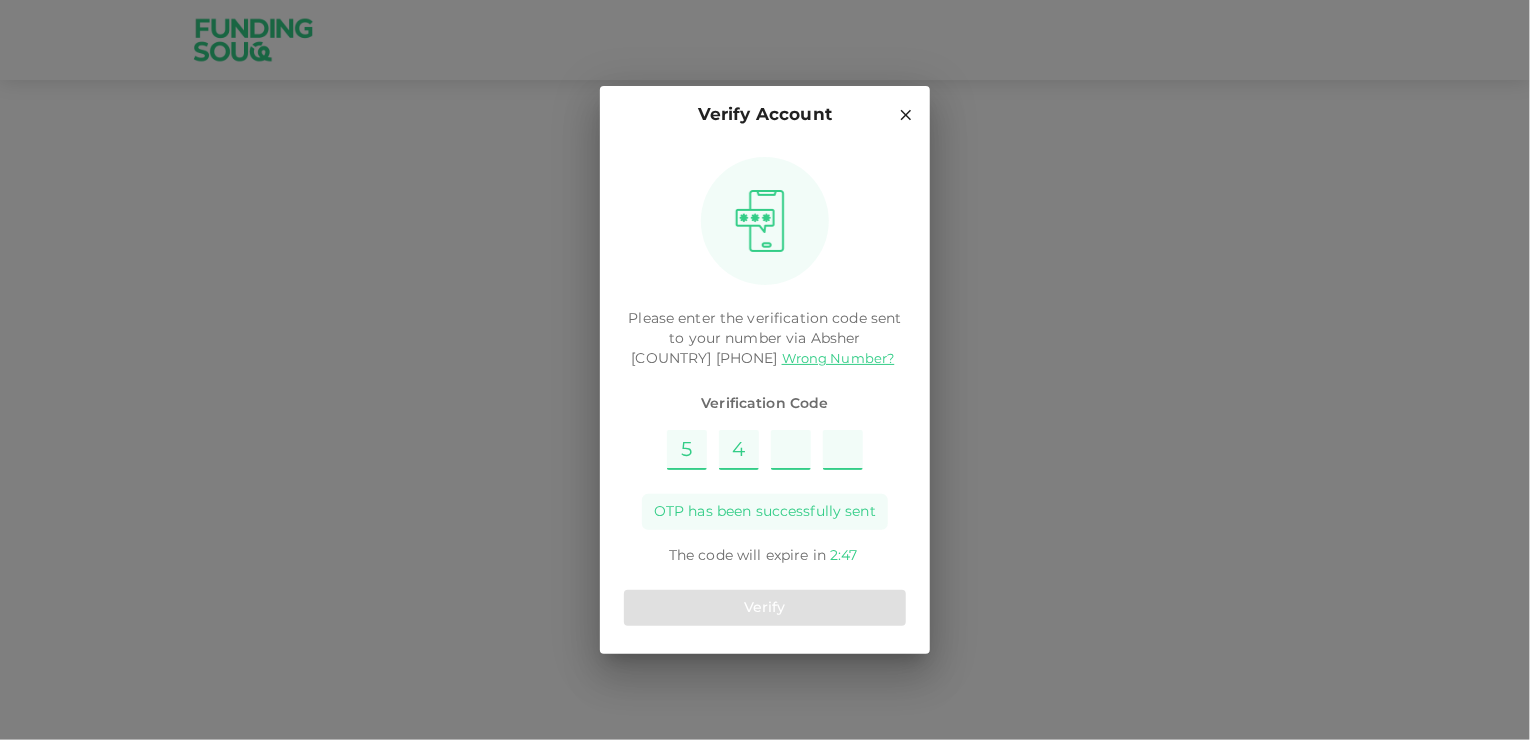 type on "9" 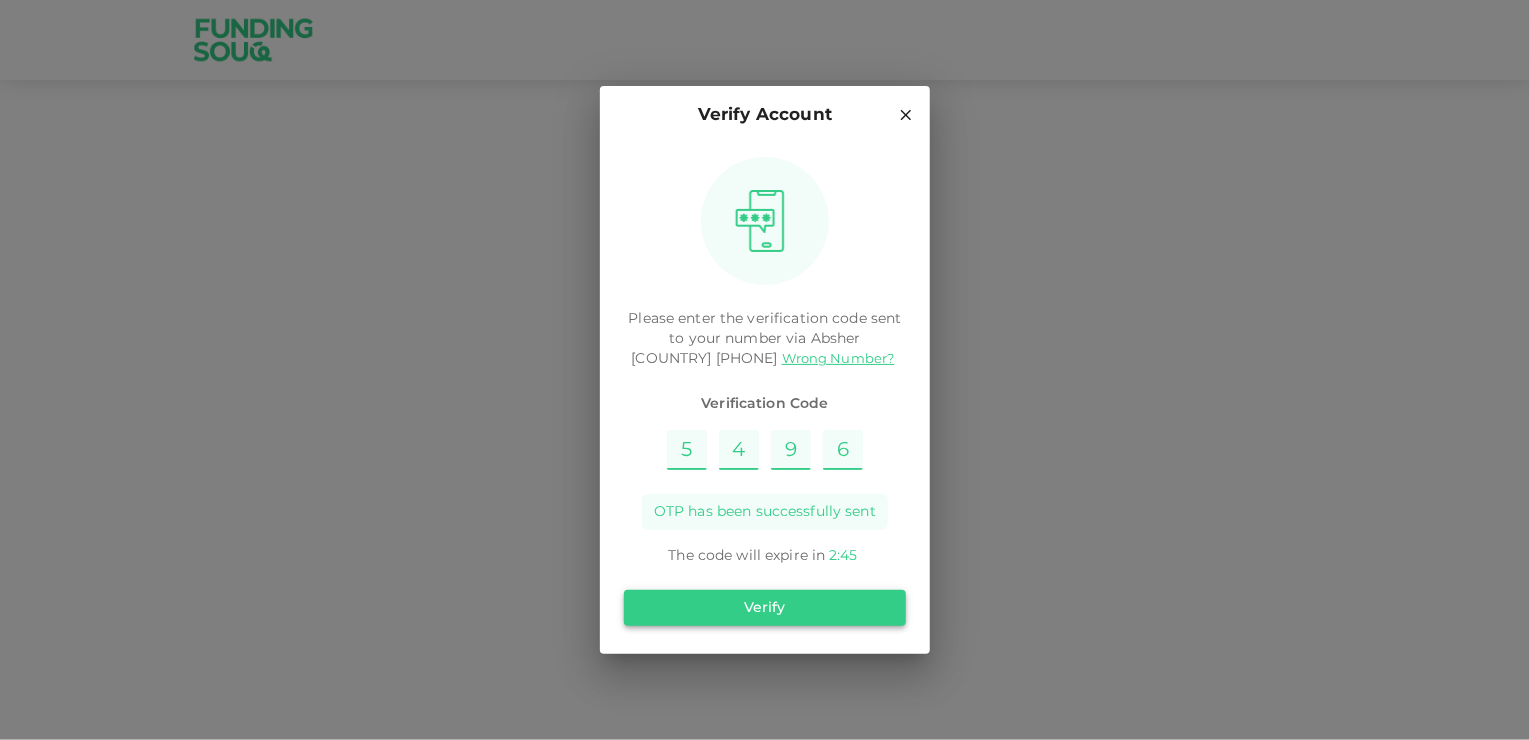 type on "6" 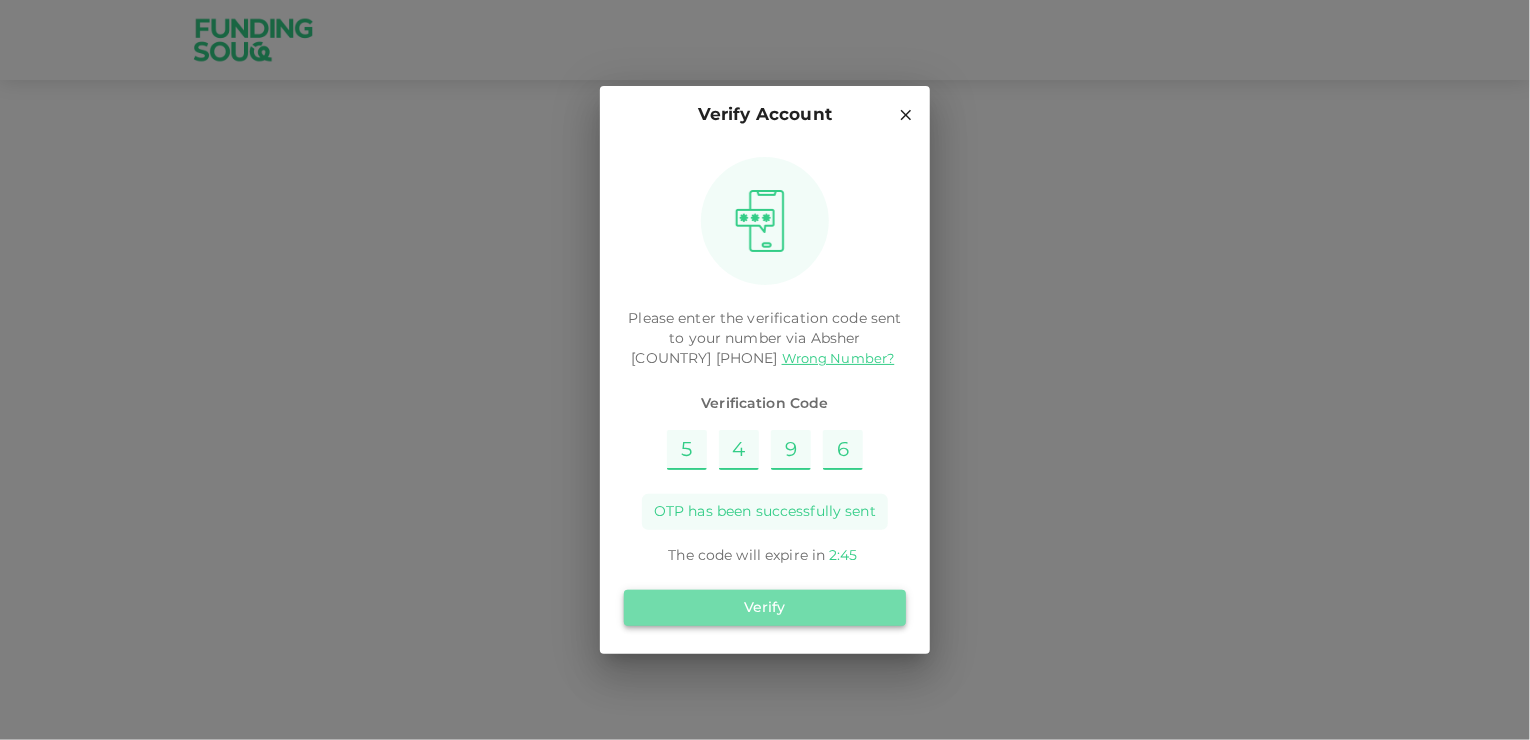 click on "Verify" at bounding box center (765, 608) 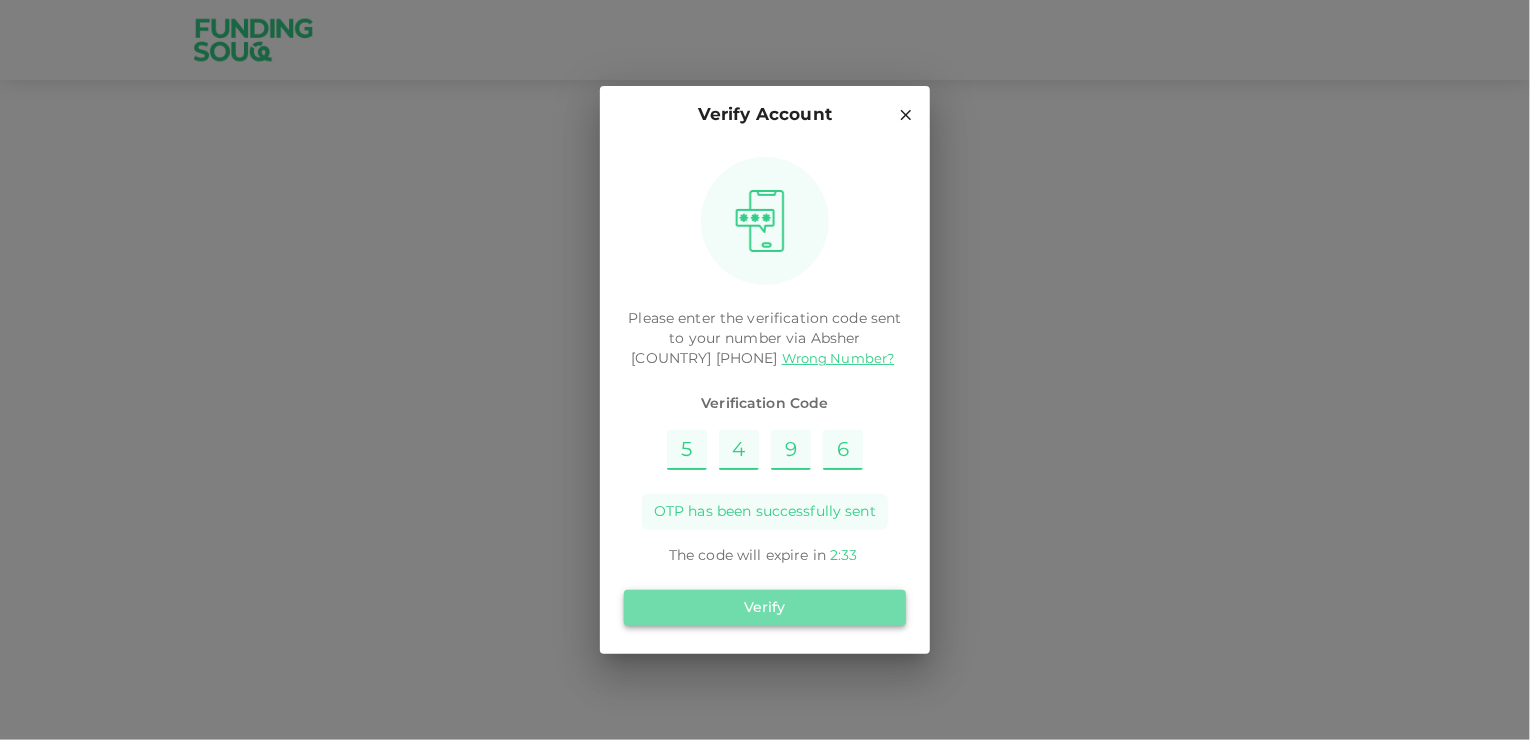 click on "Verify" at bounding box center [765, 608] 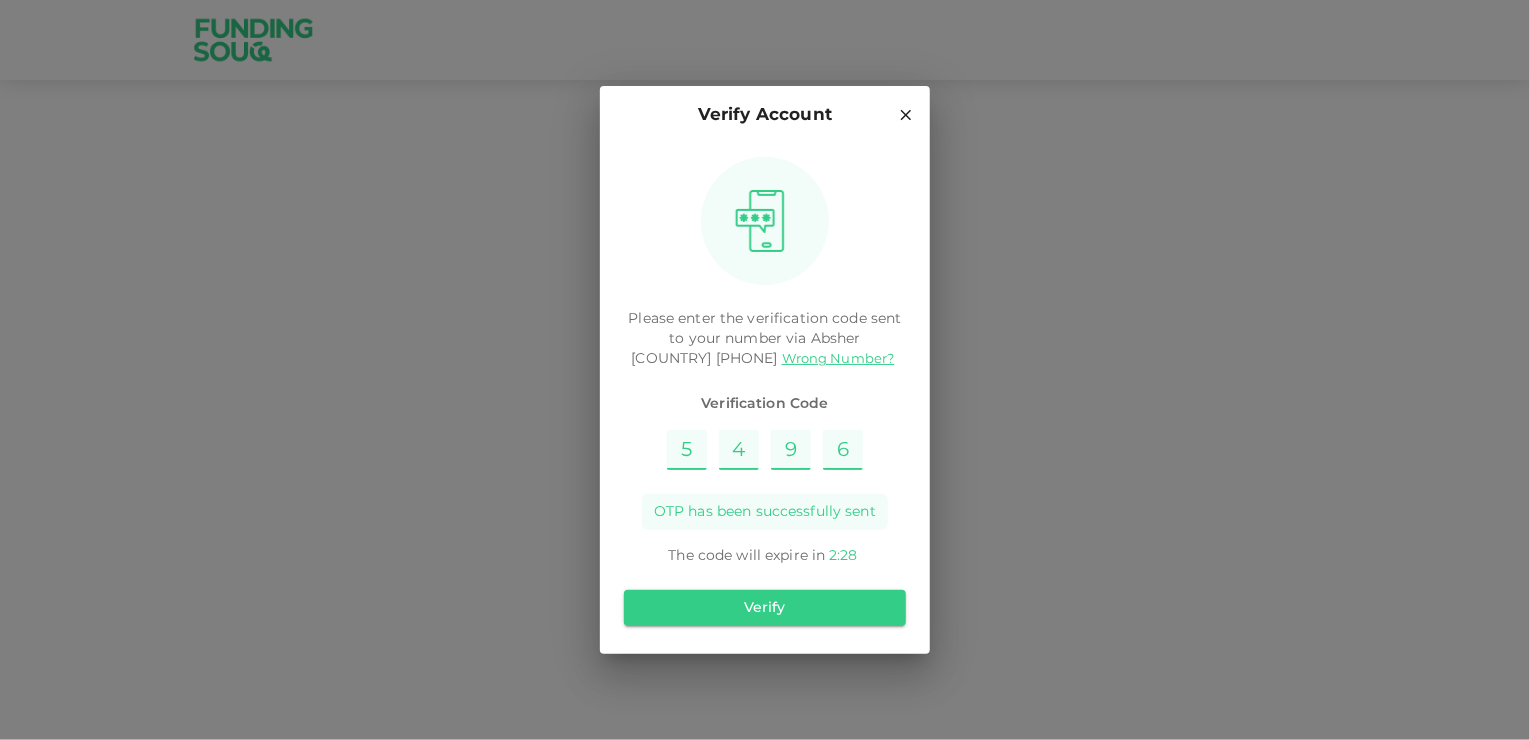click 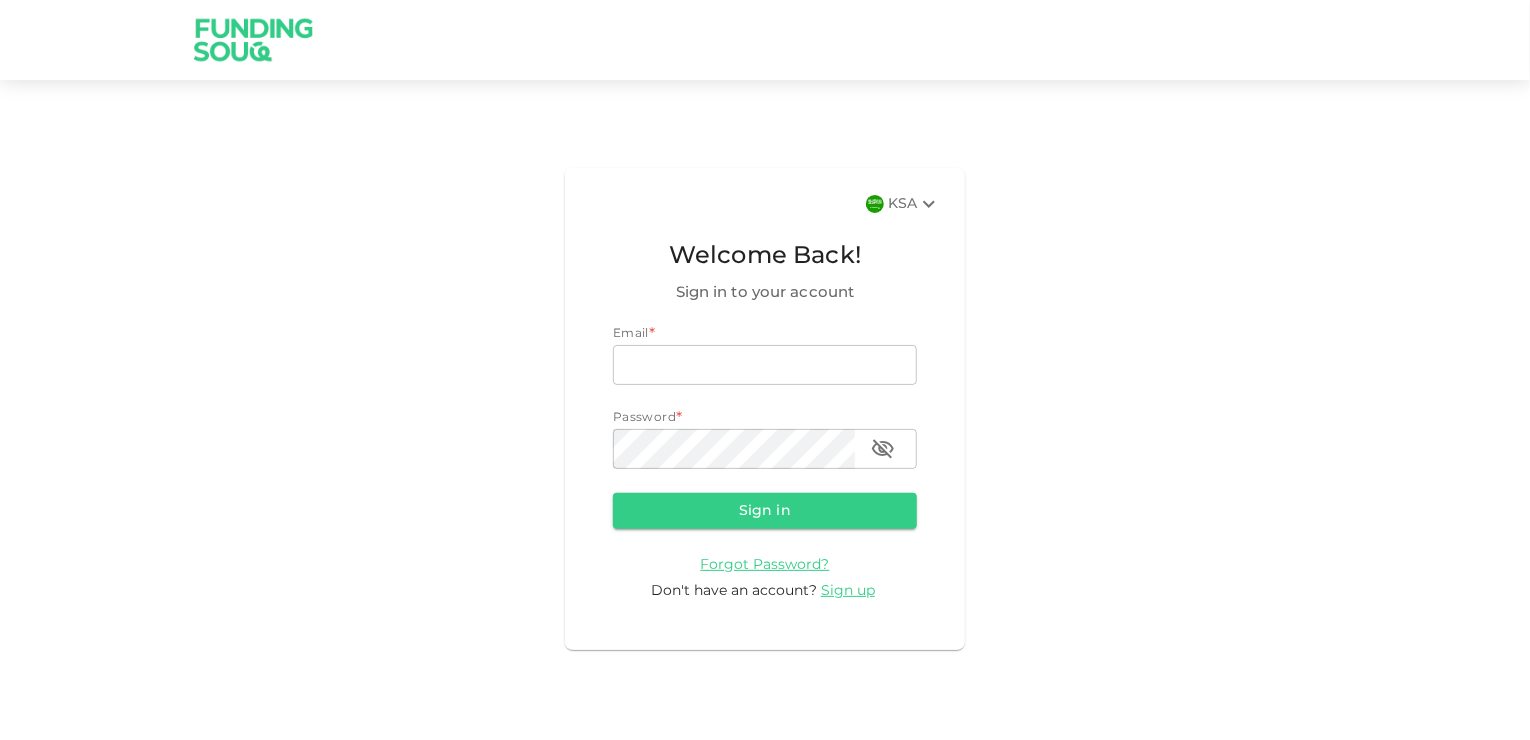type on "[USERNAME]@[DOMAIN]" 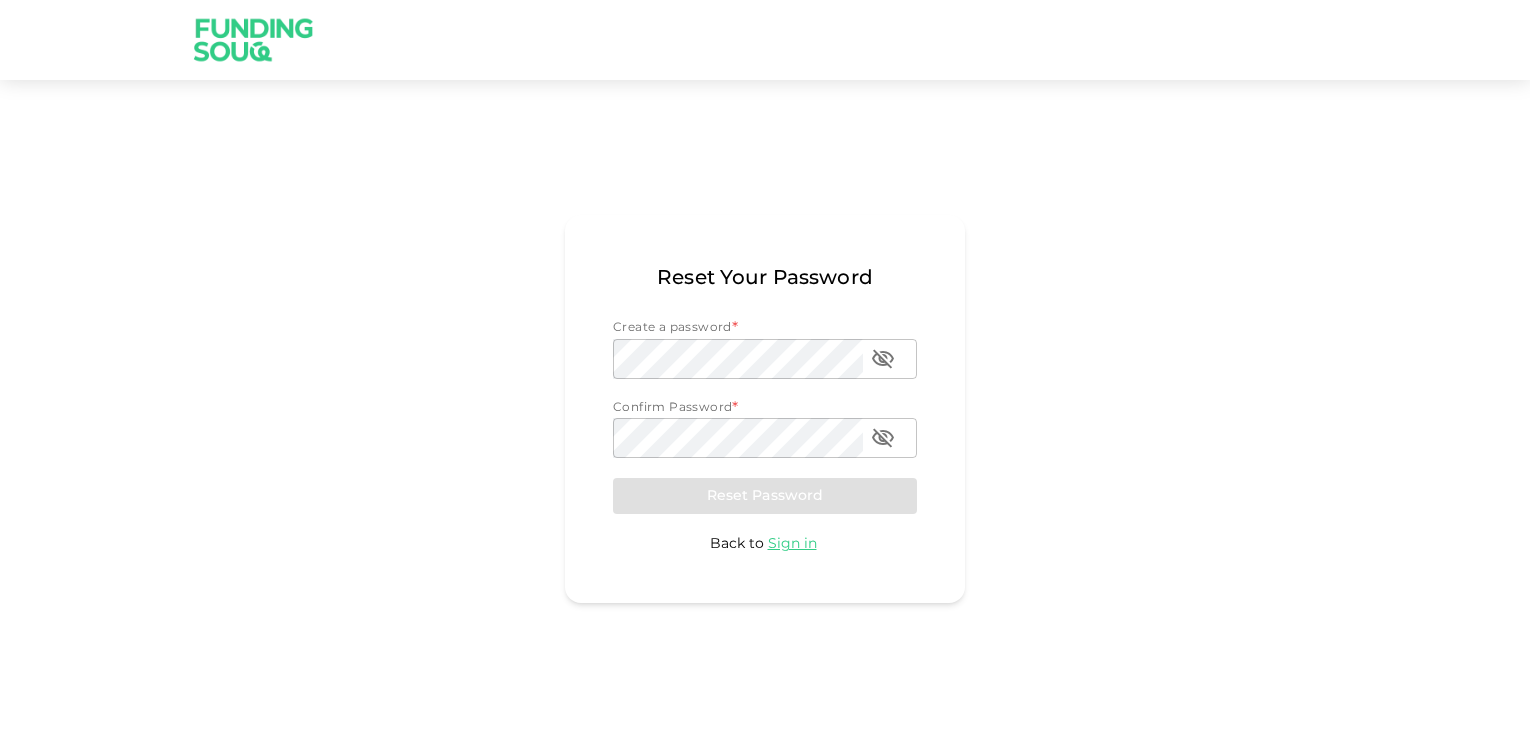 scroll, scrollTop: 0, scrollLeft: 0, axis: both 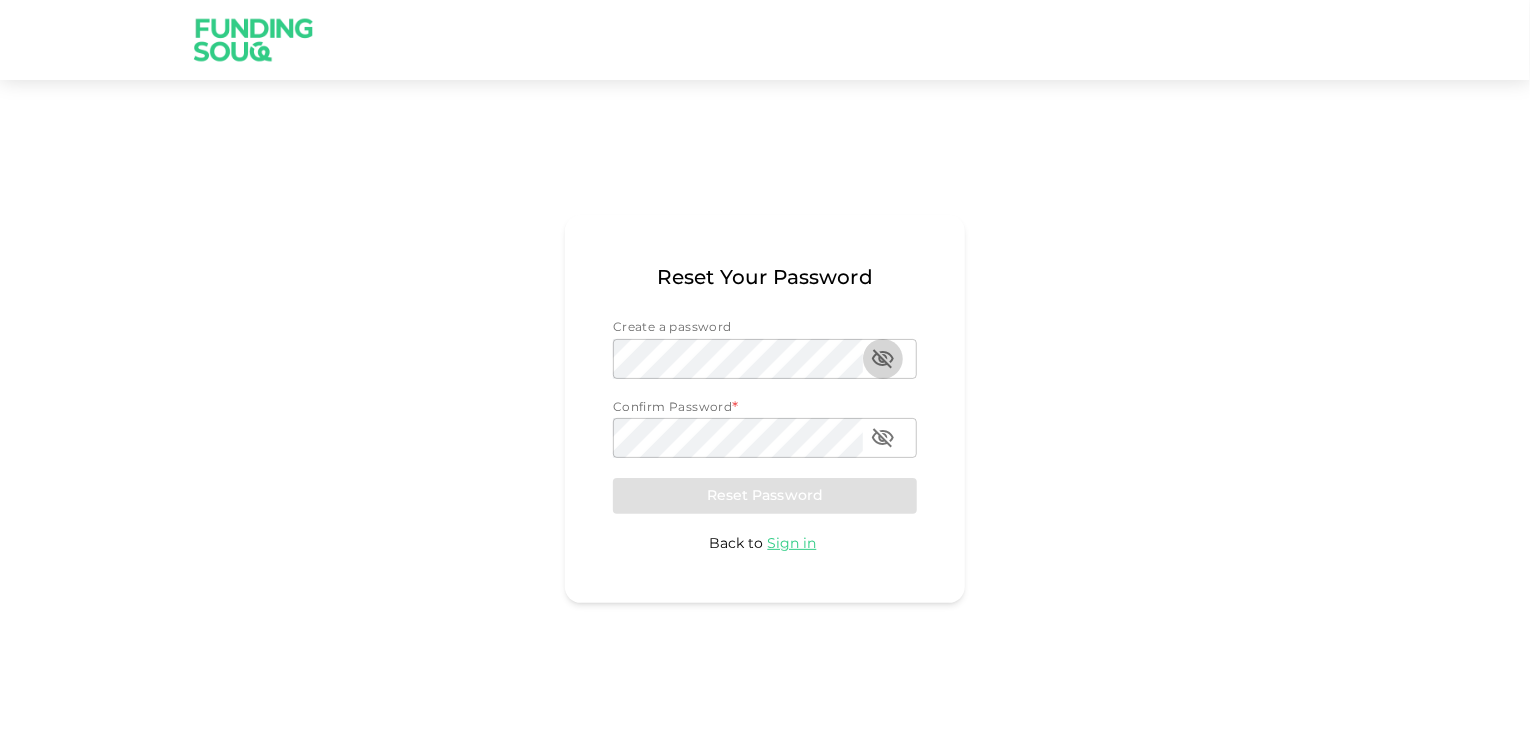 type 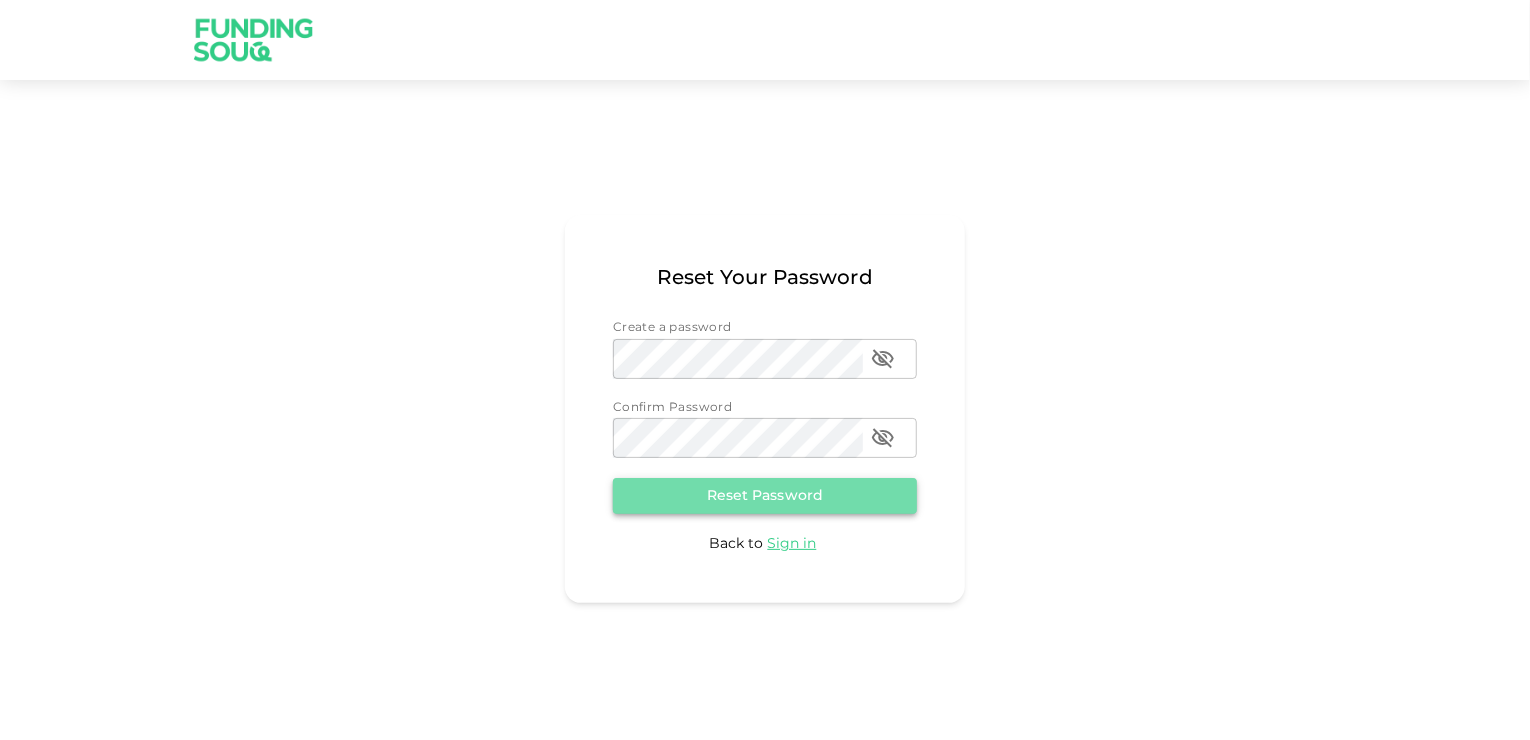 click on "Reset Password" at bounding box center (765, 496) 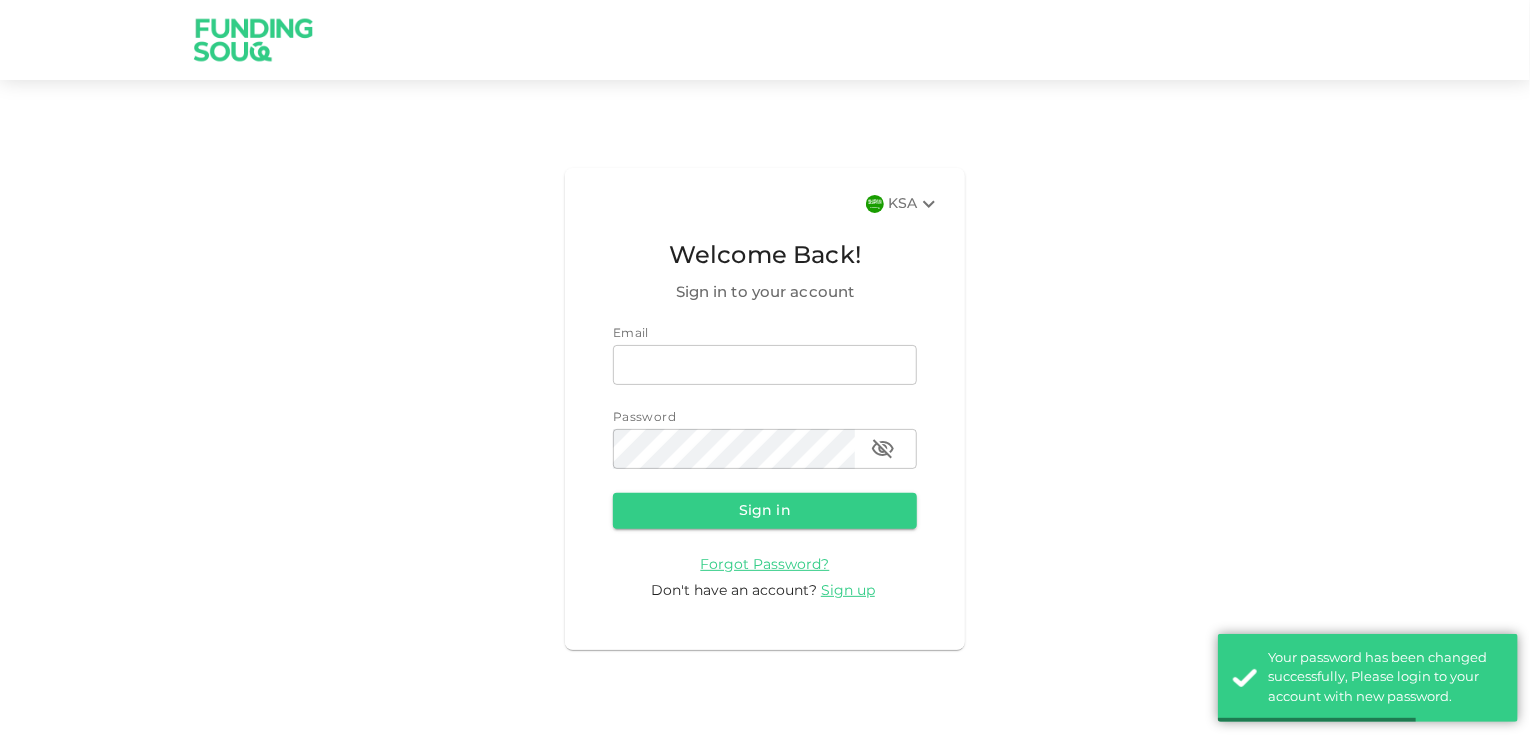 type on "[EMAIL]" 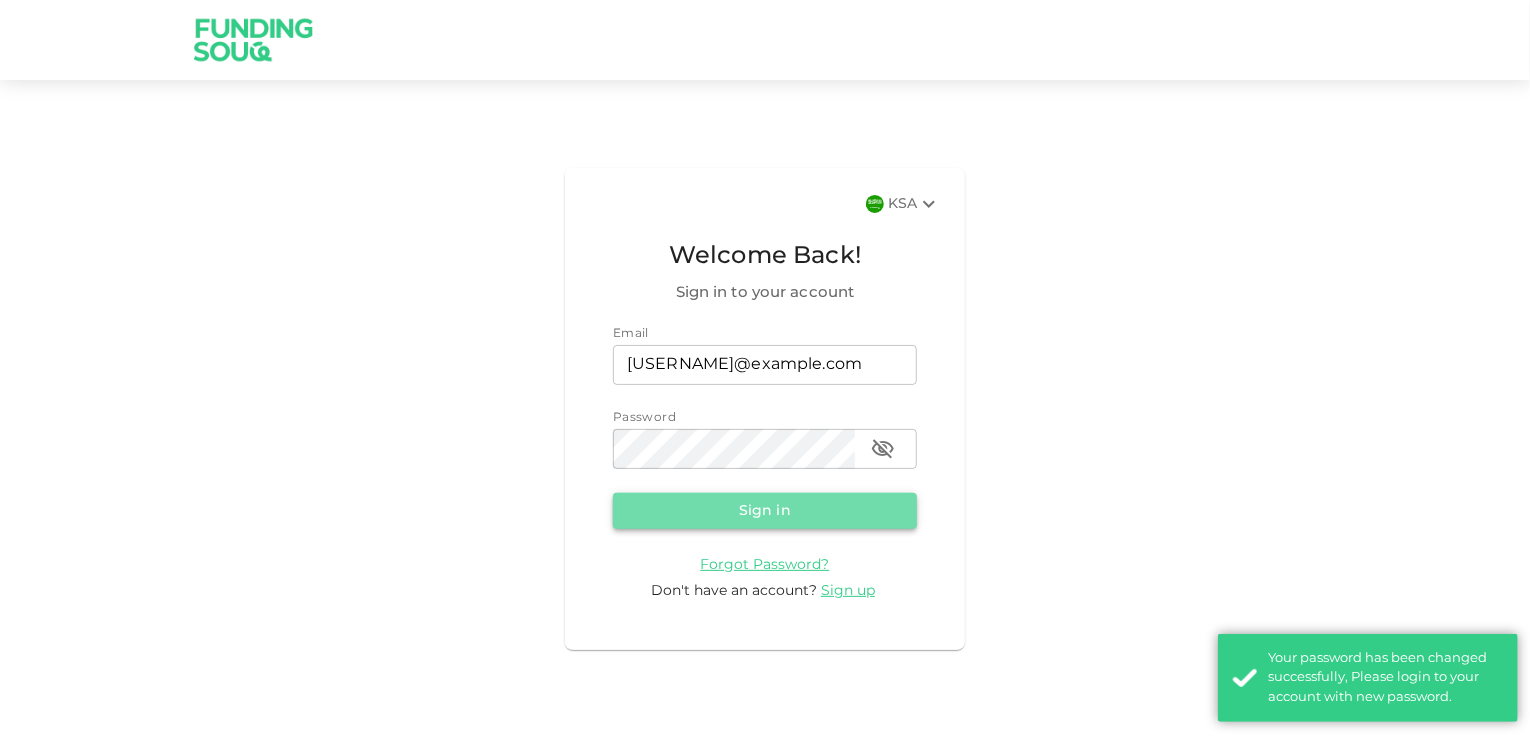click on "Sign in" at bounding box center [765, 511] 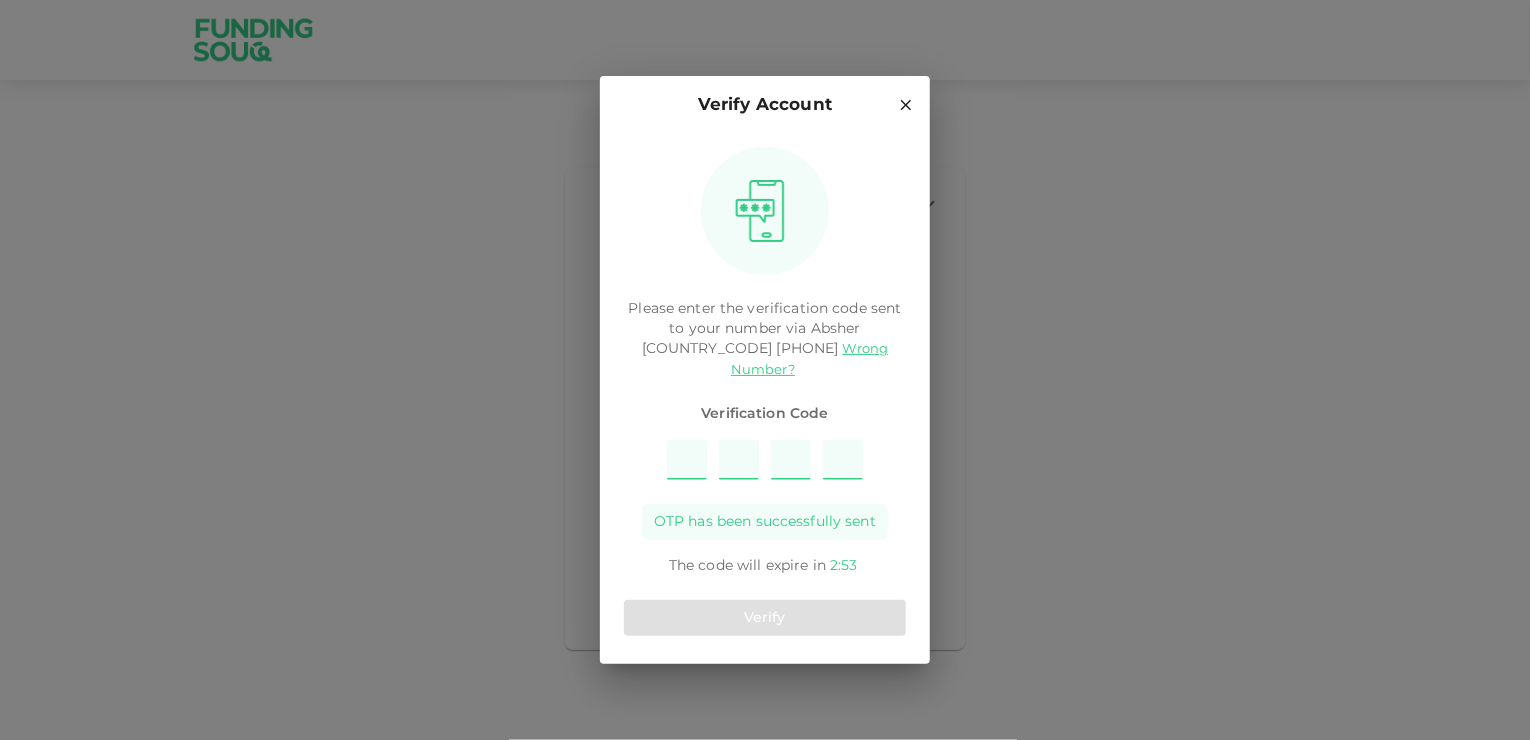 type on "7" 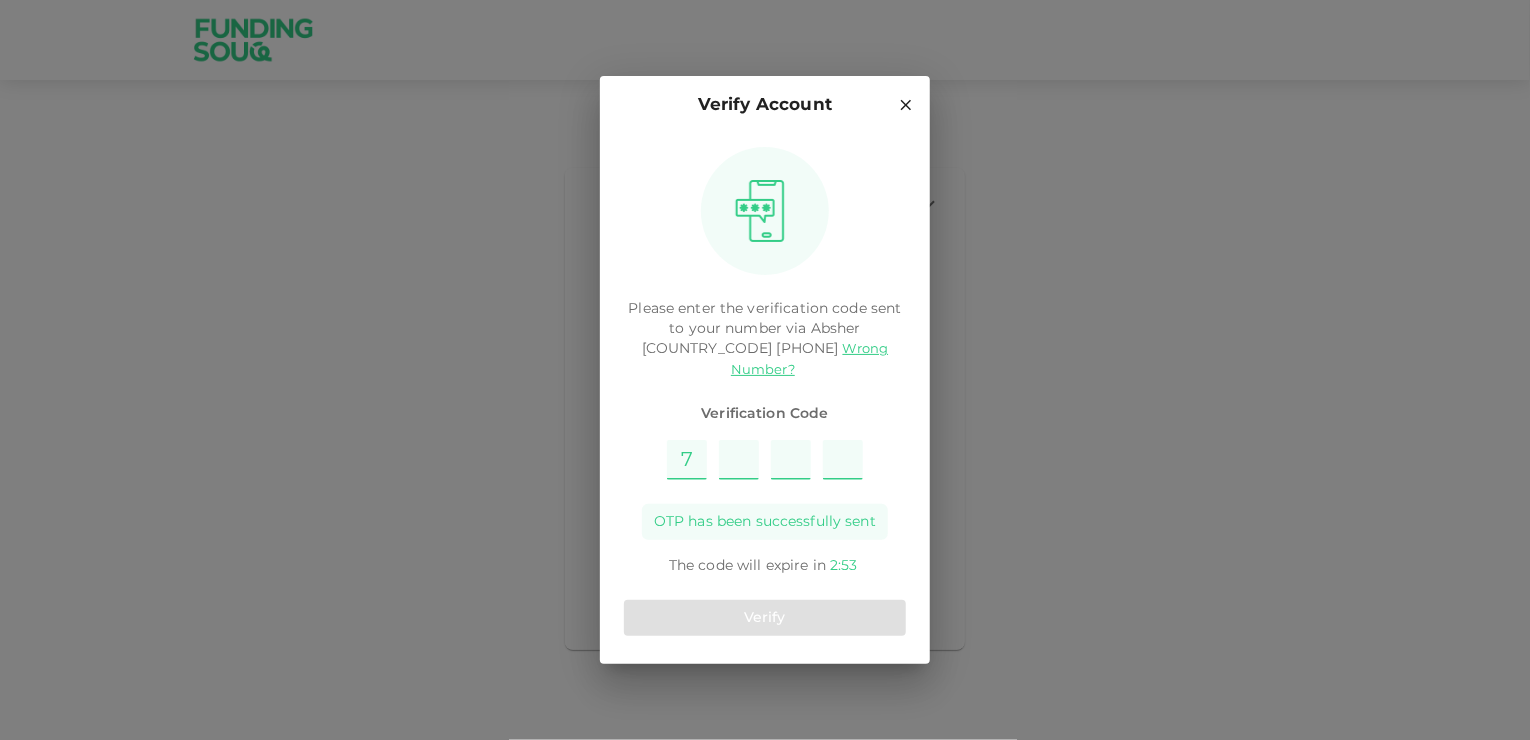 type on "4" 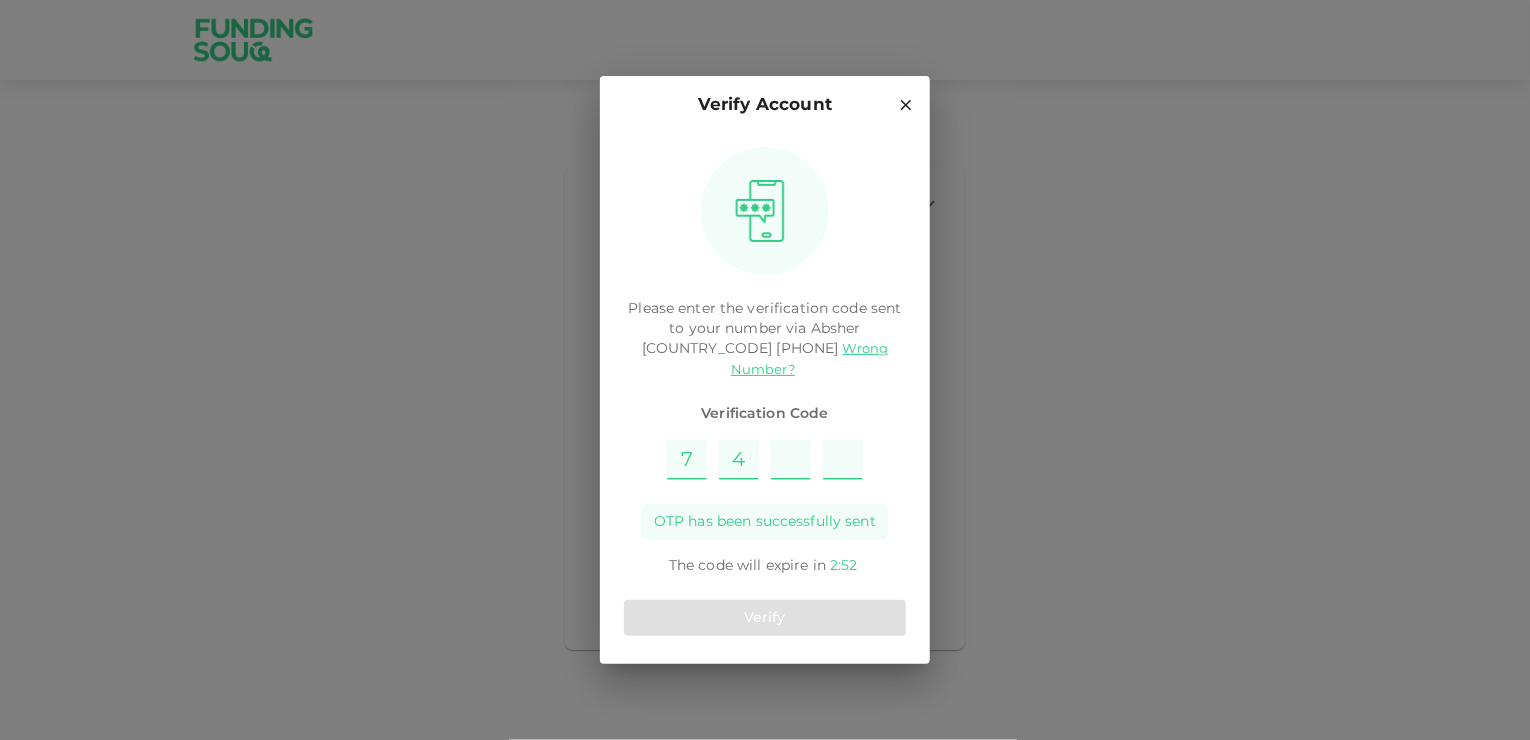 type on "2" 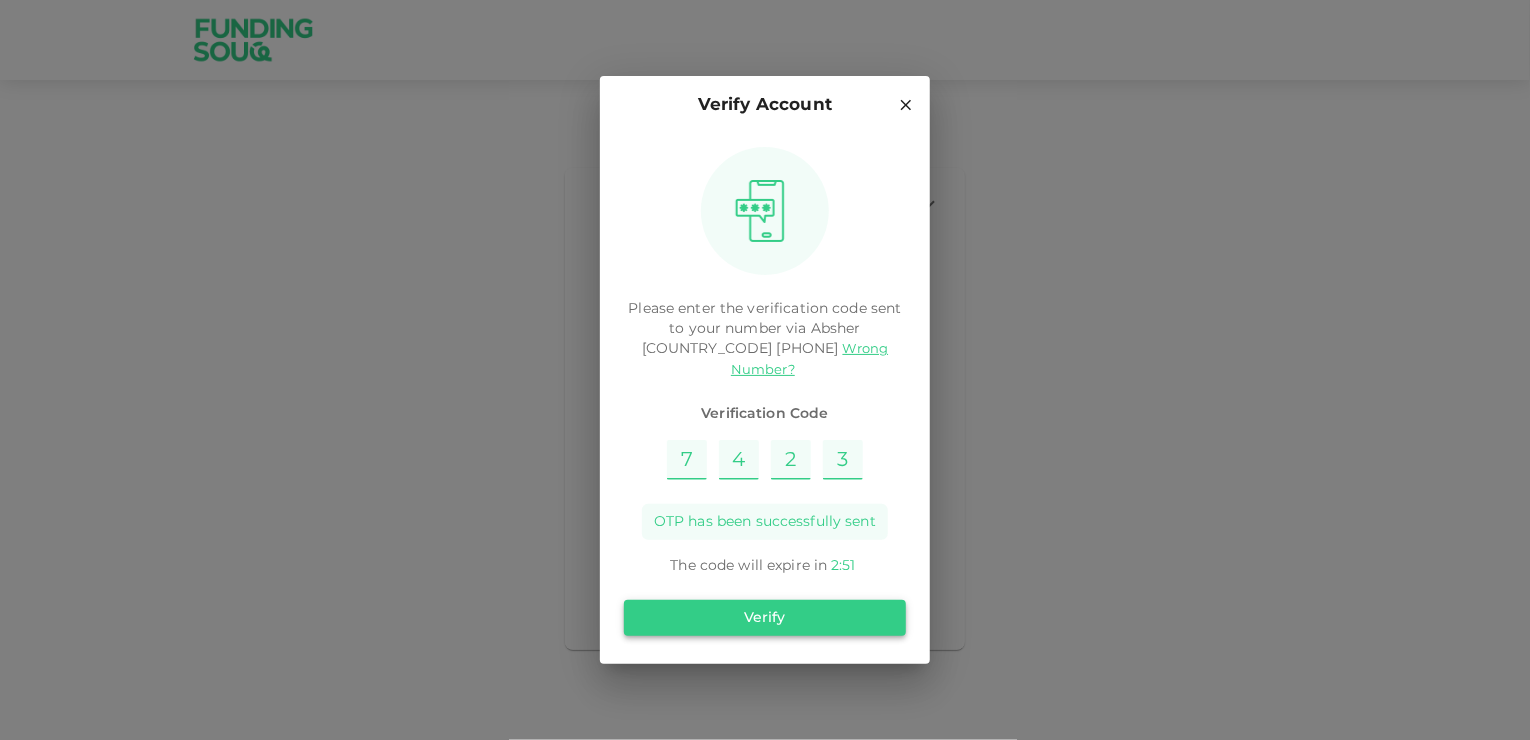 type on "3" 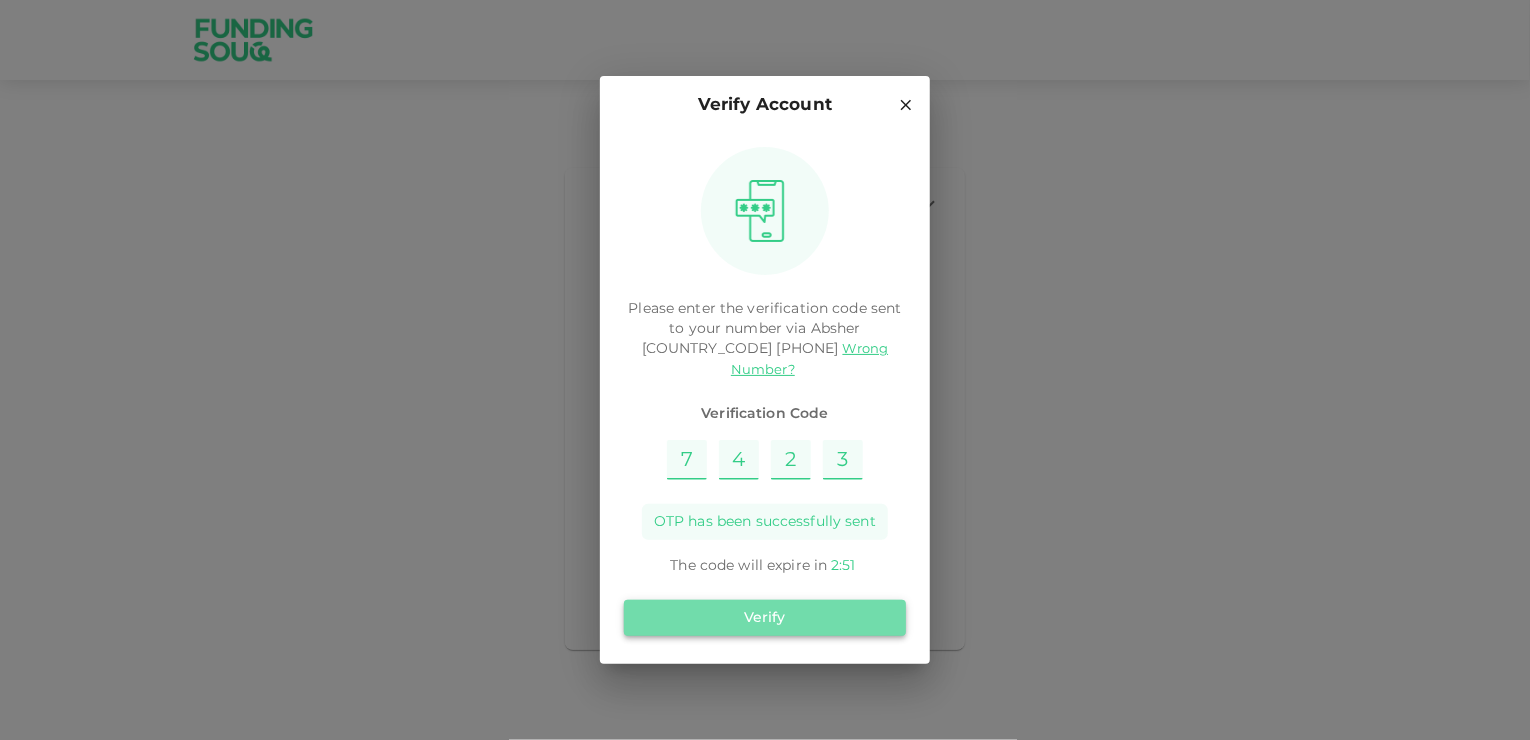 click on "Verify" at bounding box center (765, 618) 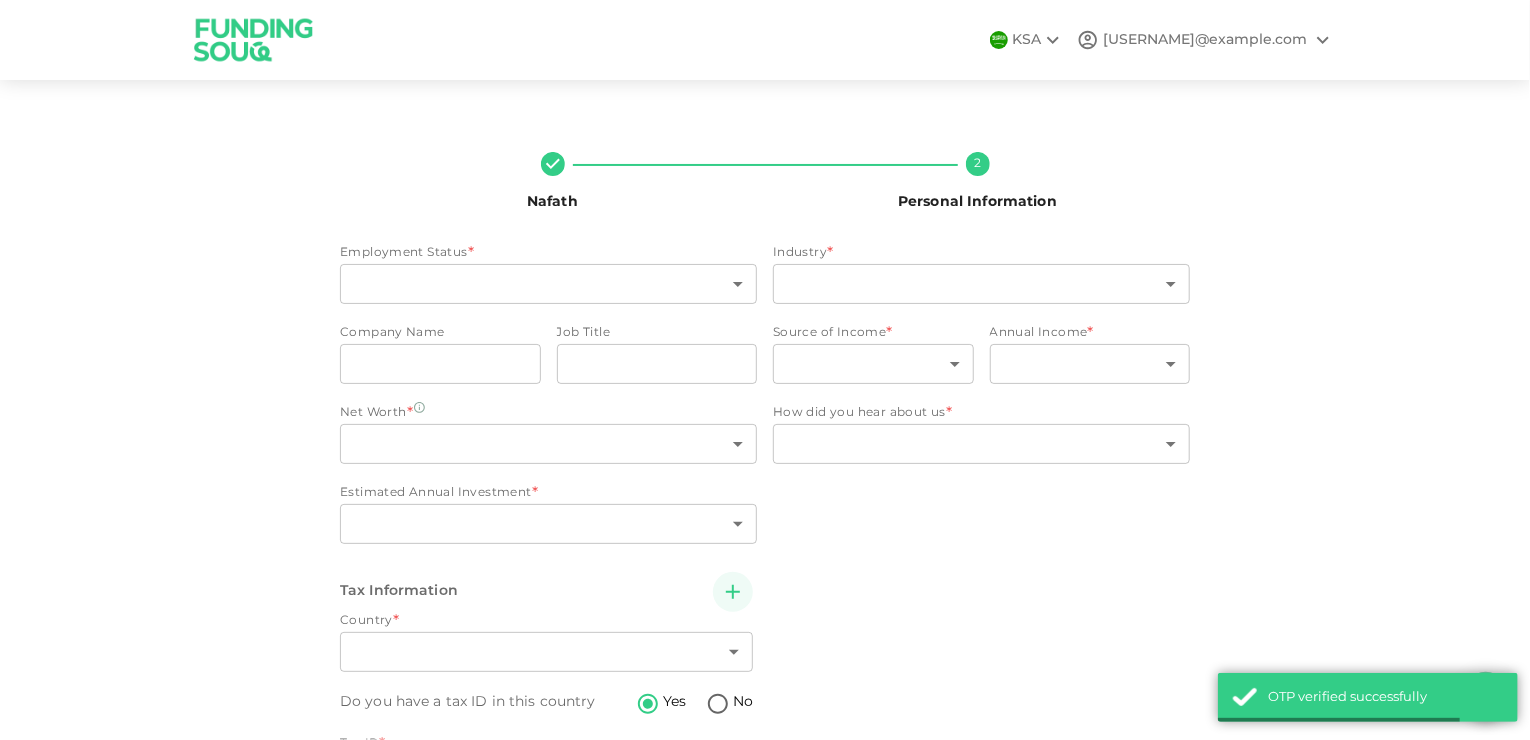 type on "9" 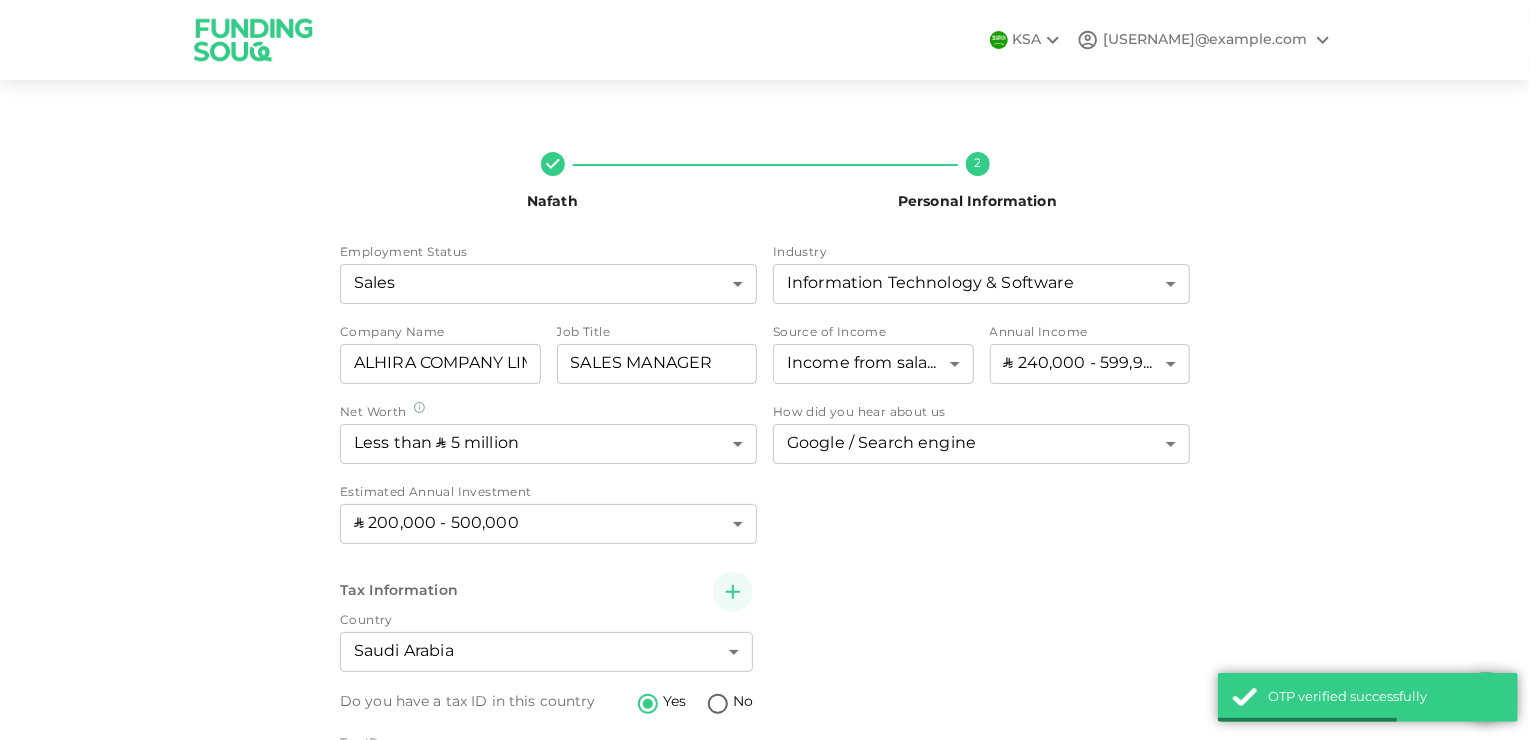 scroll, scrollTop: 142, scrollLeft: 0, axis: vertical 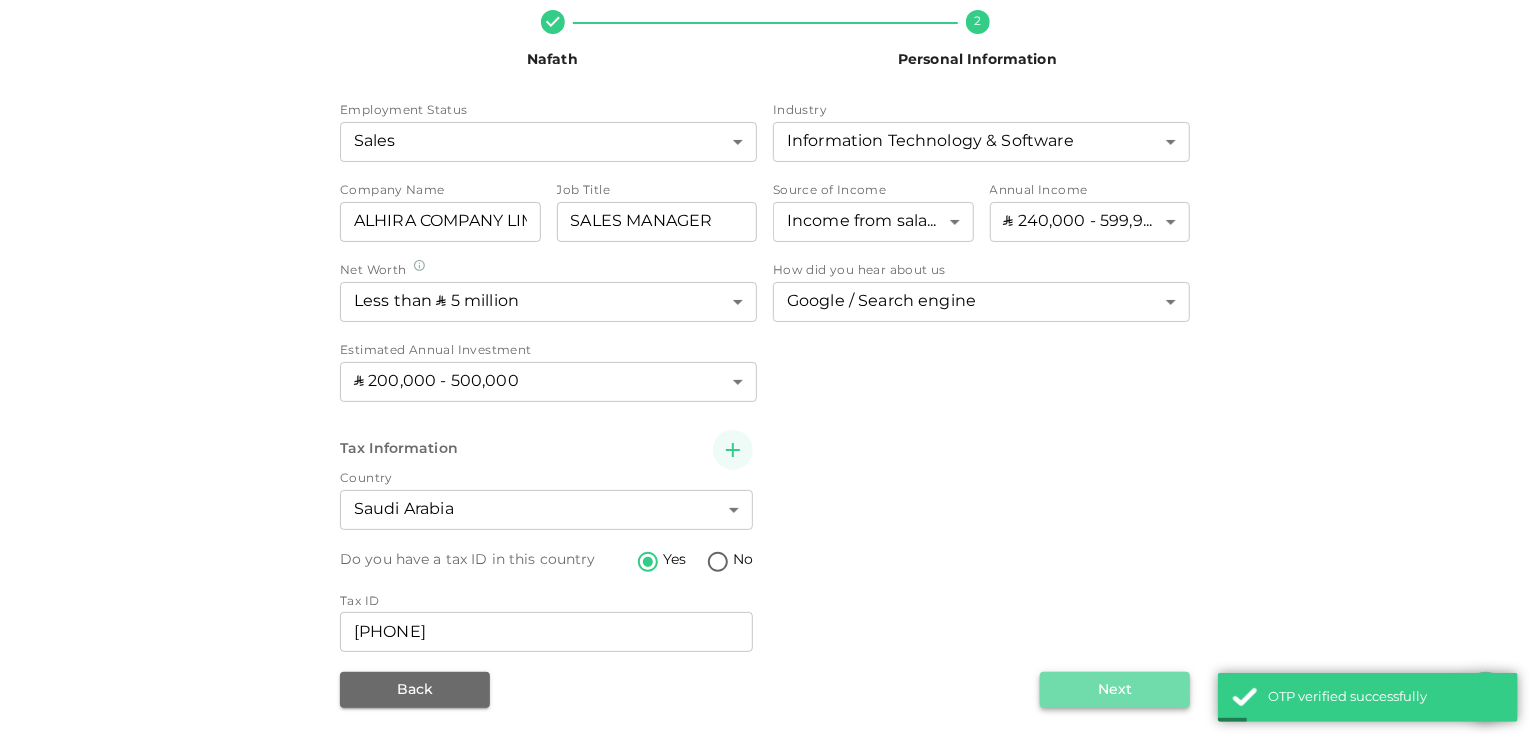 click on "Next" at bounding box center (1115, 690) 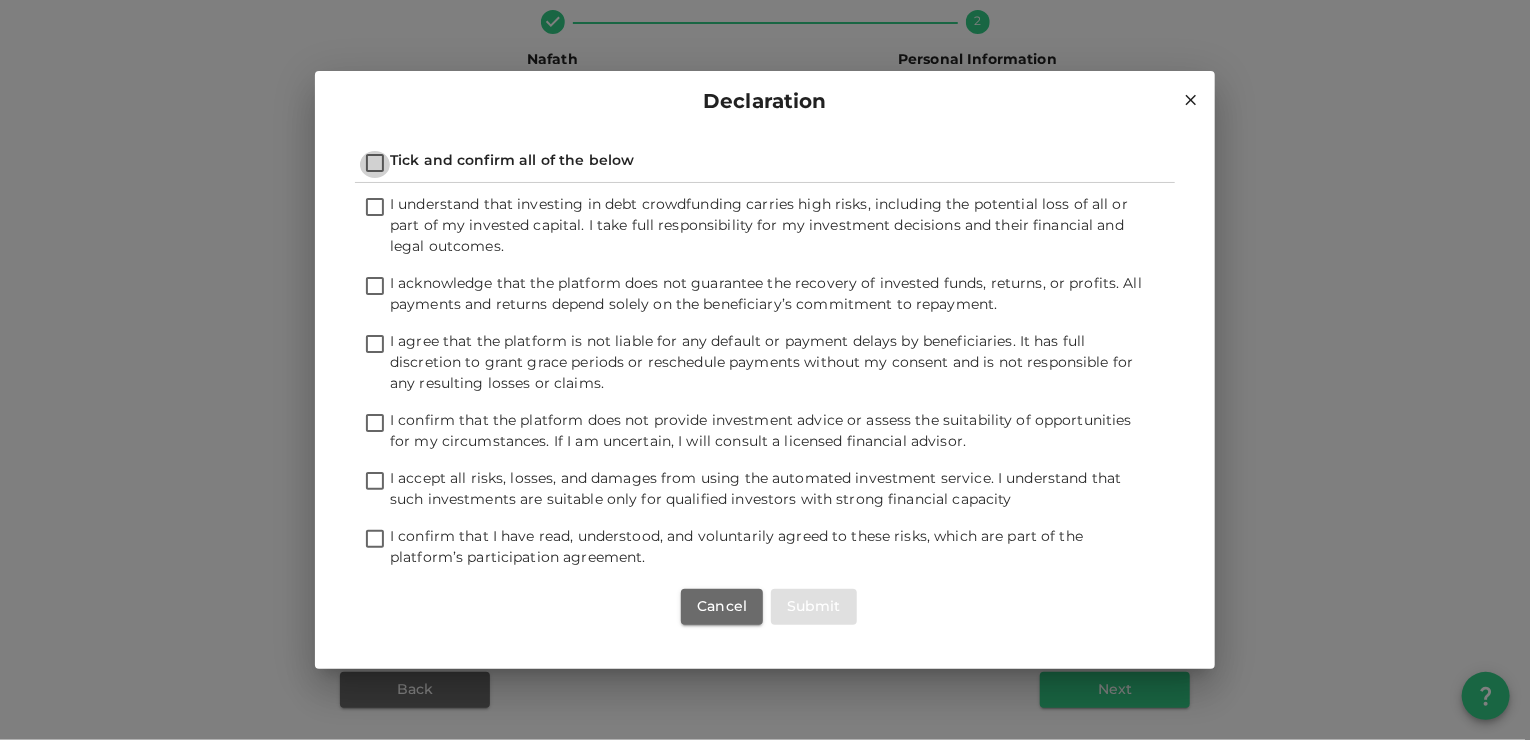 click on "Tick and confirm all of the below" at bounding box center [375, 164] 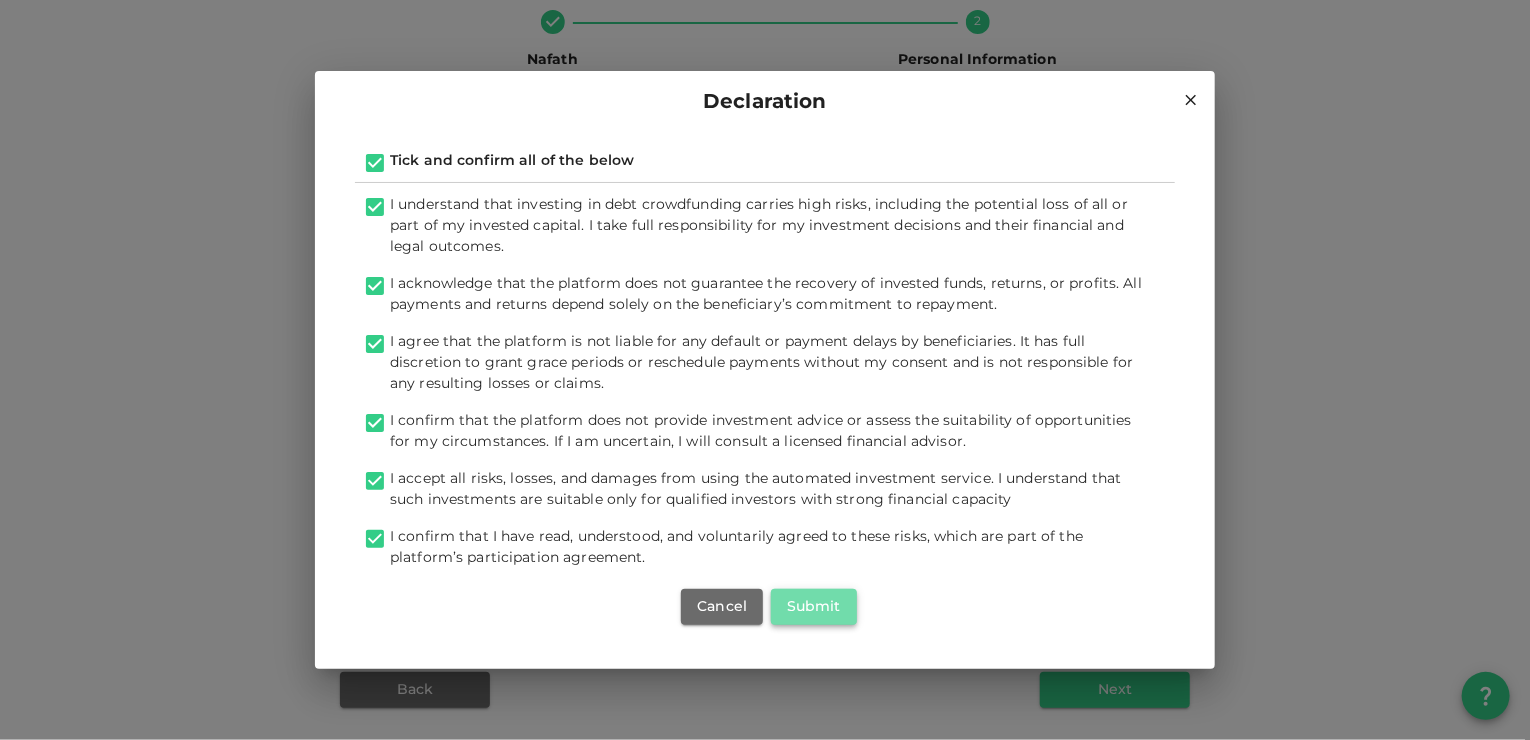click on "Submit" at bounding box center (814, 607) 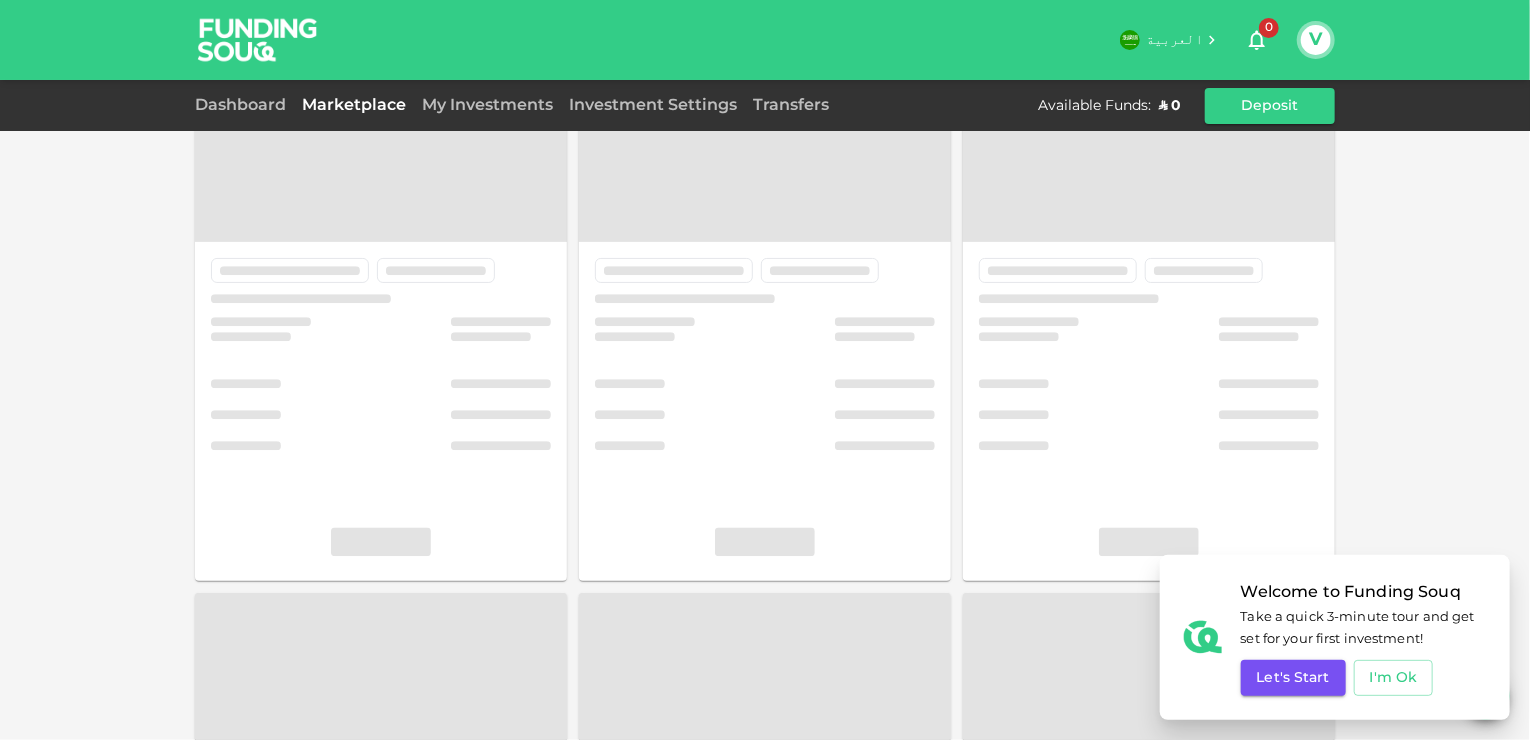 scroll, scrollTop: 0, scrollLeft: 0, axis: both 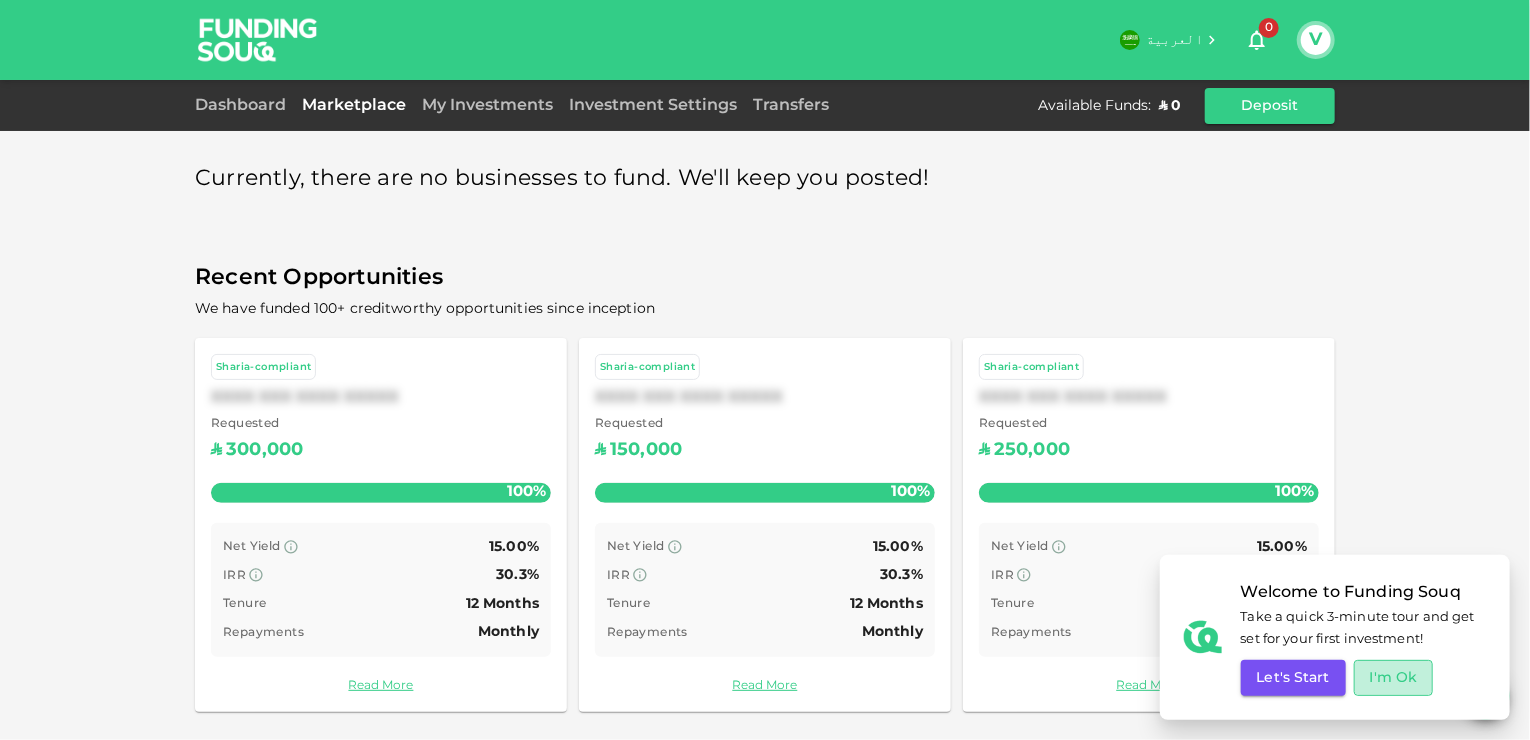 click on "I'm Ok" at bounding box center [1394, 678] 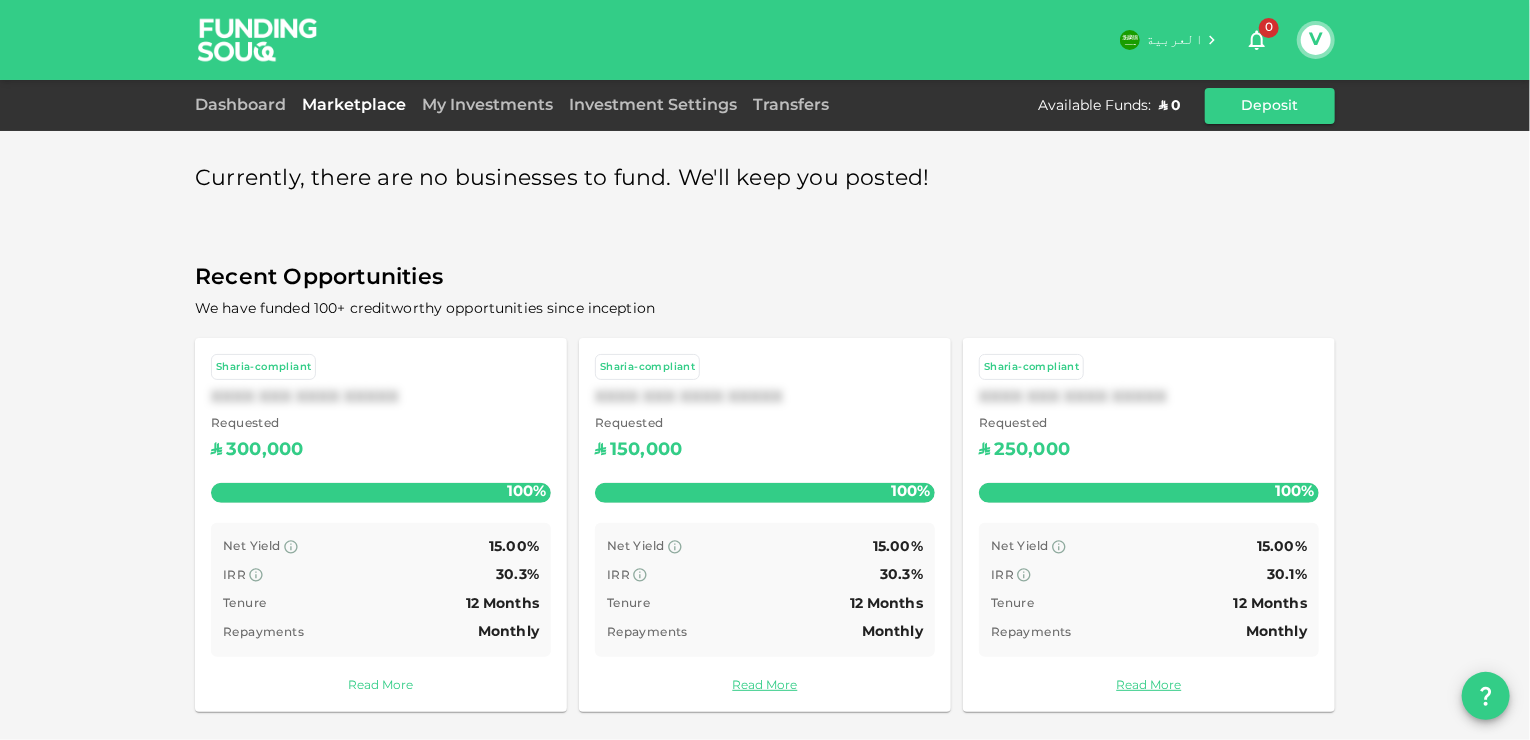 click on "Read More" at bounding box center [381, 686] 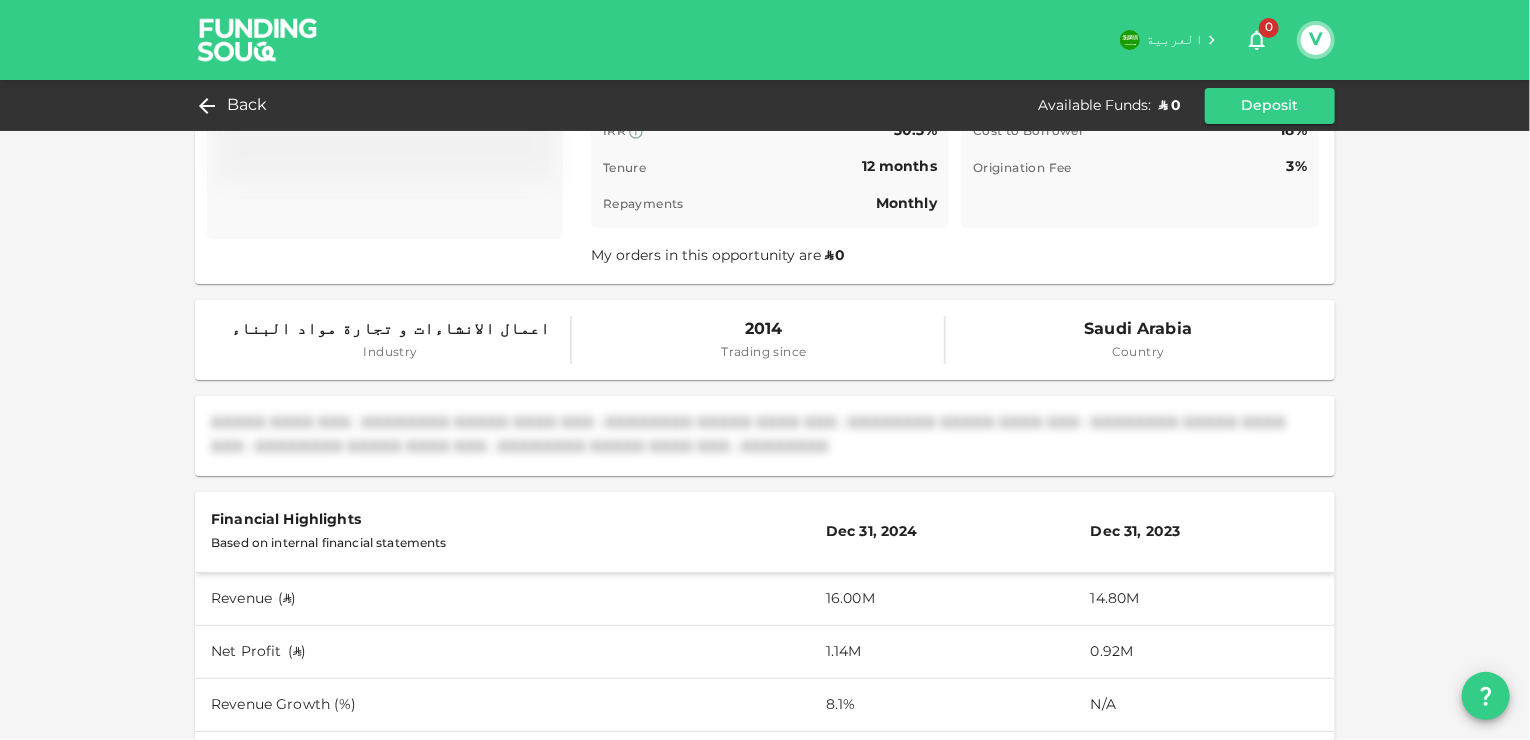 scroll, scrollTop: 0, scrollLeft: 0, axis: both 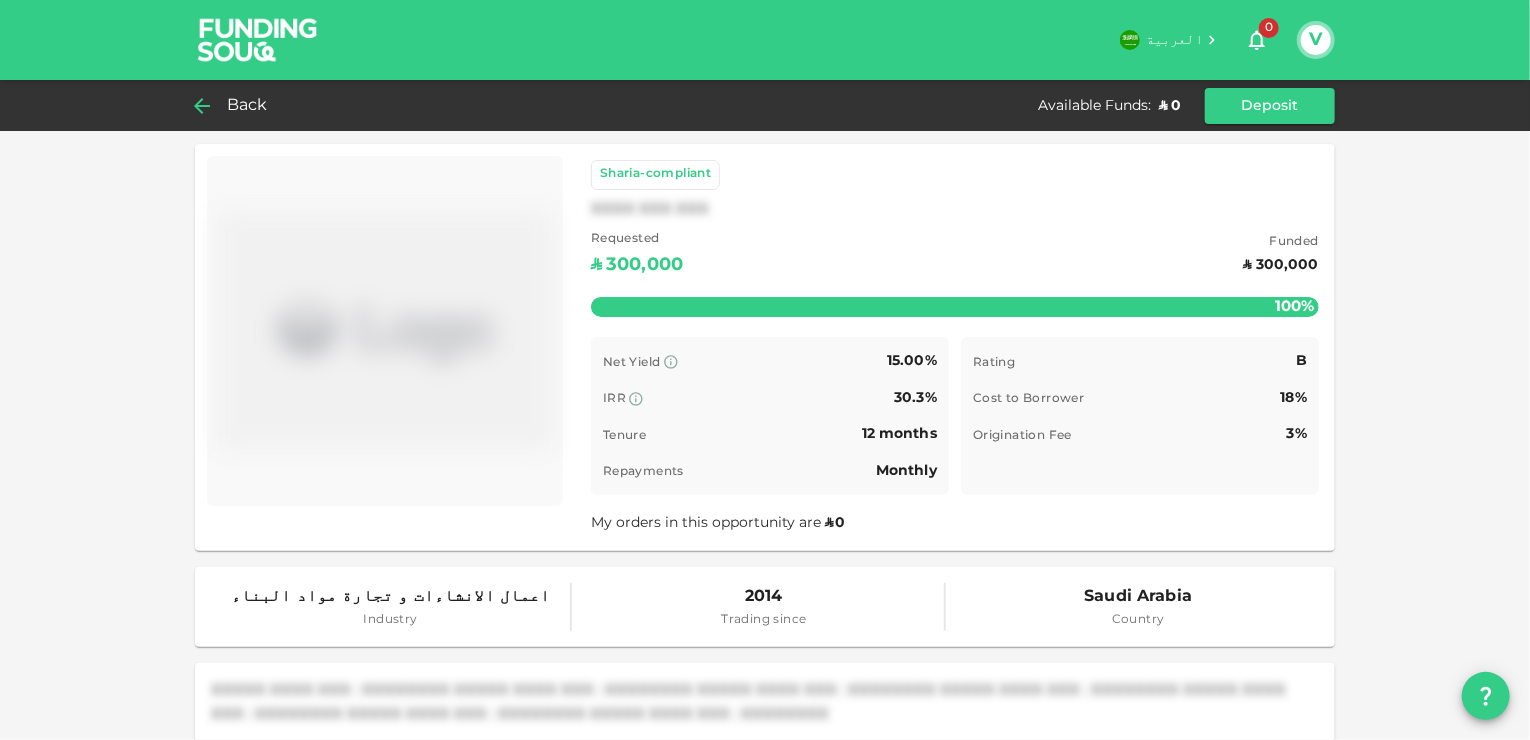 click 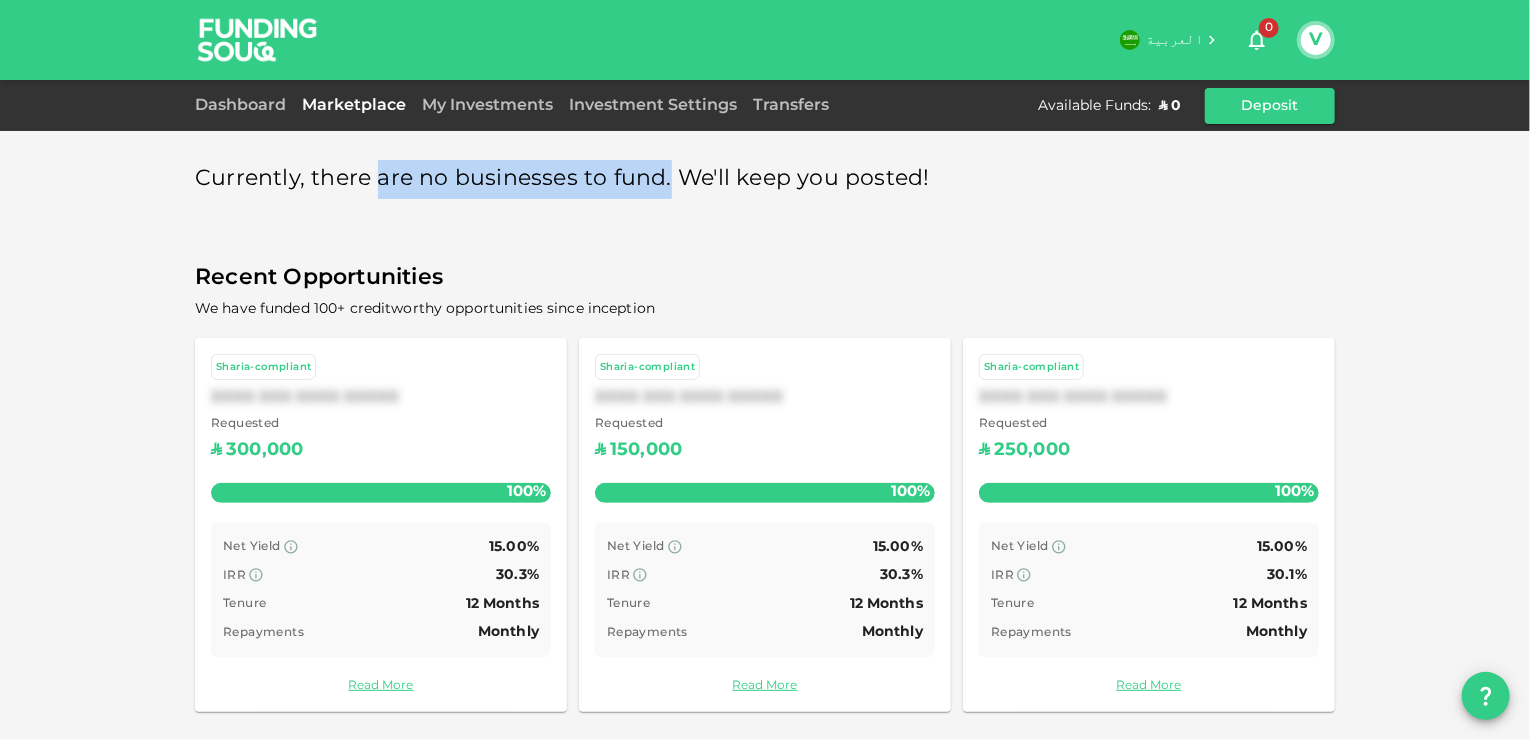 drag, startPoint x: 373, startPoint y: 178, endPoint x: 668, endPoint y: 192, distance: 295.33203 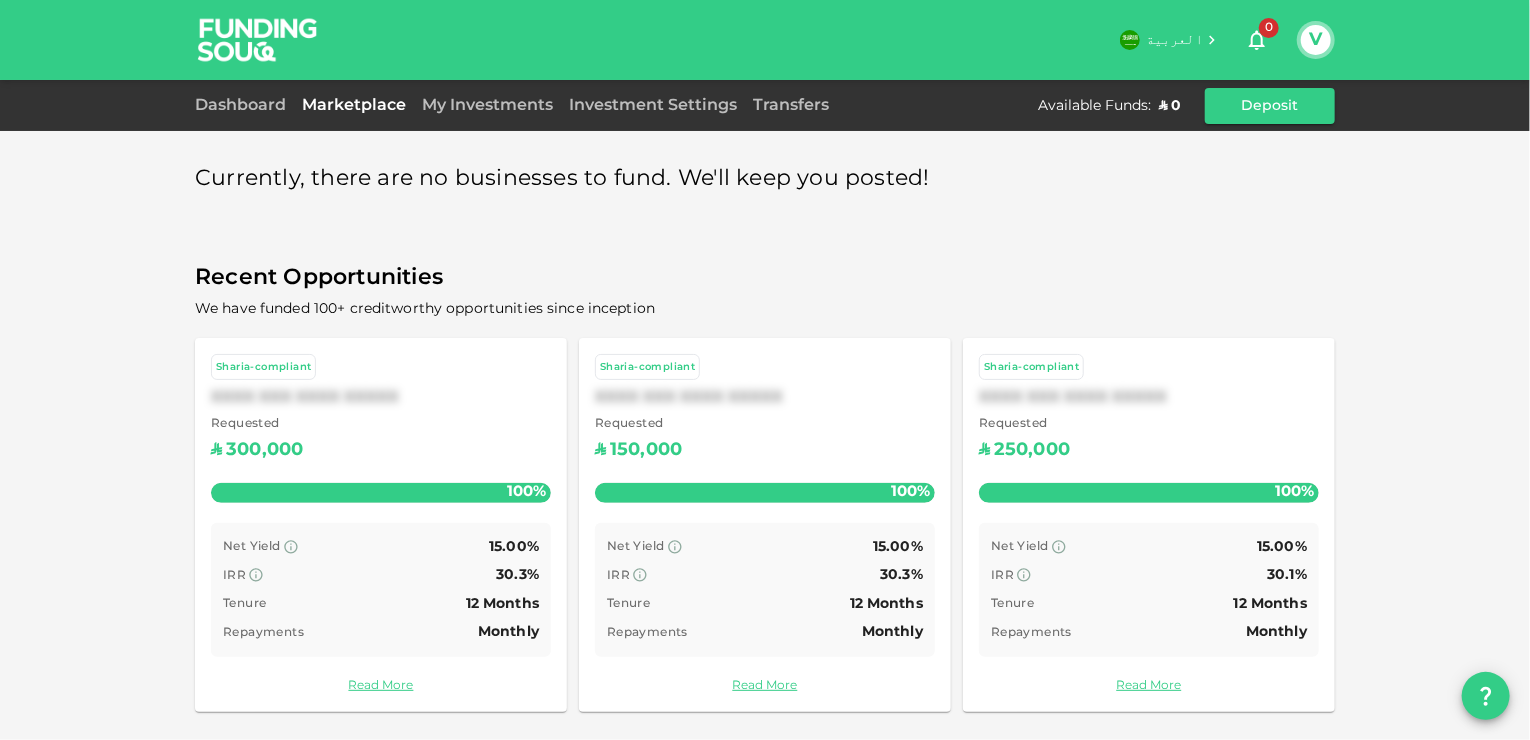 drag, startPoint x: 668, startPoint y: 192, endPoint x: 772, endPoint y: 243, distance: 115.83177 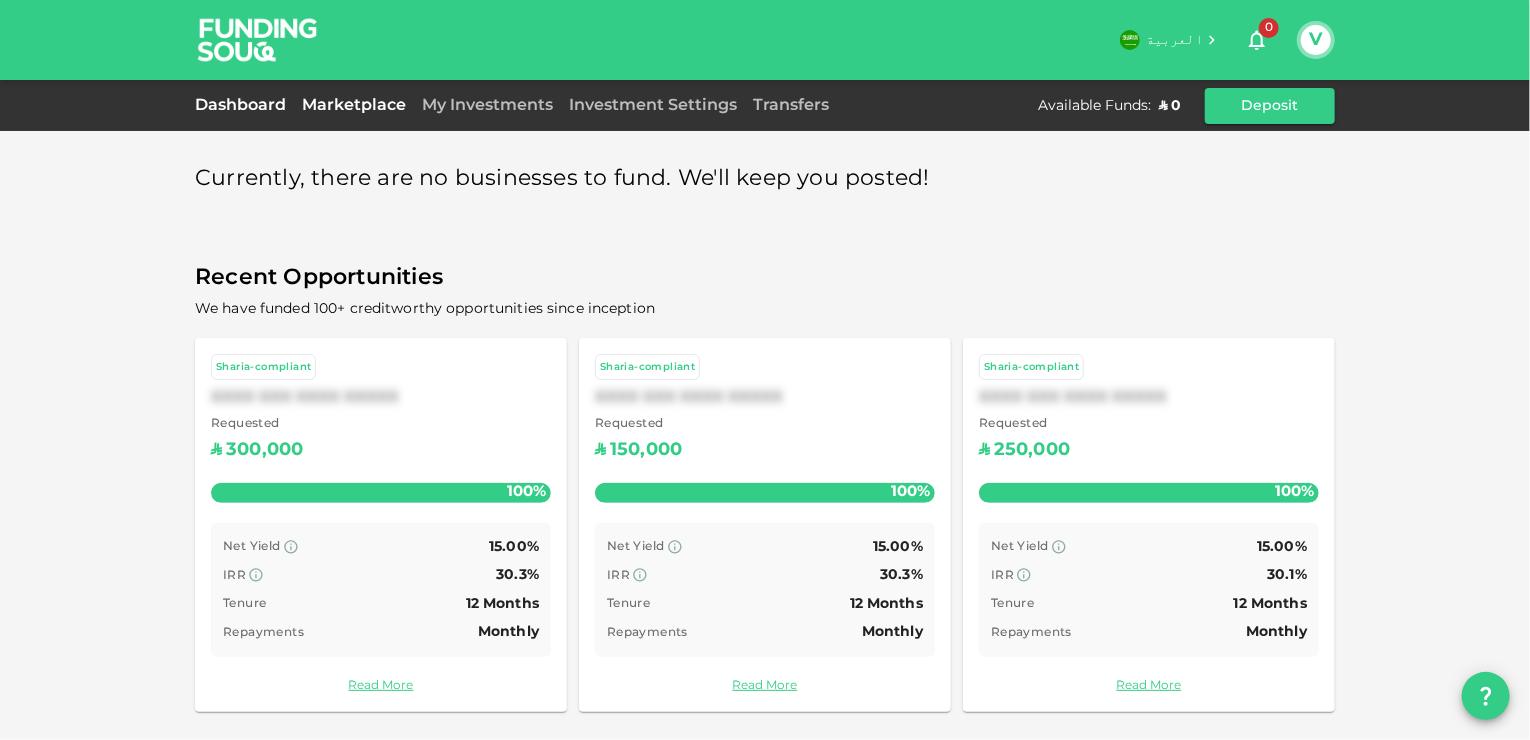 click on "Dashboard" at bounding box center [244, 105] 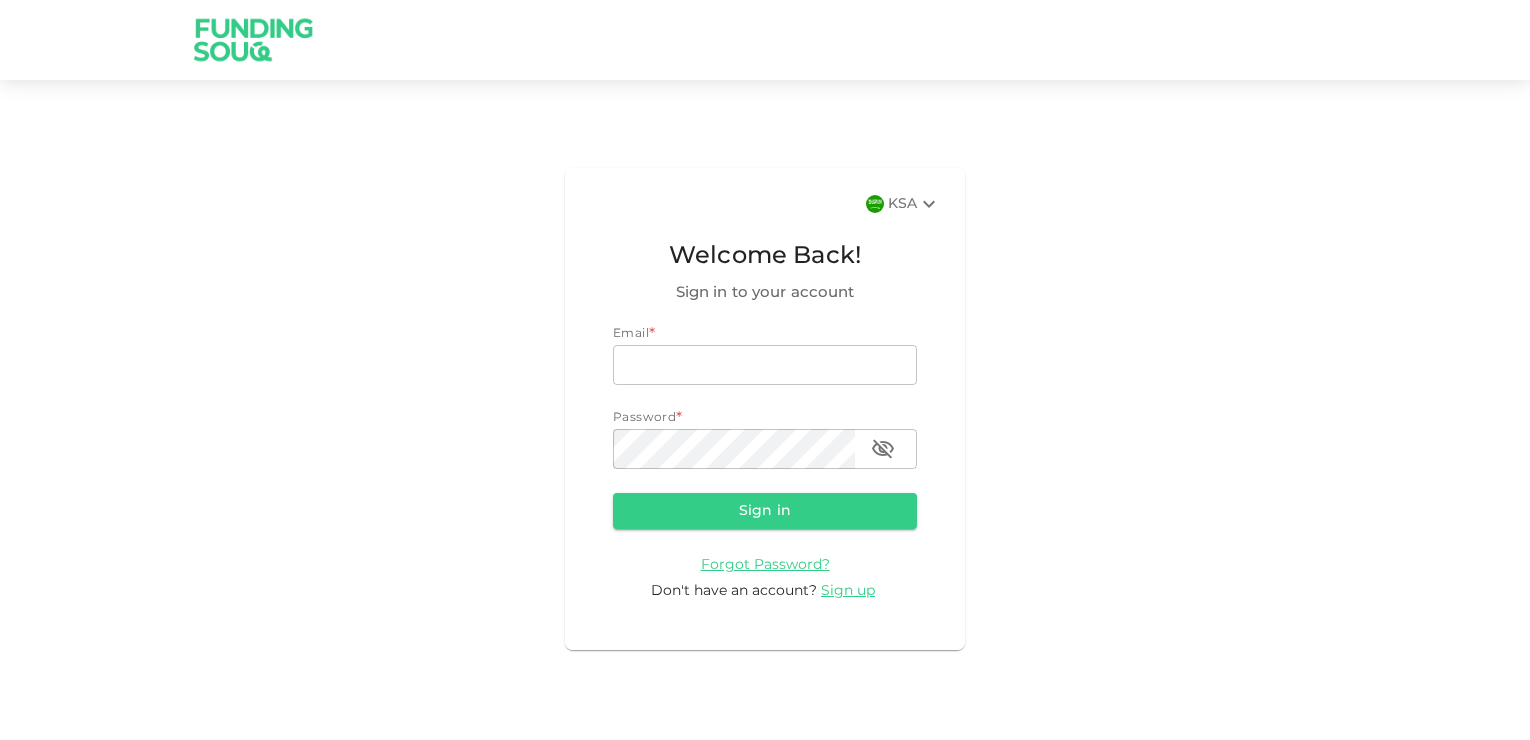 scroll, scrollTop: 0, scrollLeft: 0, axis: both 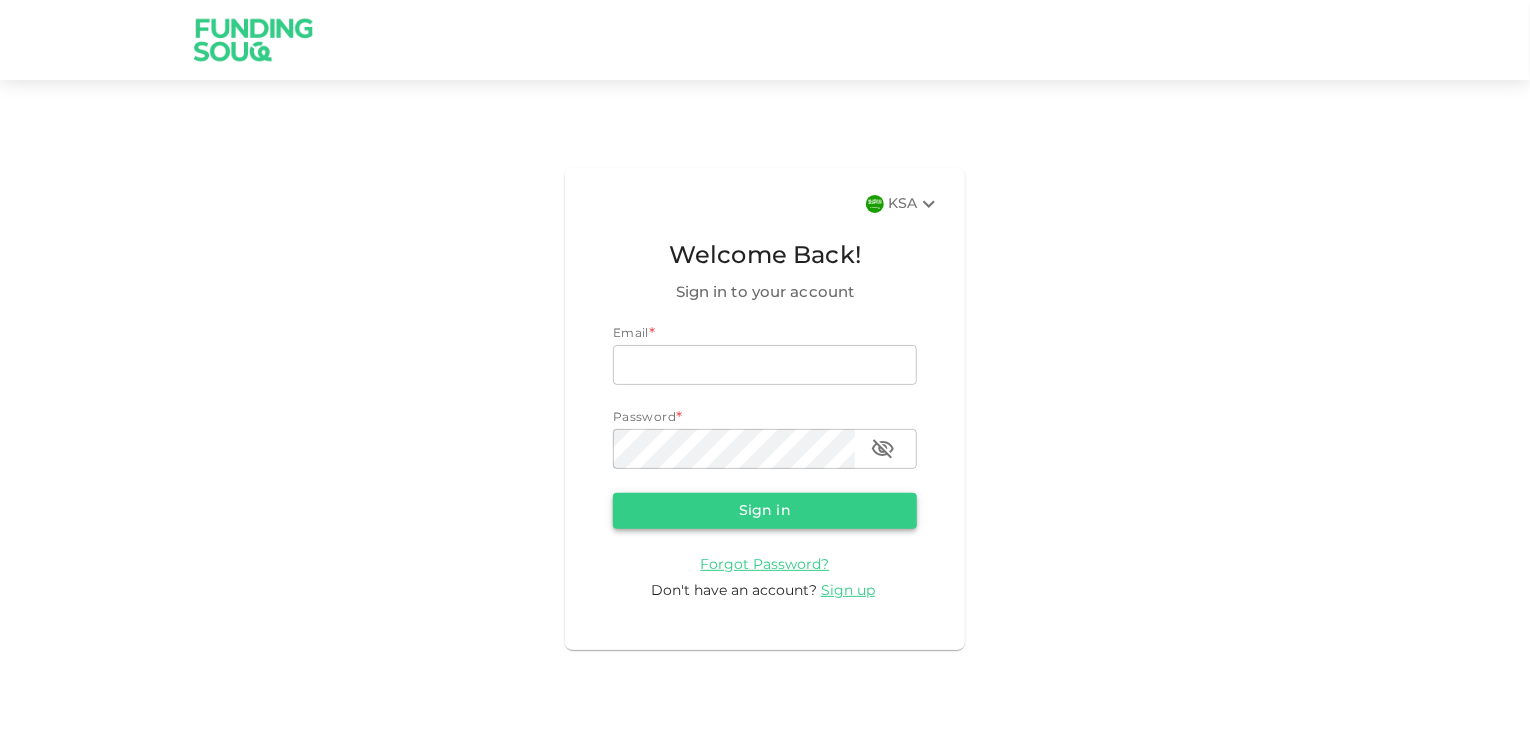 type on "[EMAIL]" 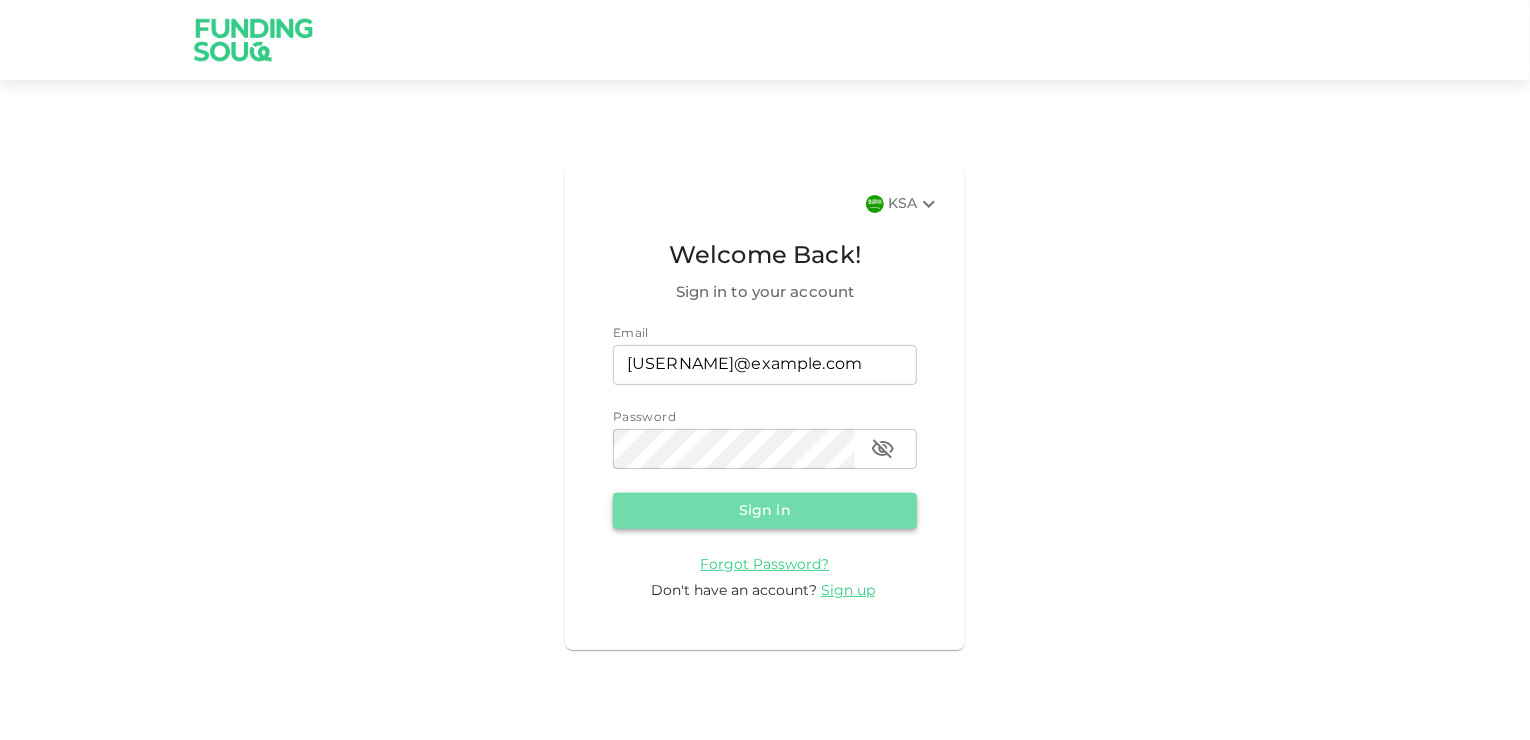 click on "Sign in" at bounding box center (765, 511) 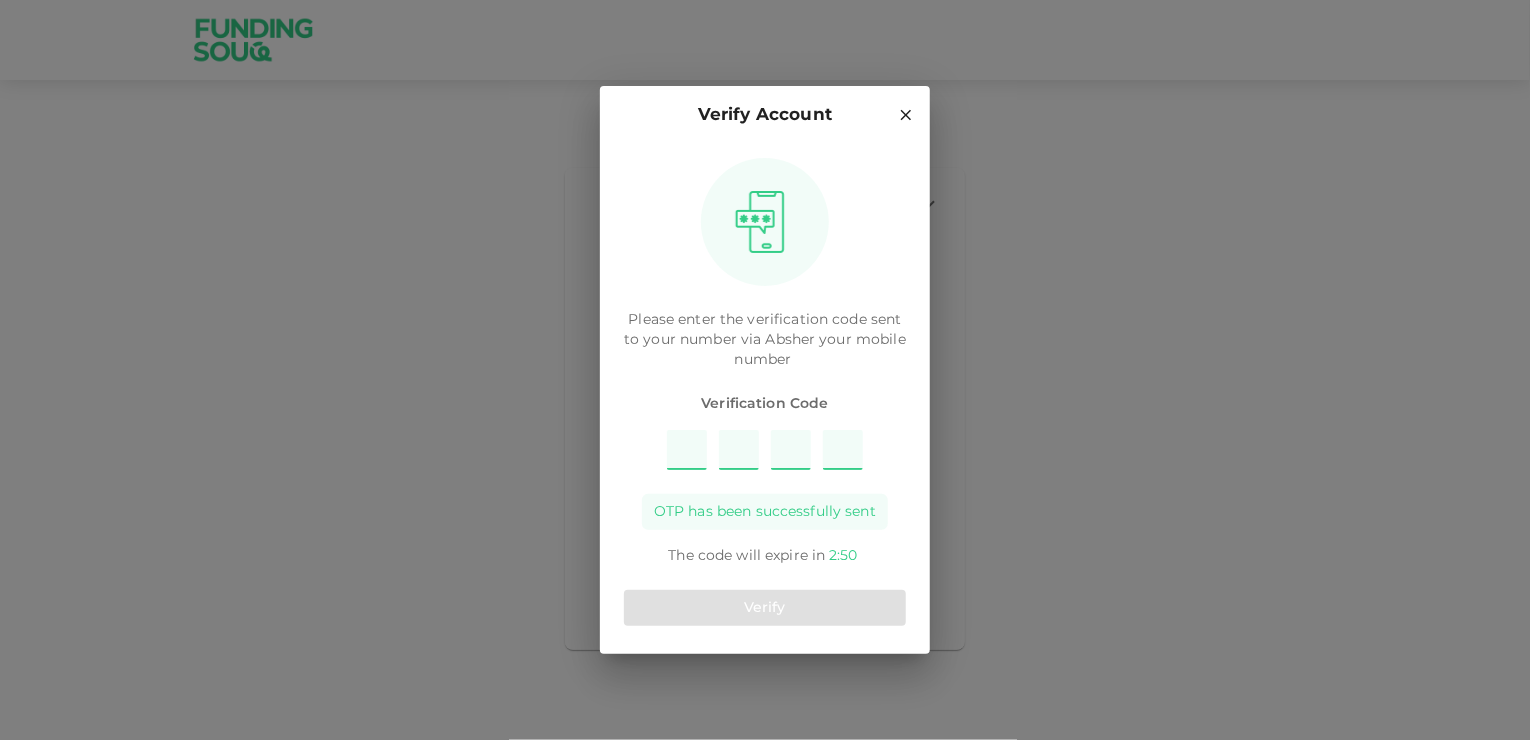 type on "4" 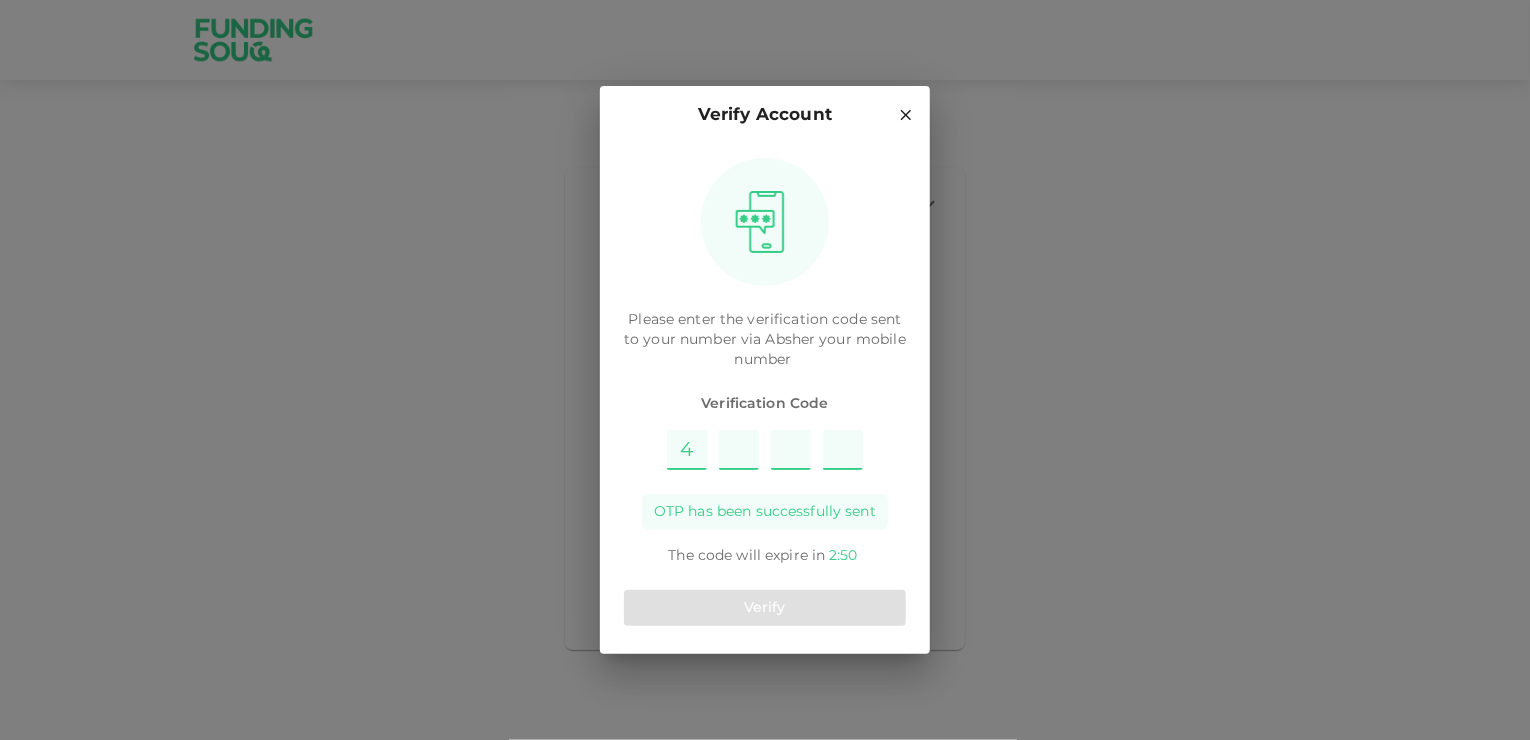 type on "2" 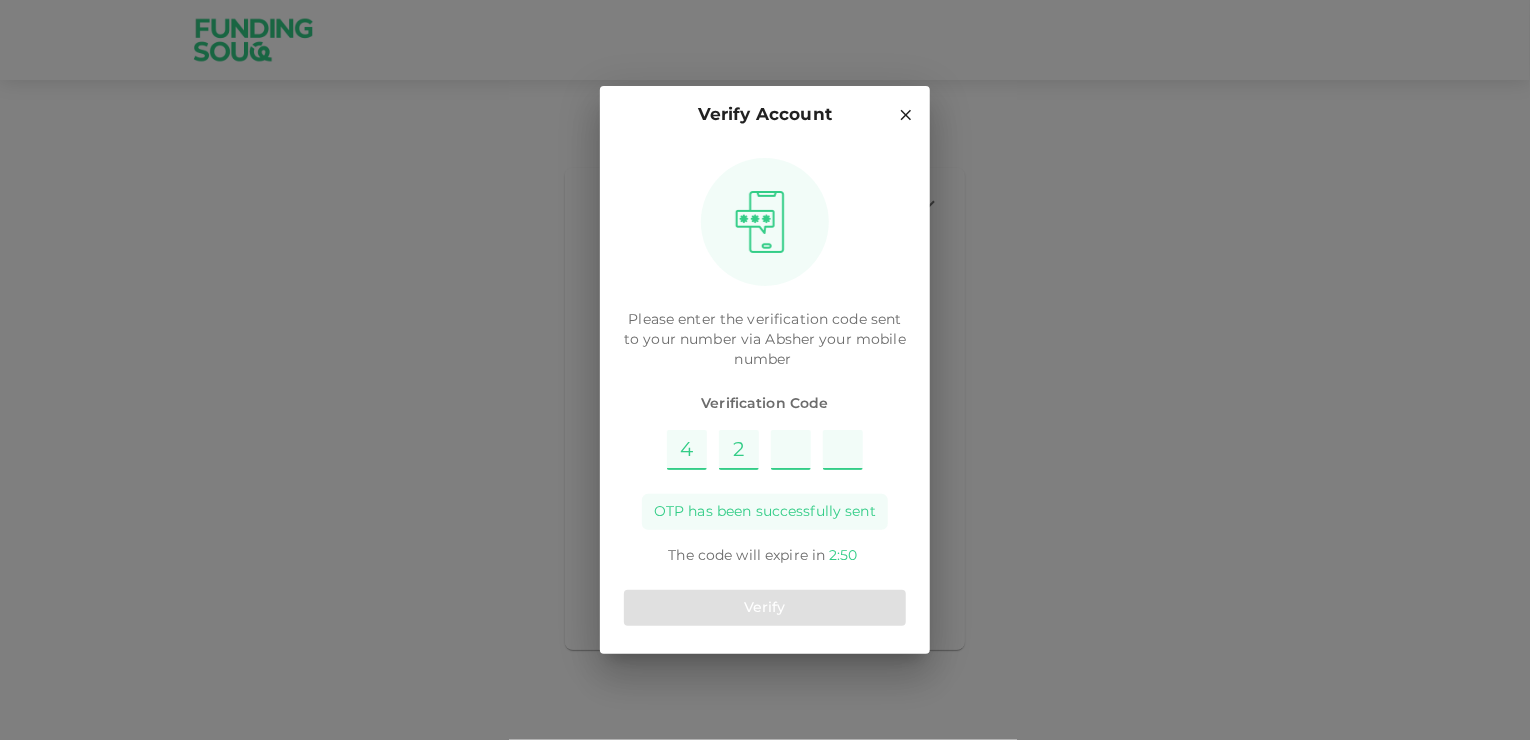 type on "8" 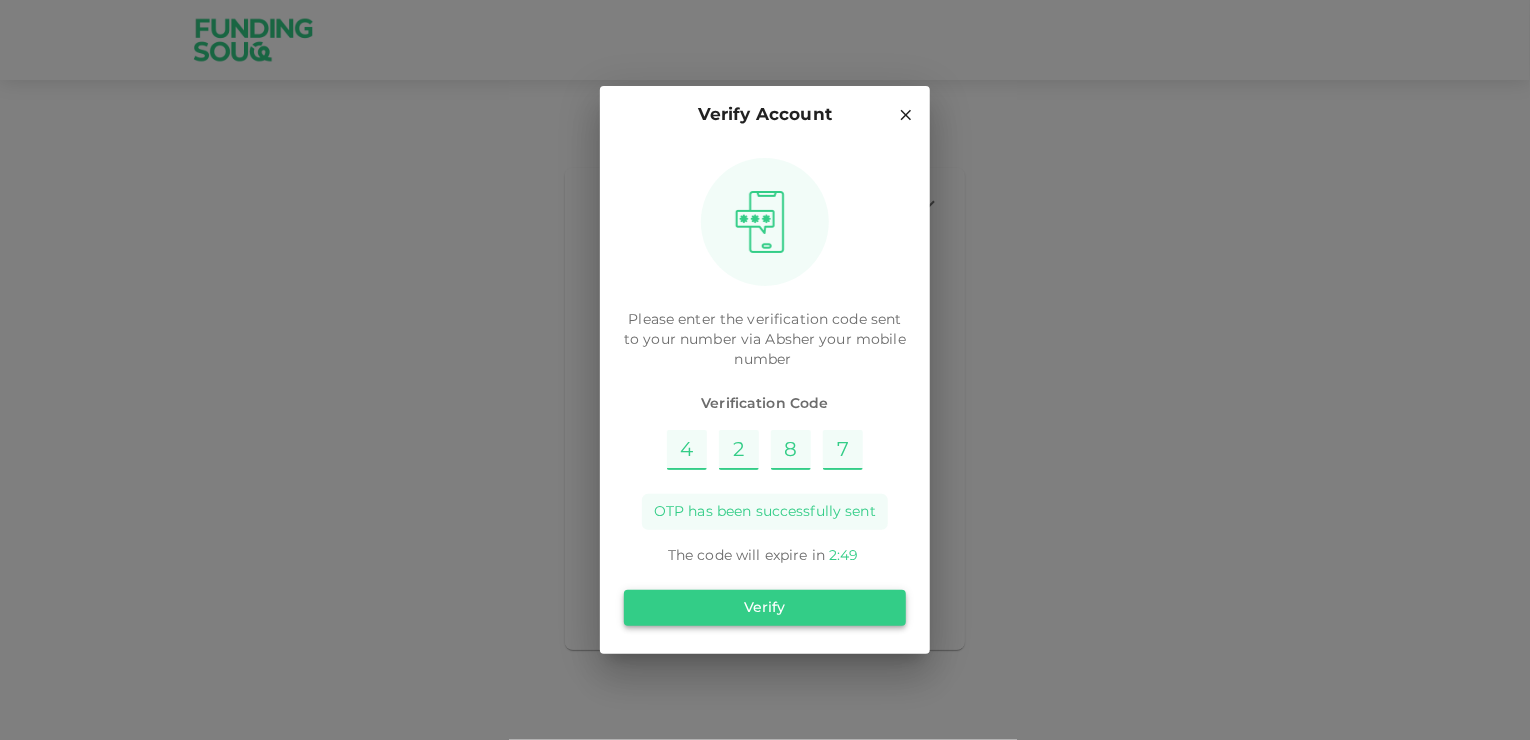 type on "7" 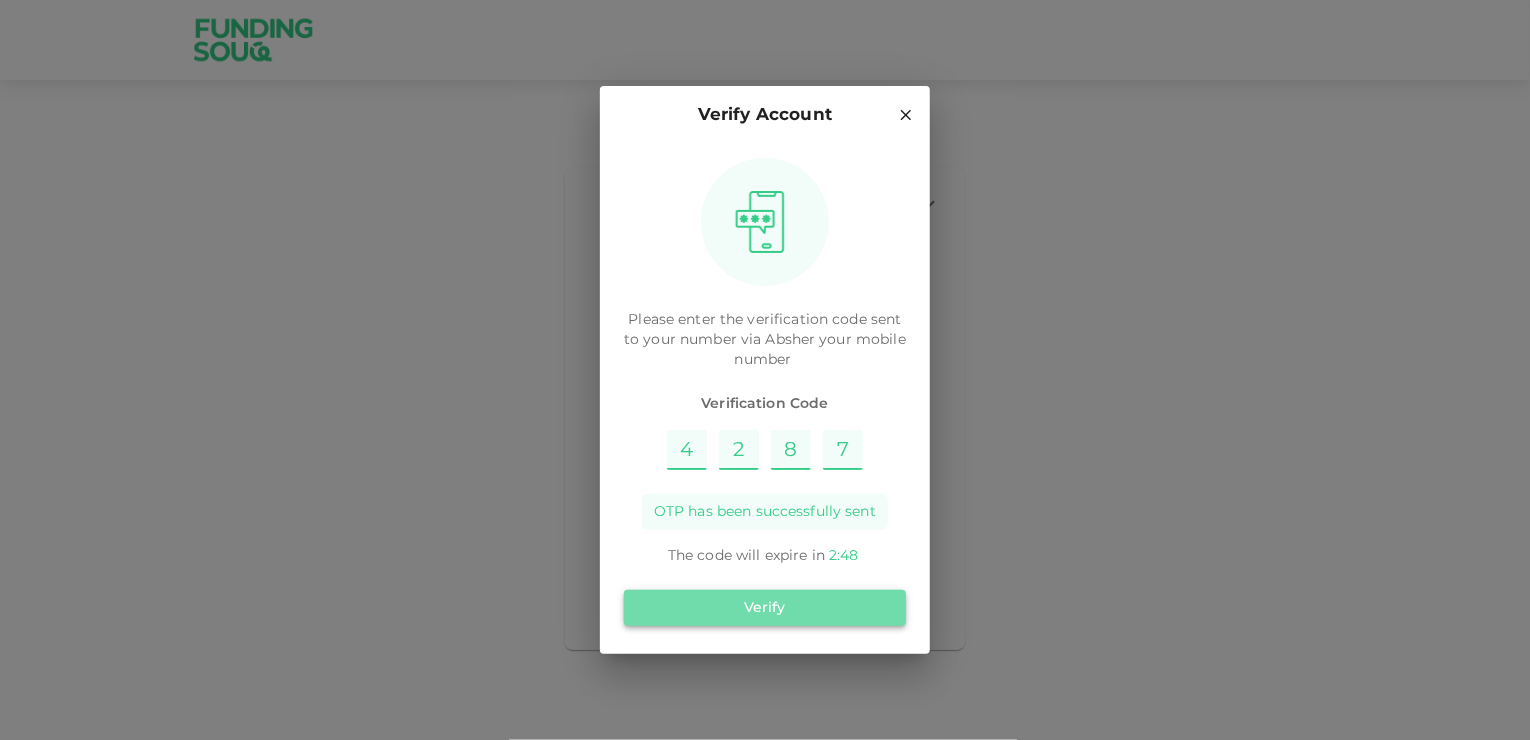 click on "Verify" at bounding box center [765, 608] 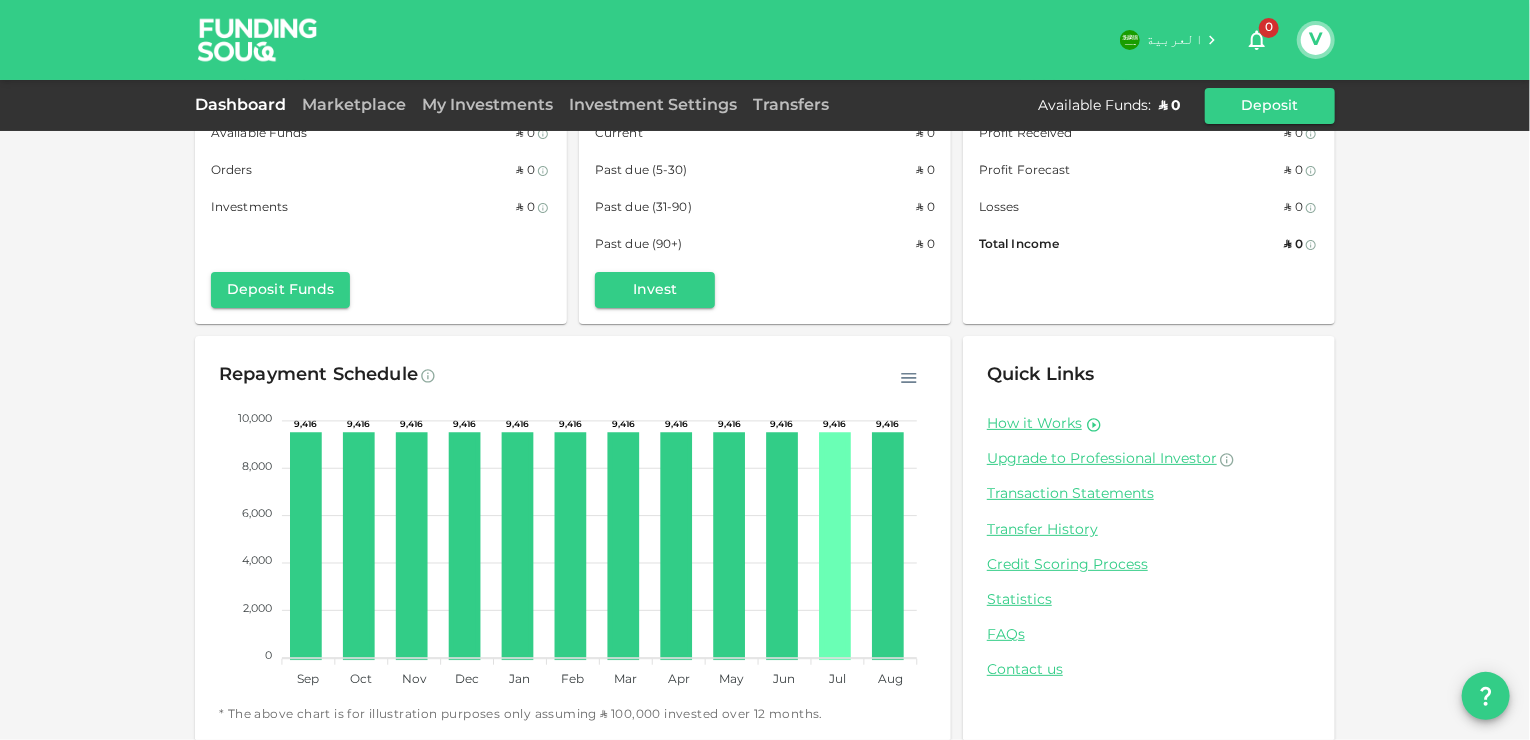 scroll, scrollTop: 0, scrollLeft: 0, axis: both 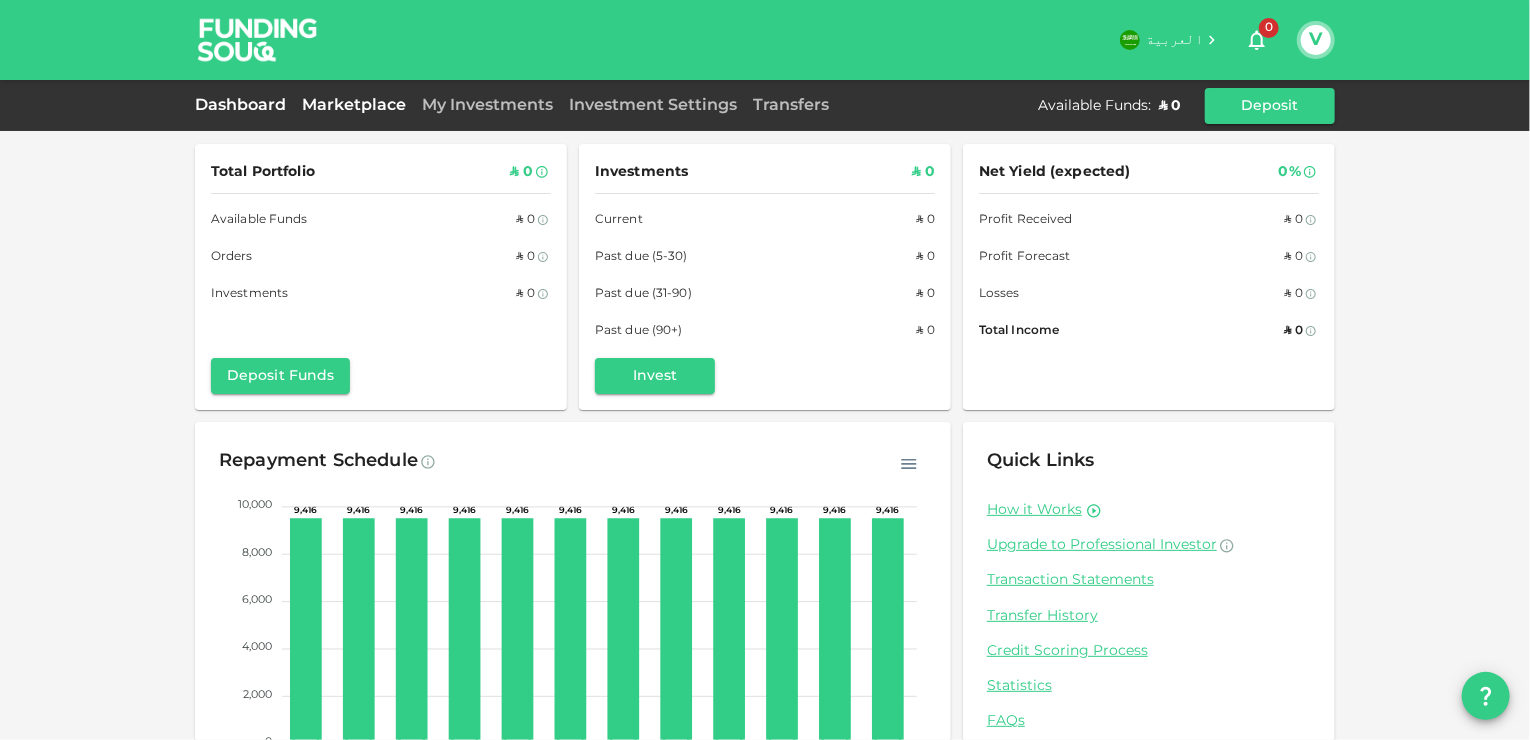 click on "Marketplace" at bounding box center [354, 105] 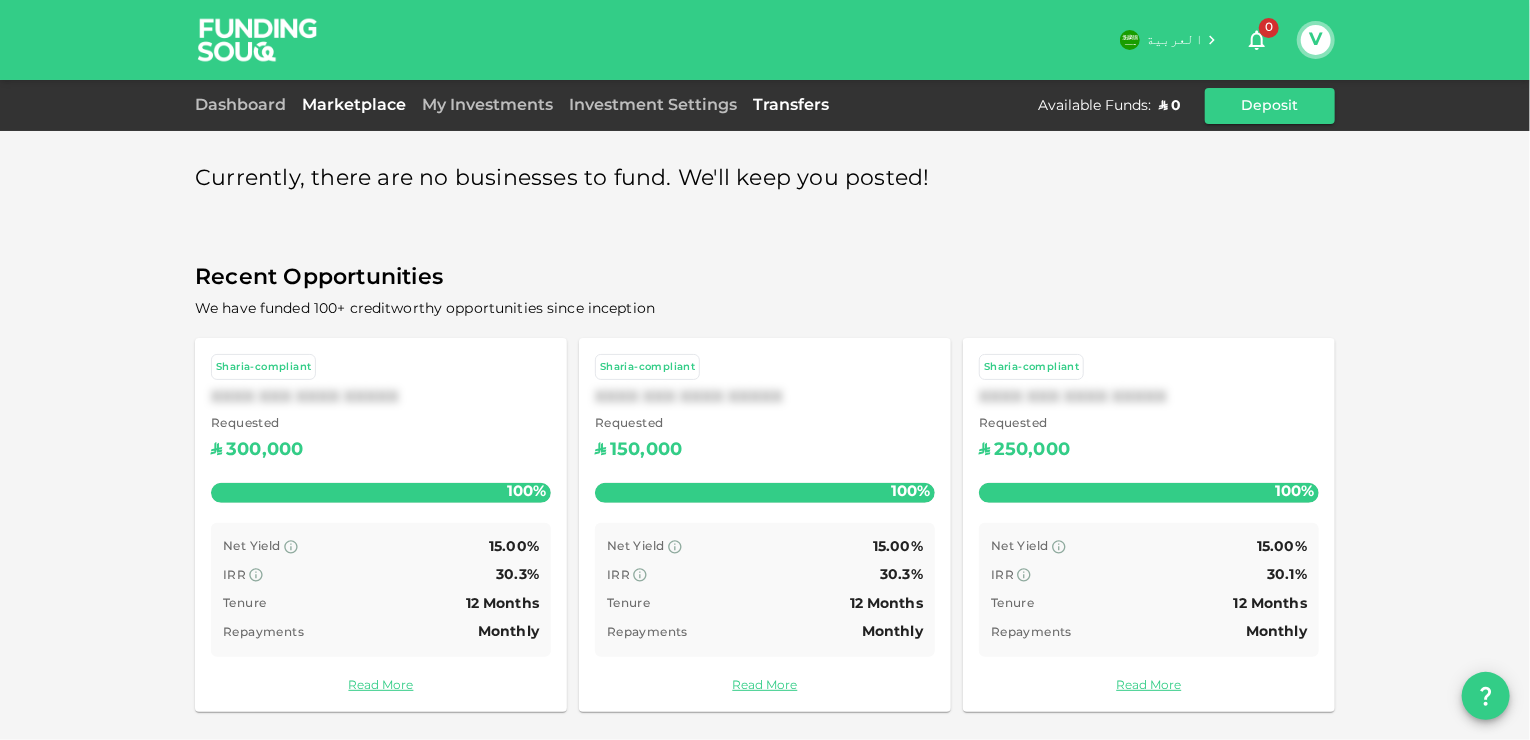 click on "Transfers" at bounding box center (791, 105) 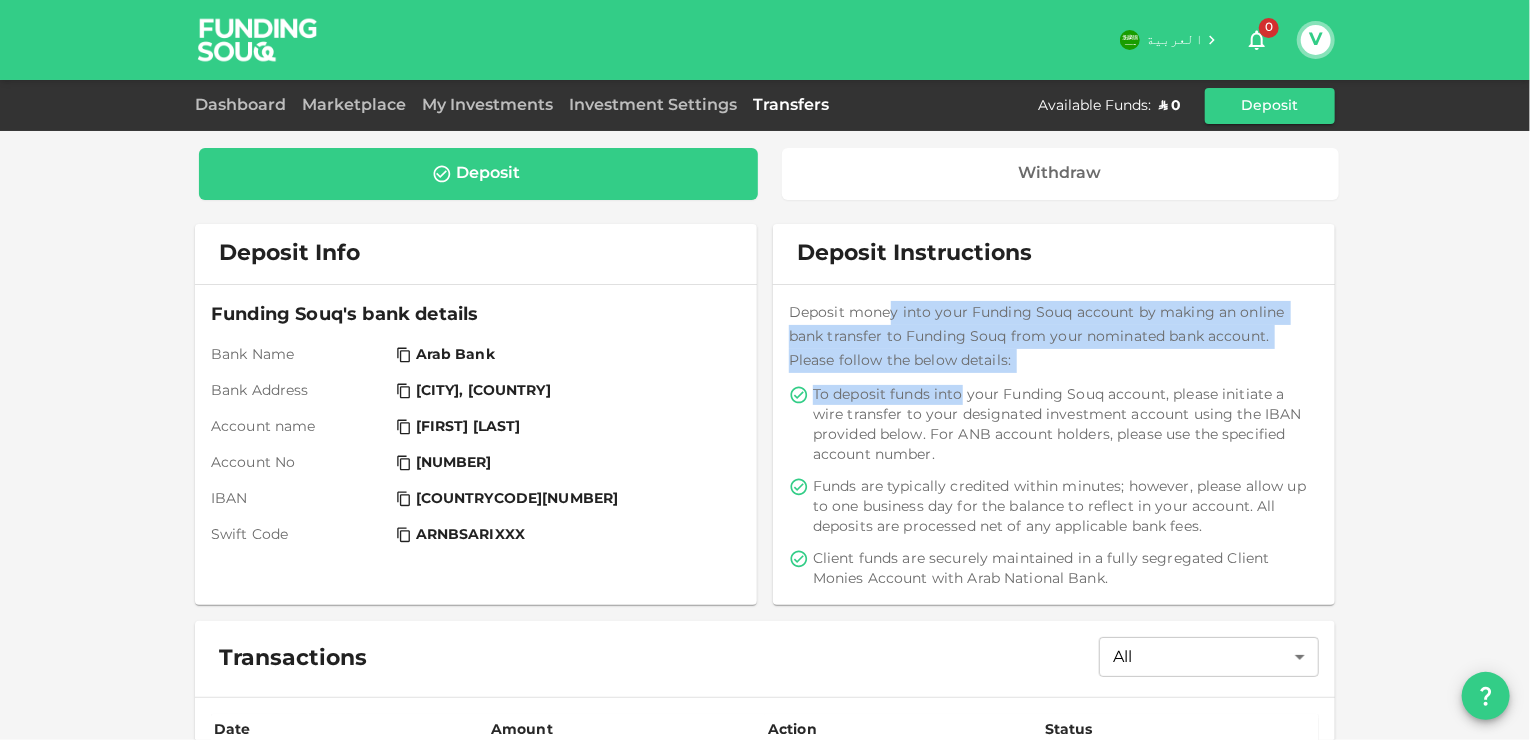drag, startPoint x: 884, startPoint y: 314, endPoint x: 952, endPoint y: 382, distance: 96.16652 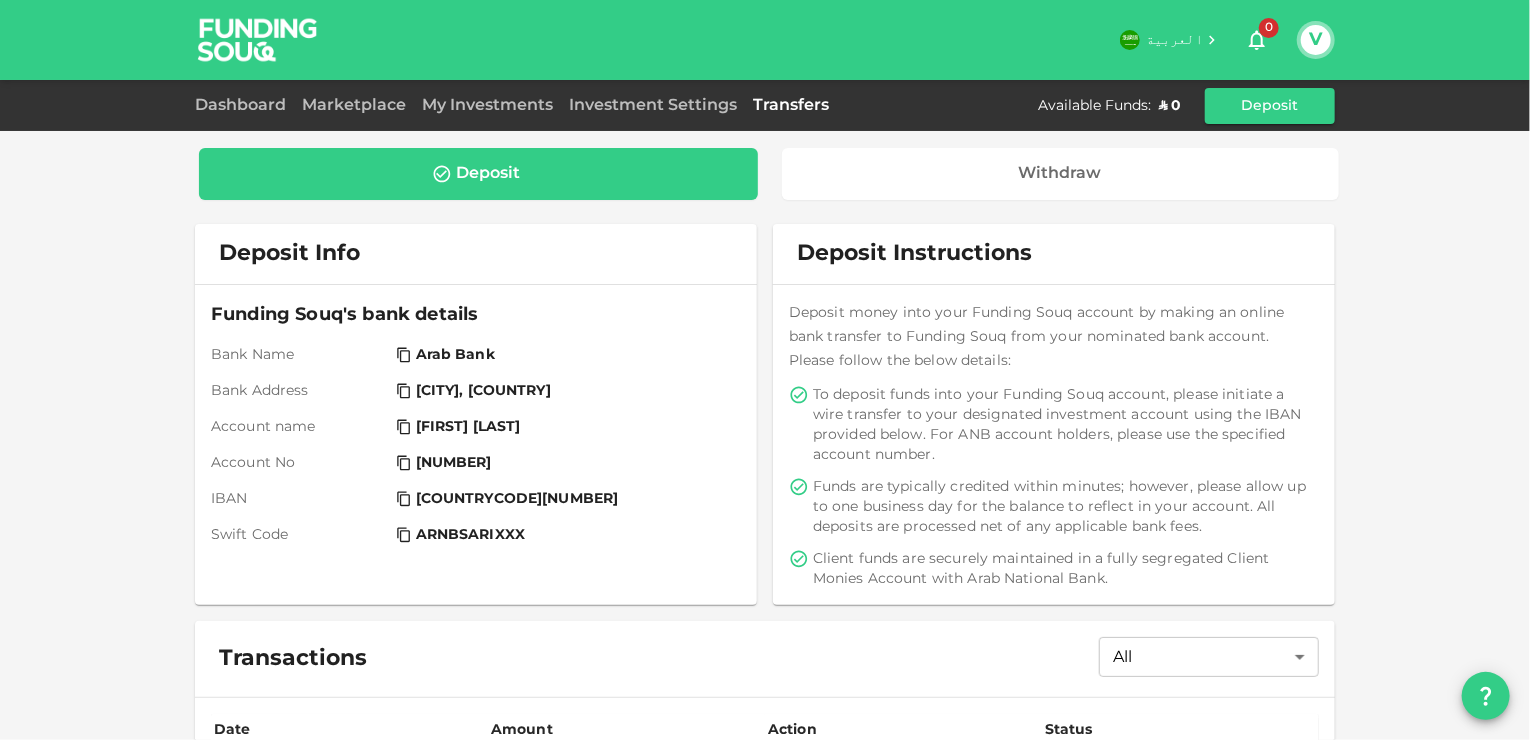 click on "To deposit funds into your Funding Souq account, please initiate a wire transfer to your designated investment account using the IBAN provided below. For ANB account holders, please use the specified account number." at bounding box center (1064, 425) 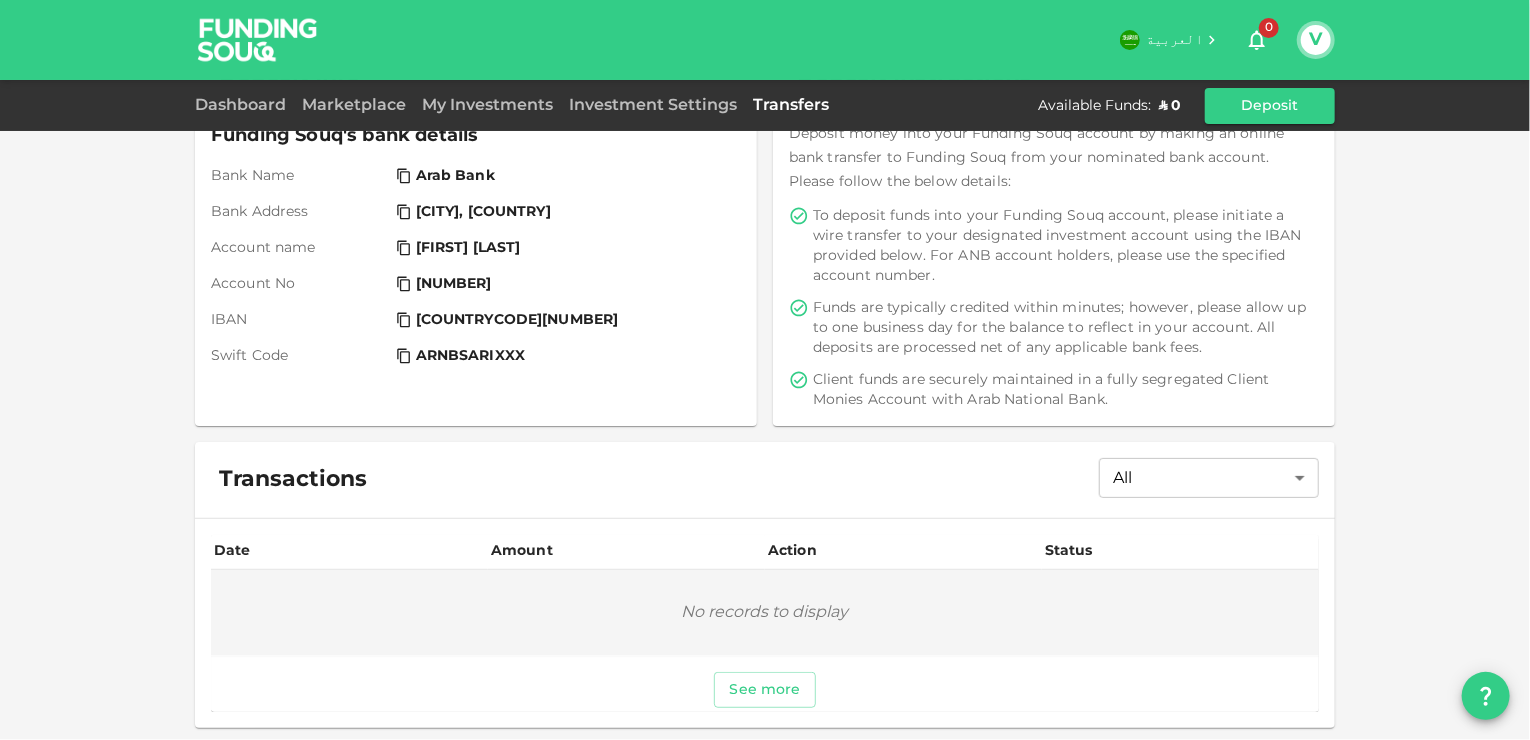 scroll, scrollTop: 0, scrollLeft: 0, axis: both 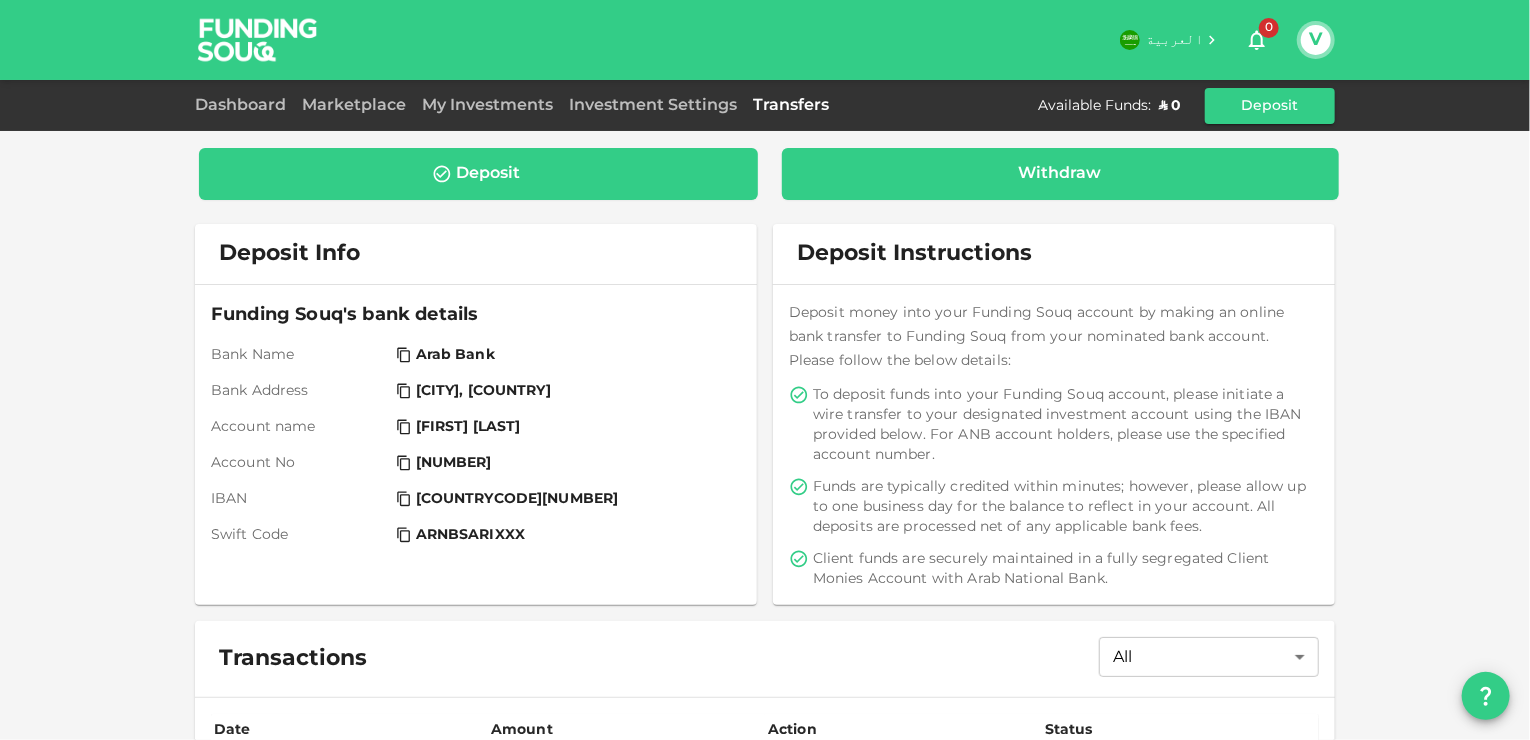 click on "Withdraw" at bounding box center [1061, 174] 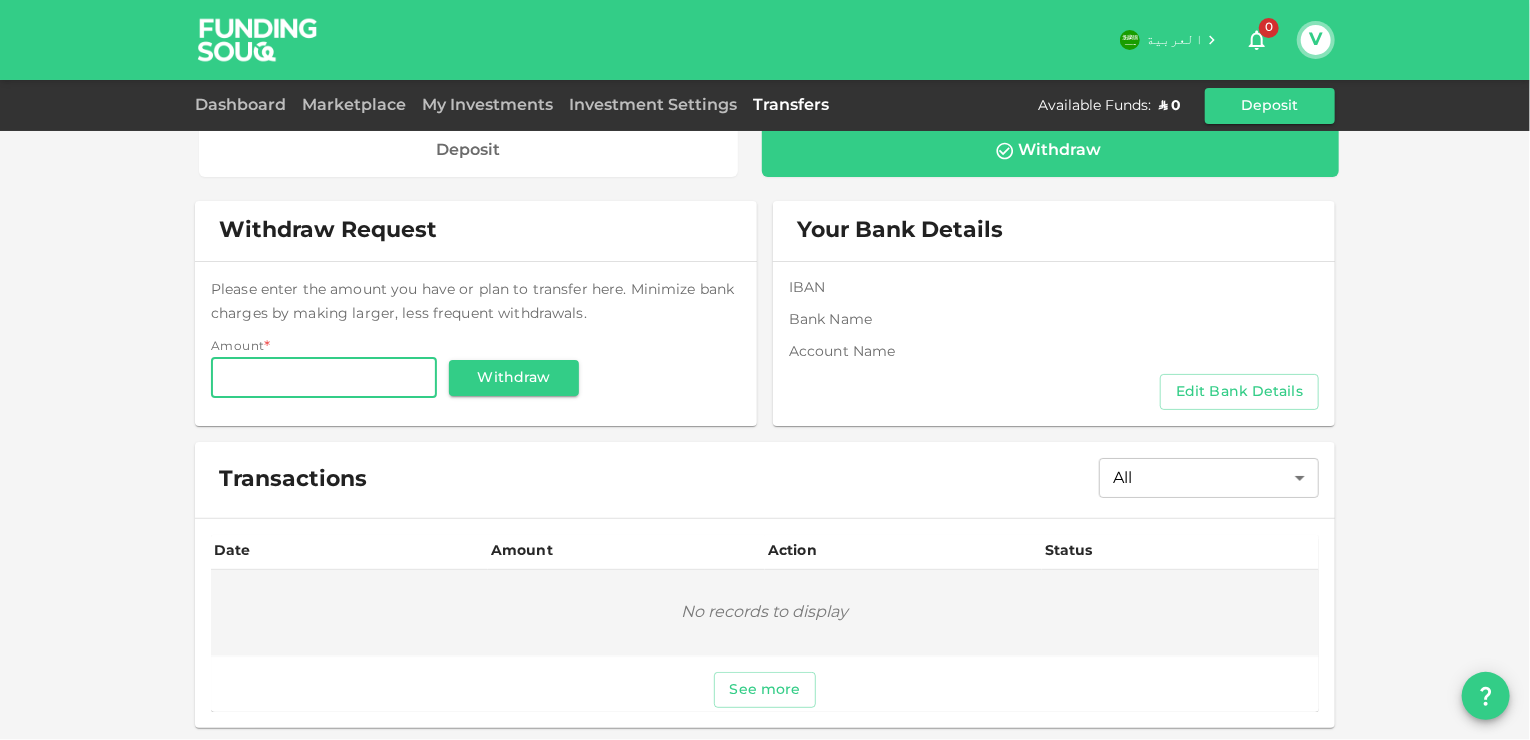 scroll, scrollTop: 0, scrollLeft: 0, axis: both 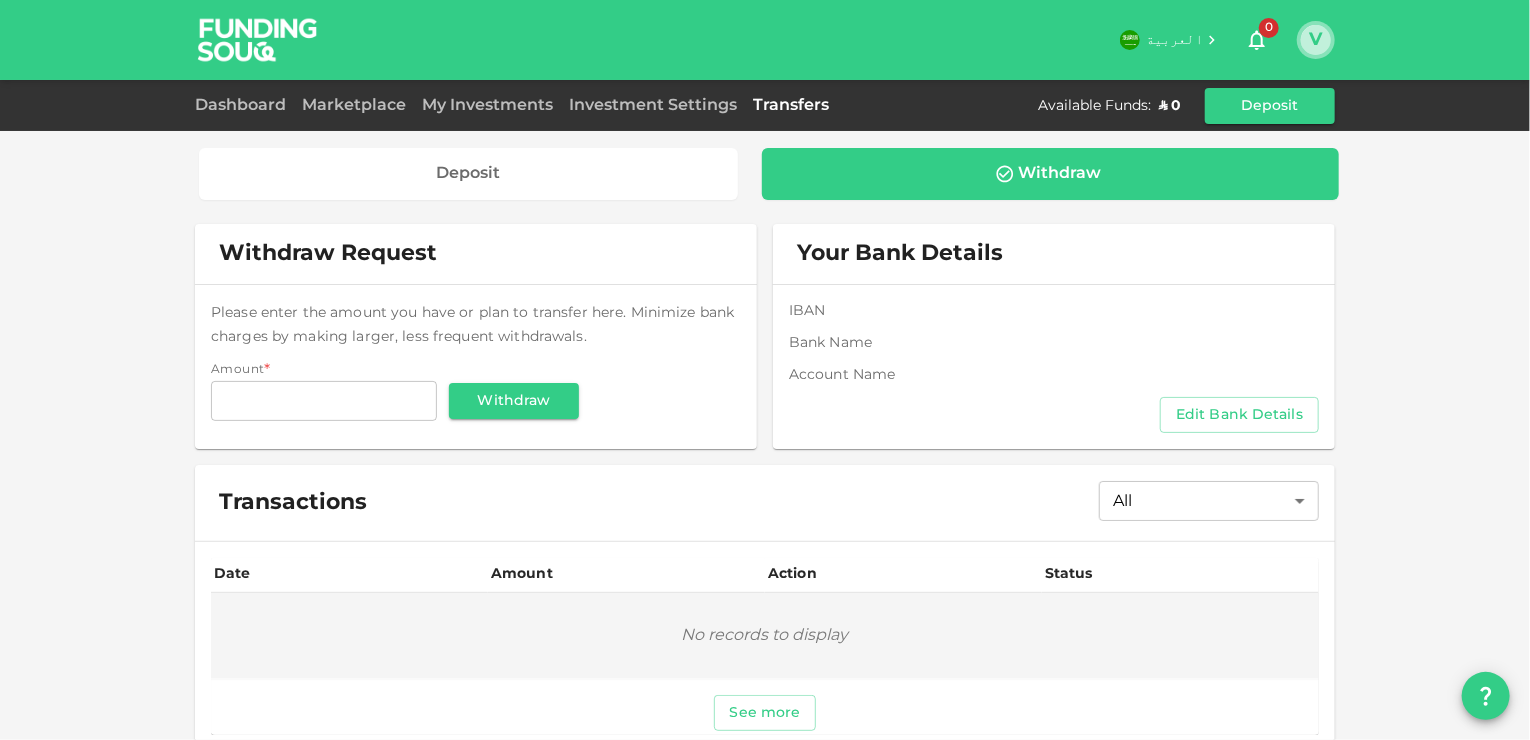 click on "V" at bounding box center [1316, 40] 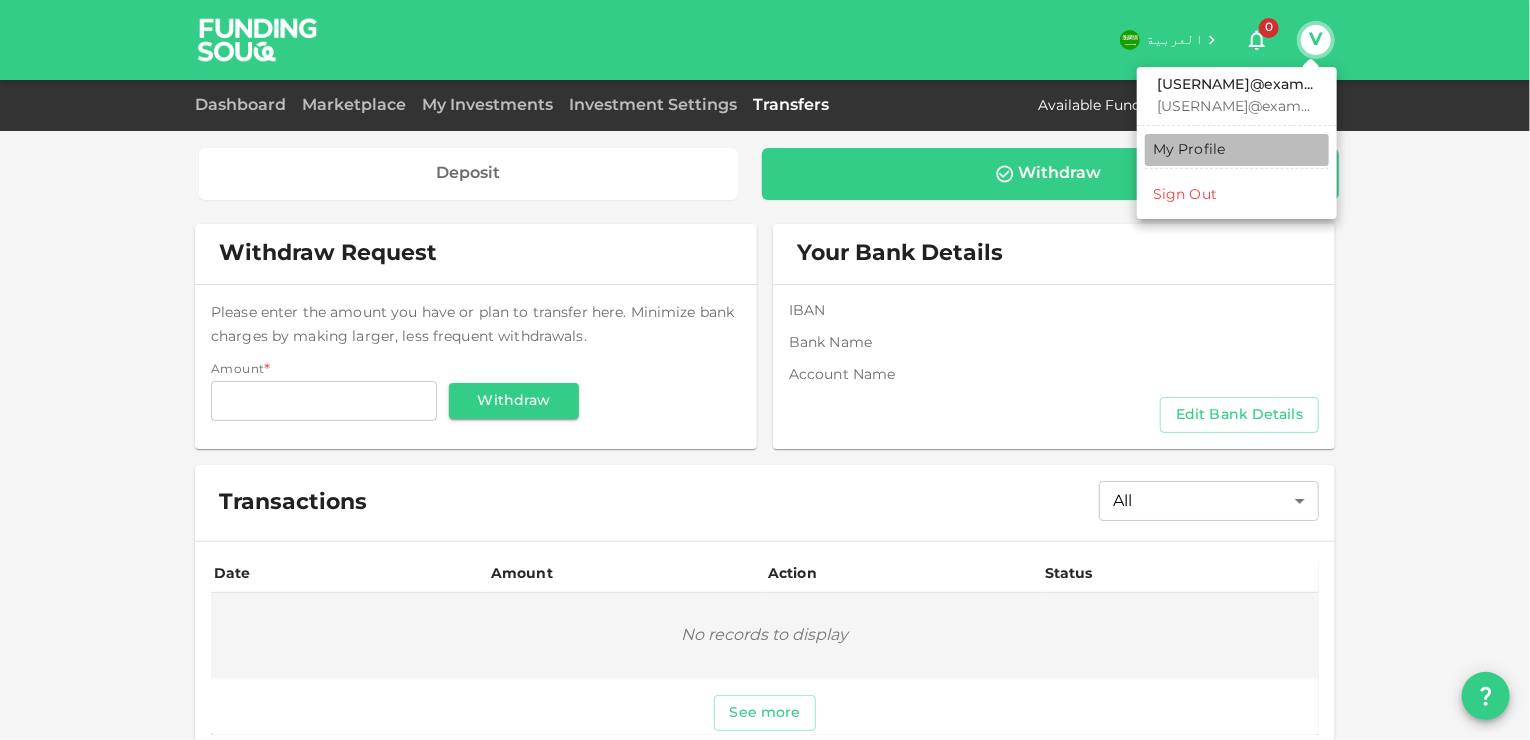 click on "My Profile" at bounding box center [1189, 150] 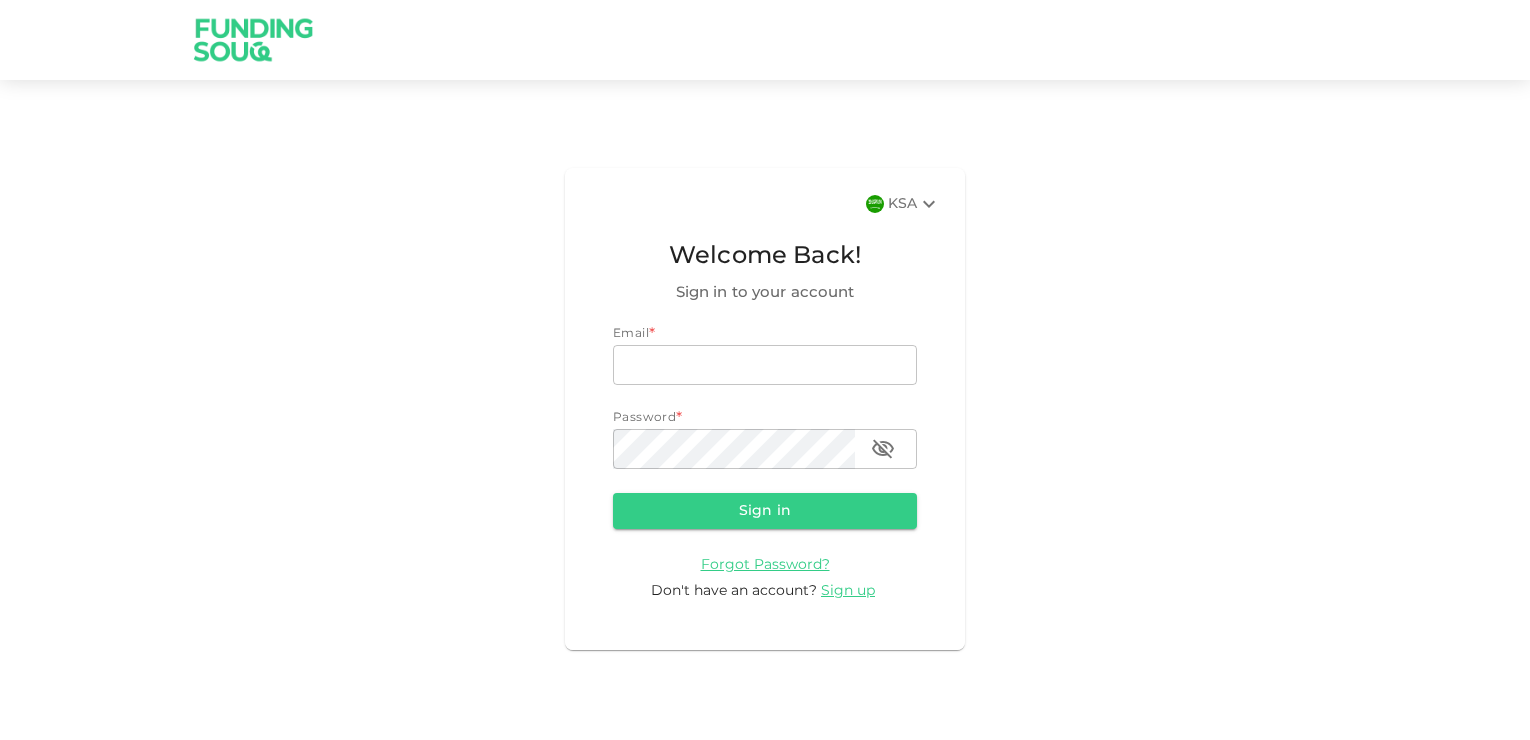 scroll, scrollTop: 0, scrollLeft: 0, axis: both 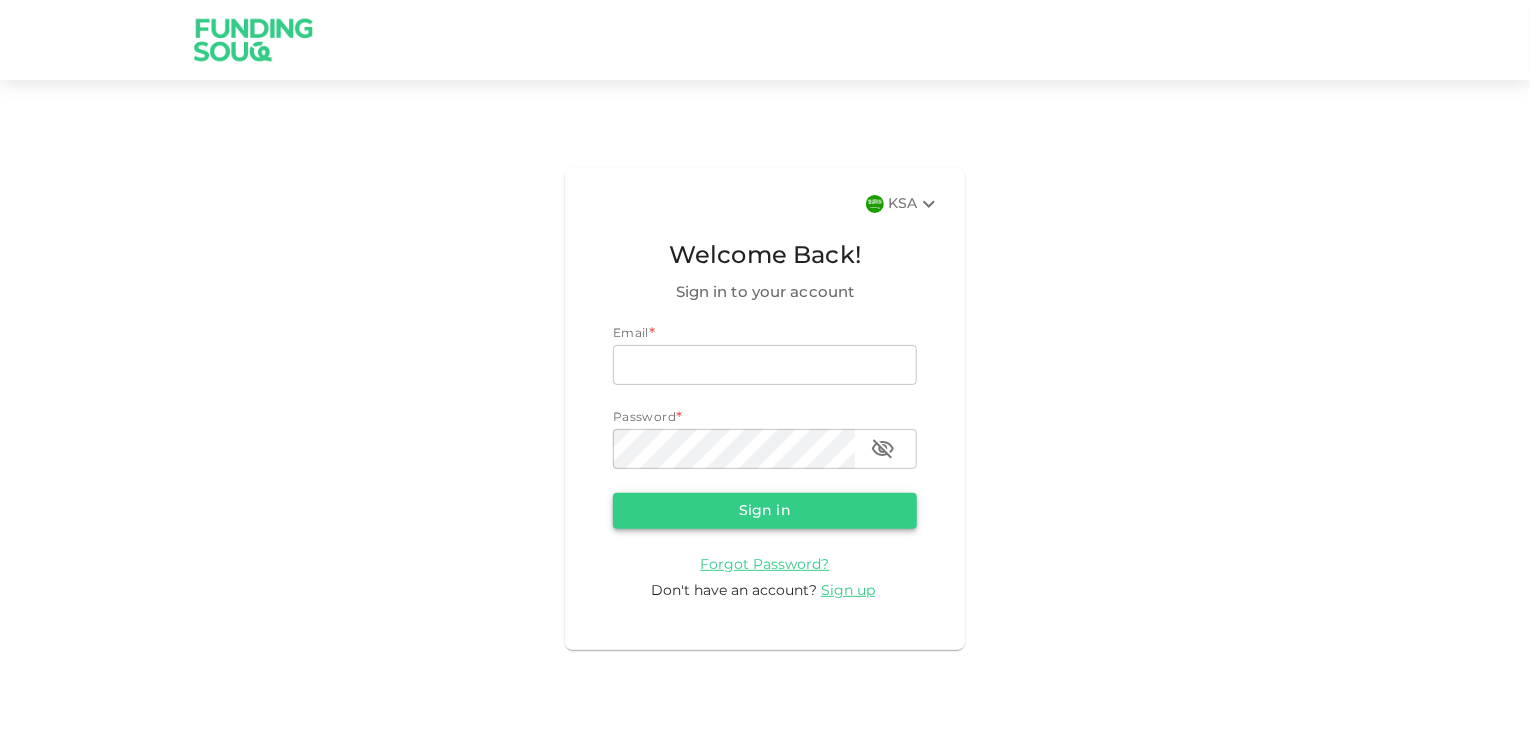 type on "[EMAIL]" 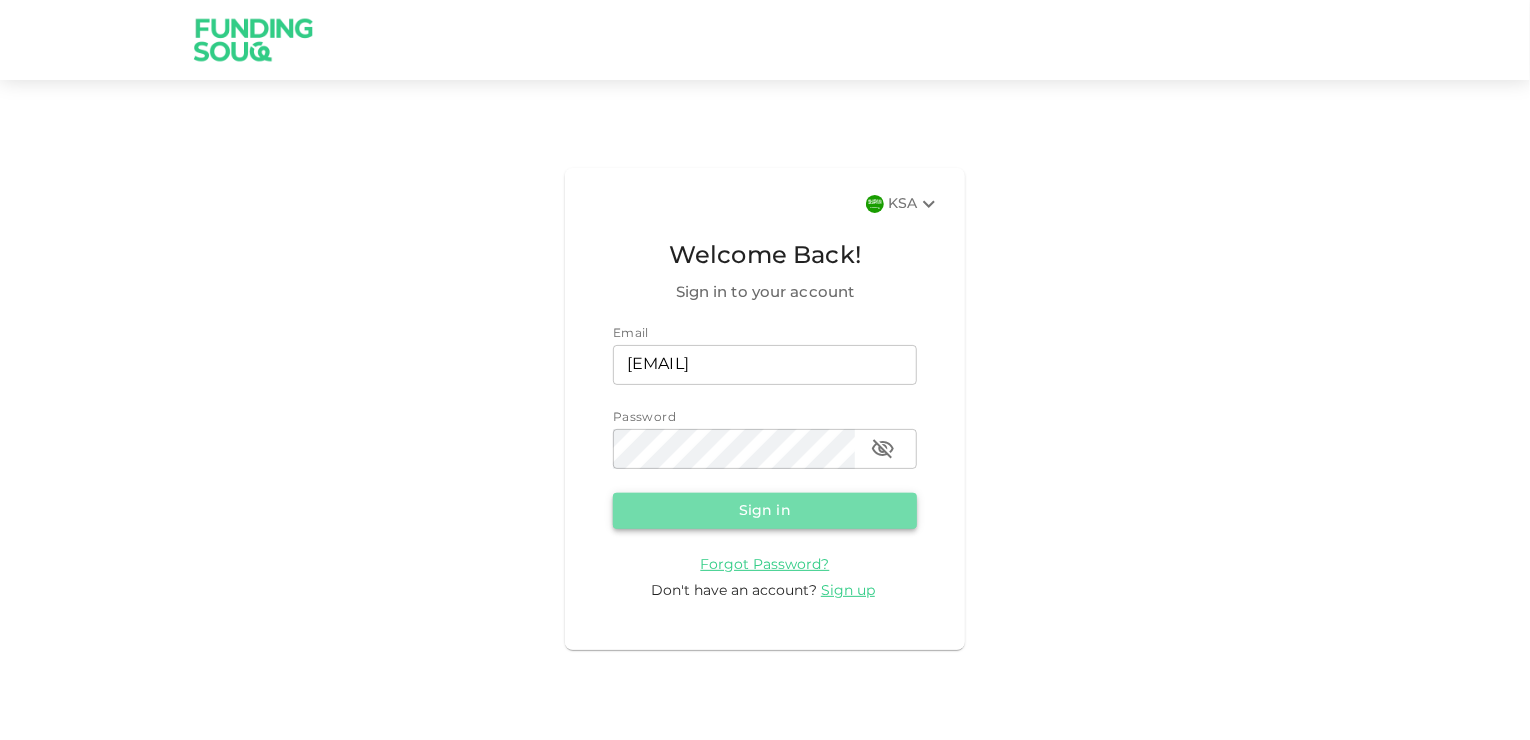 click on "Sign in" at bounding box center [765, 511] 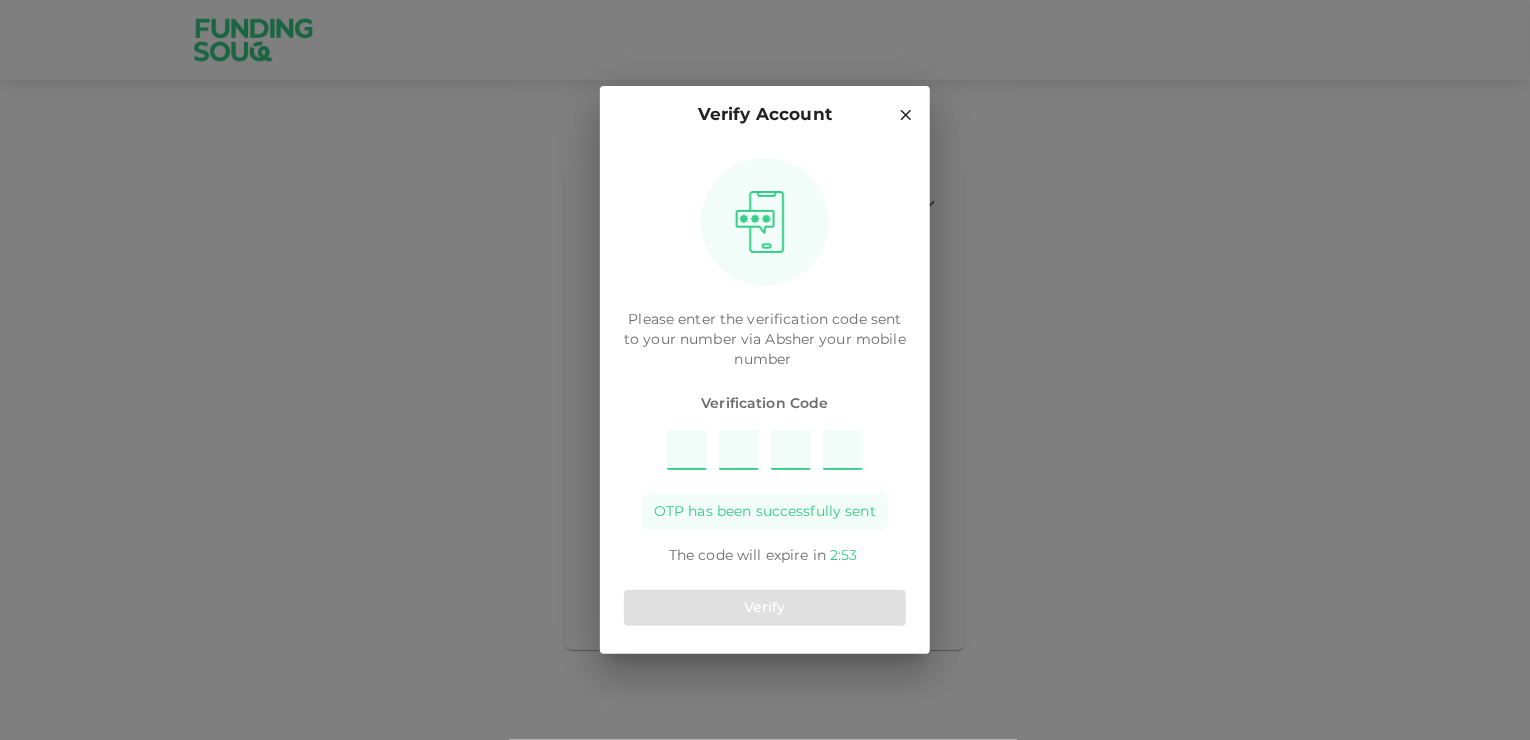 type on "7" 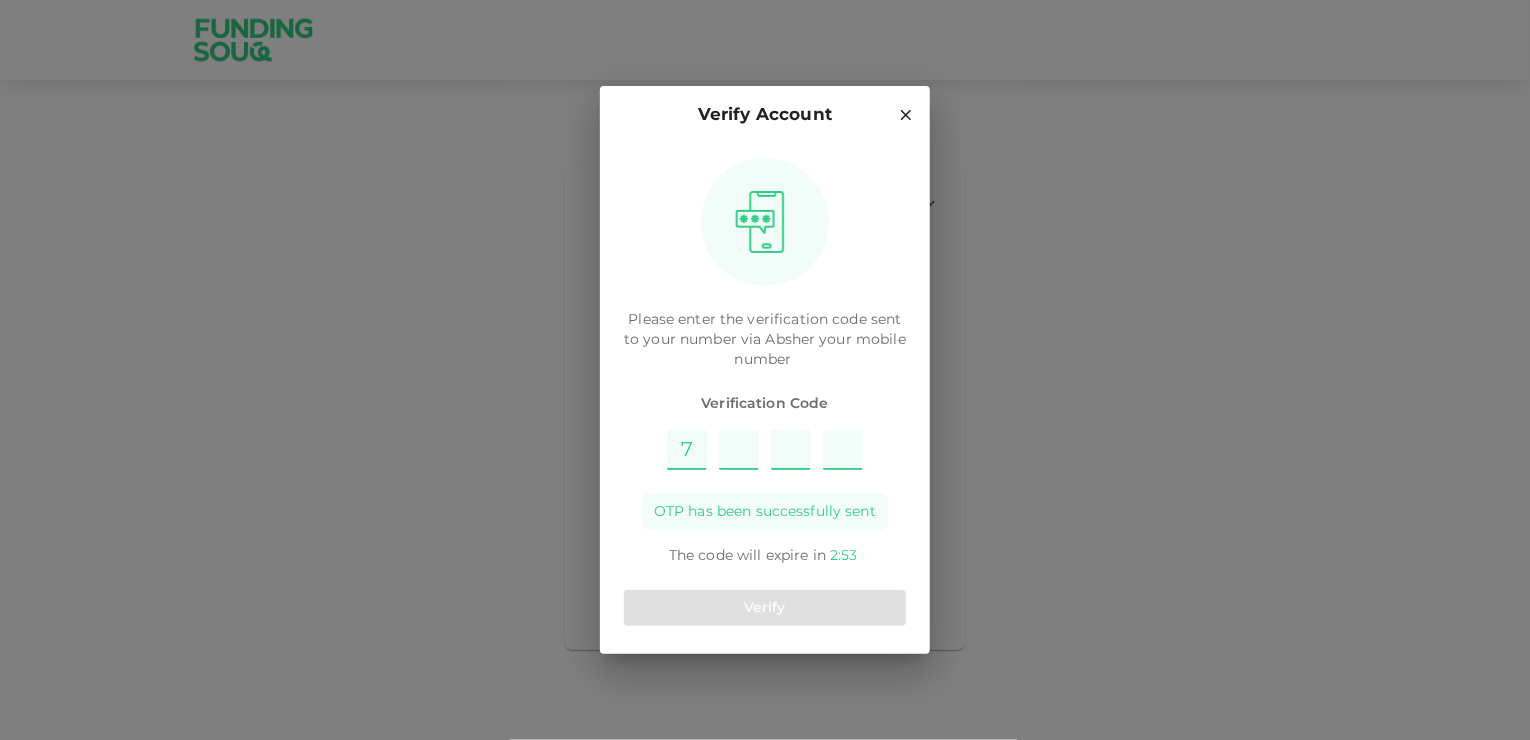 type on "5" 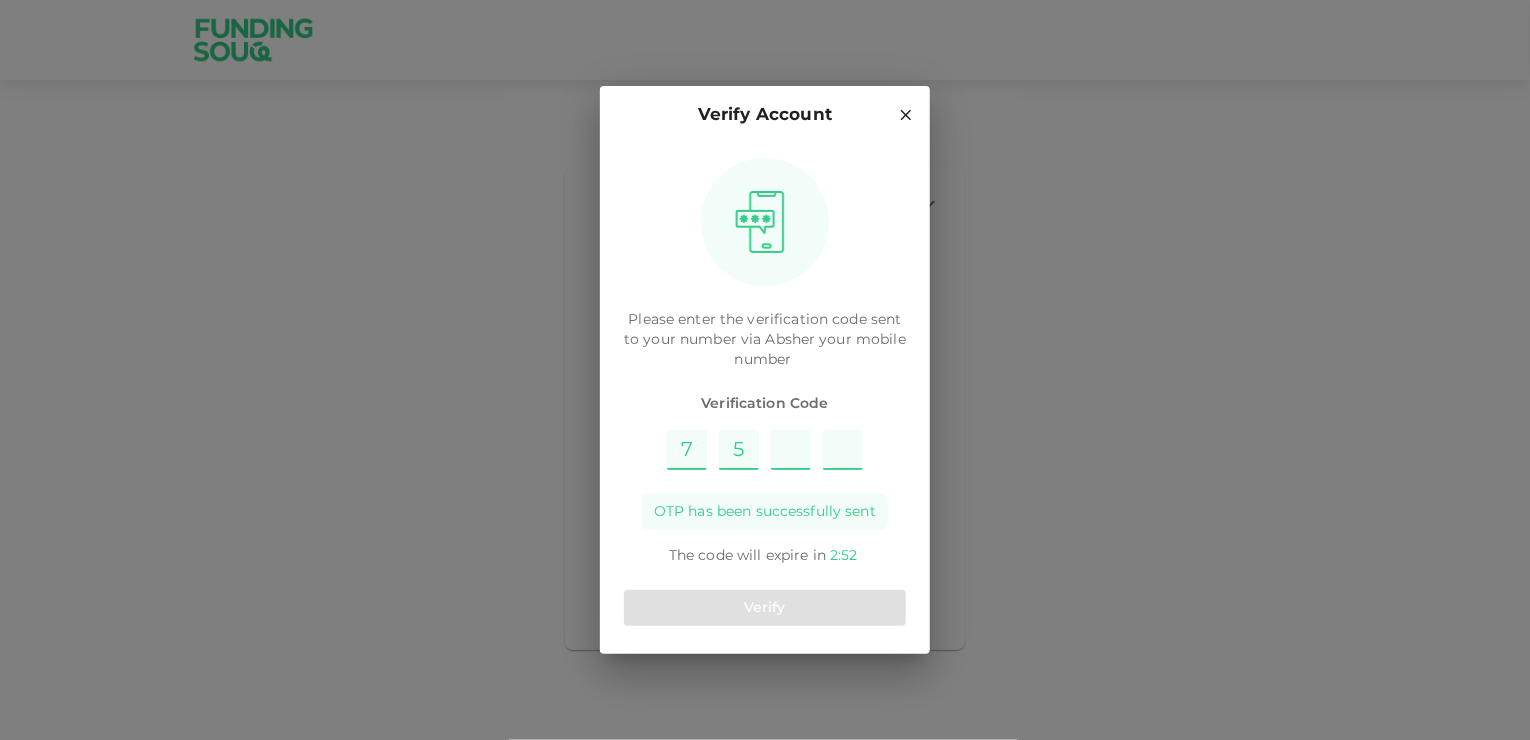 type on "9" 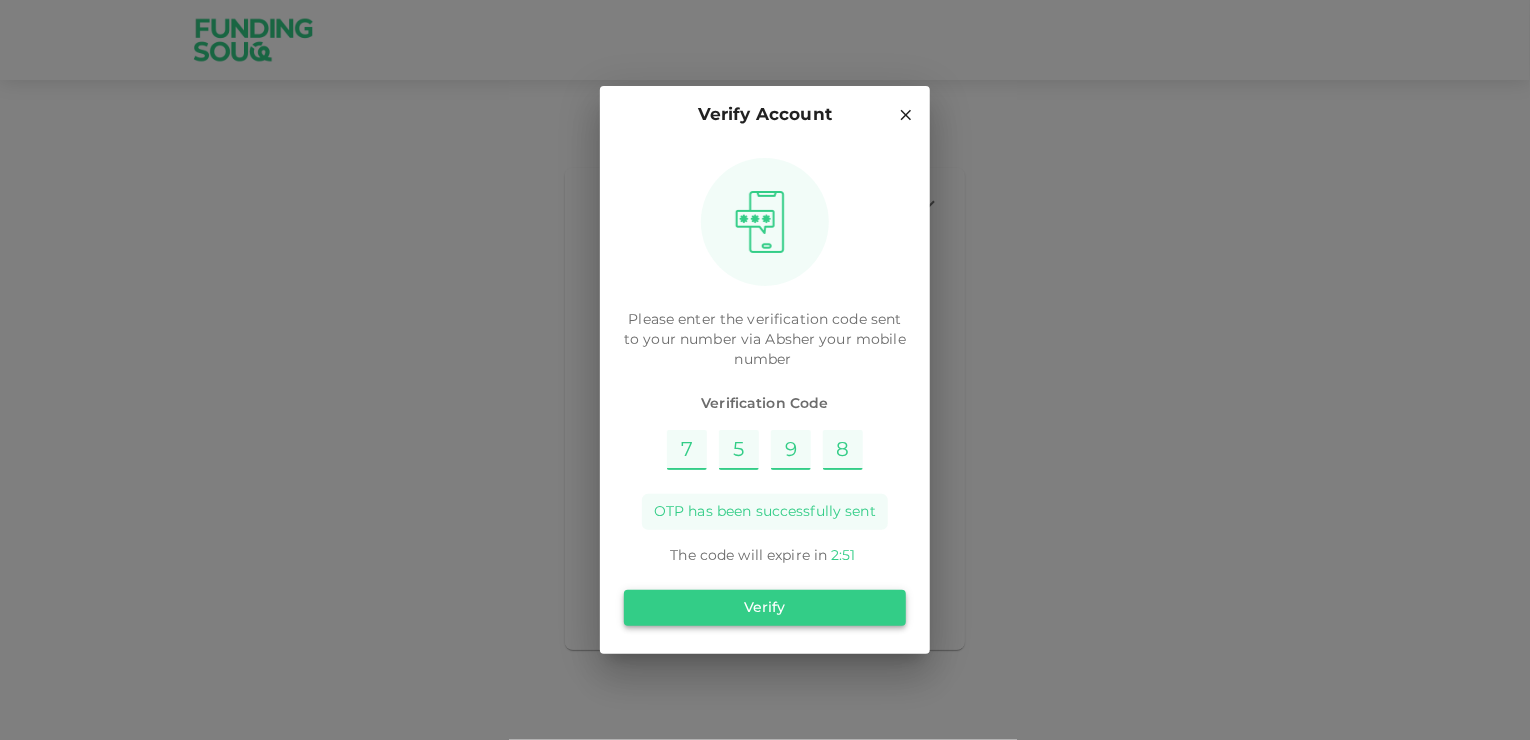 type on "8" 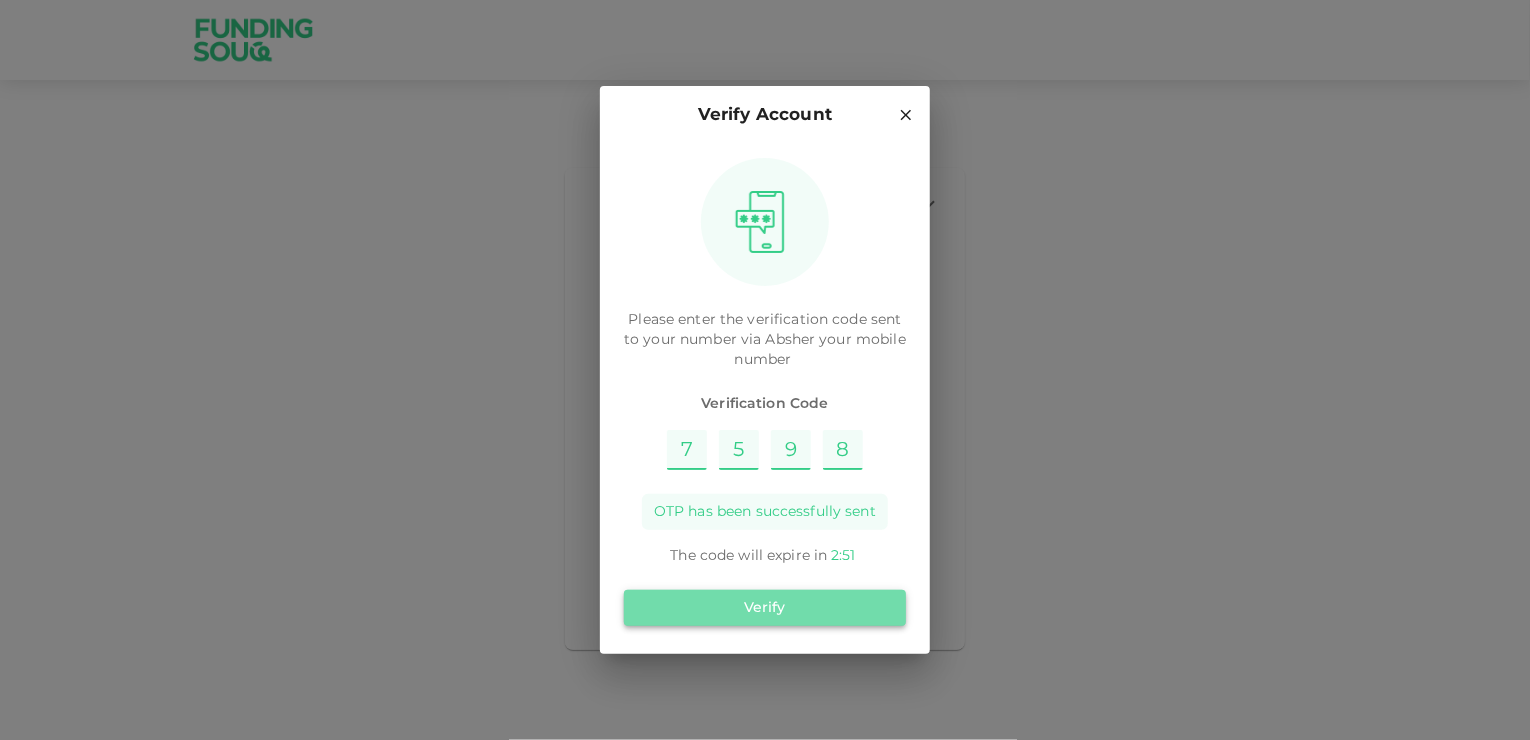 click on "Verify" at bounding box center (765, 608) 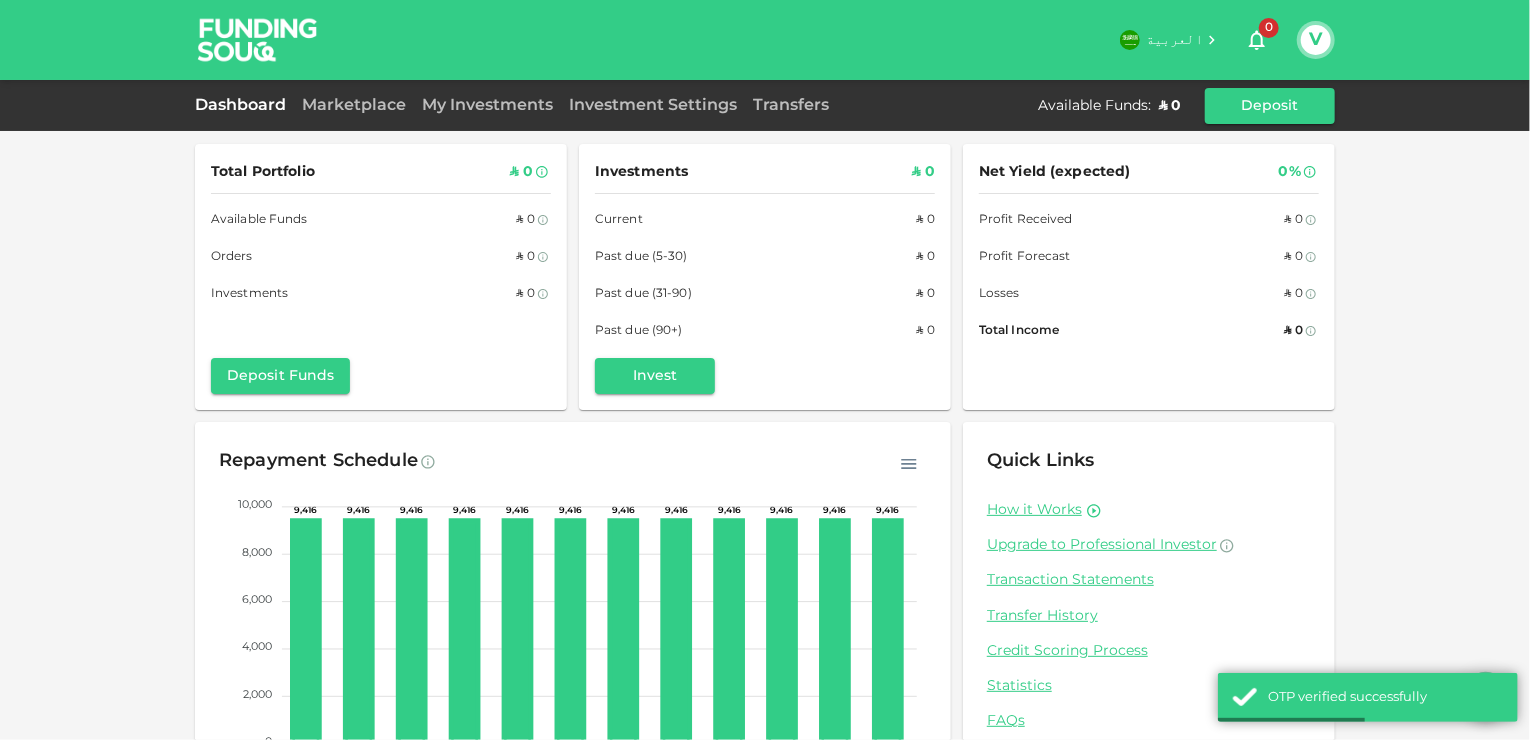 click on "V" at bounding box center (1316, 40) 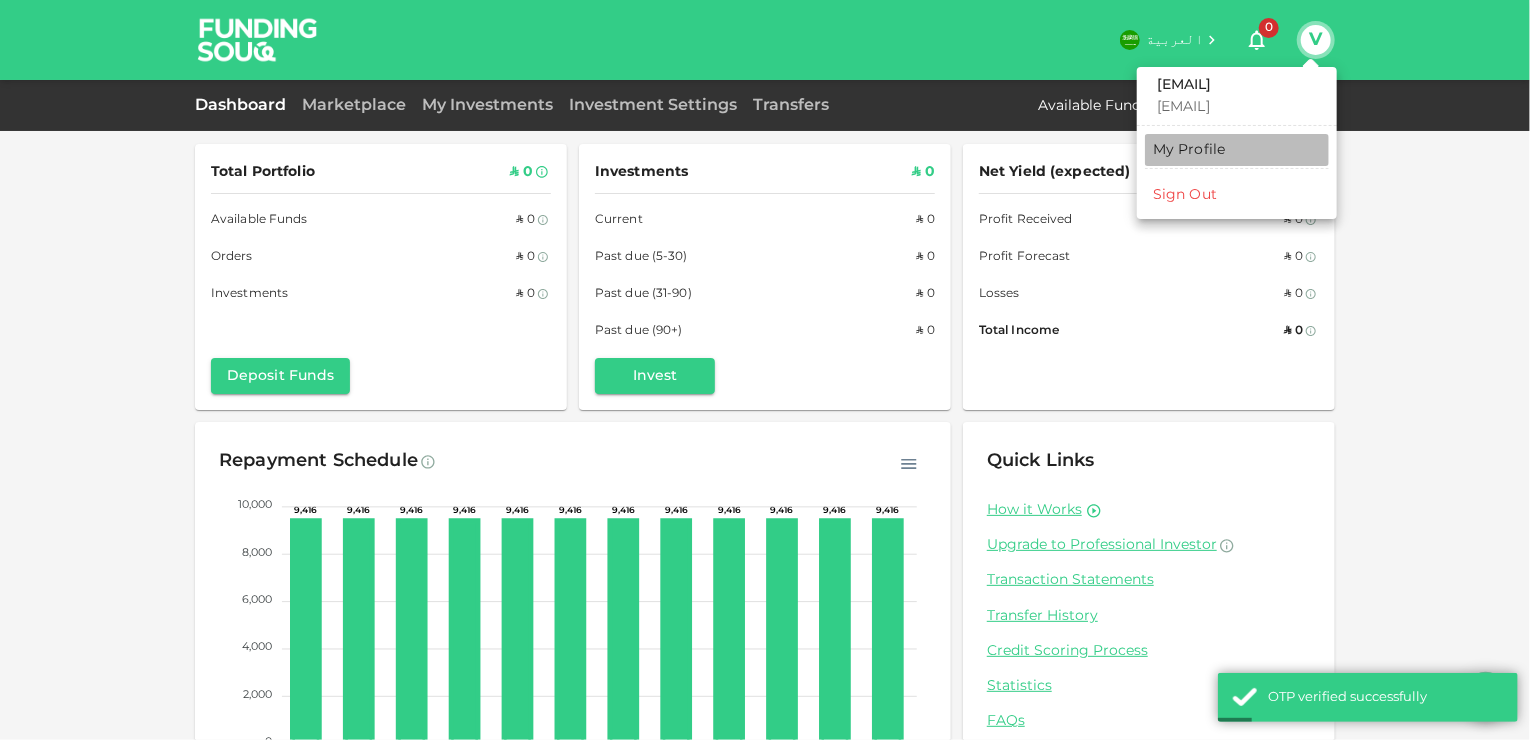 click on "My Profile" at bounding box center [1189, 150] 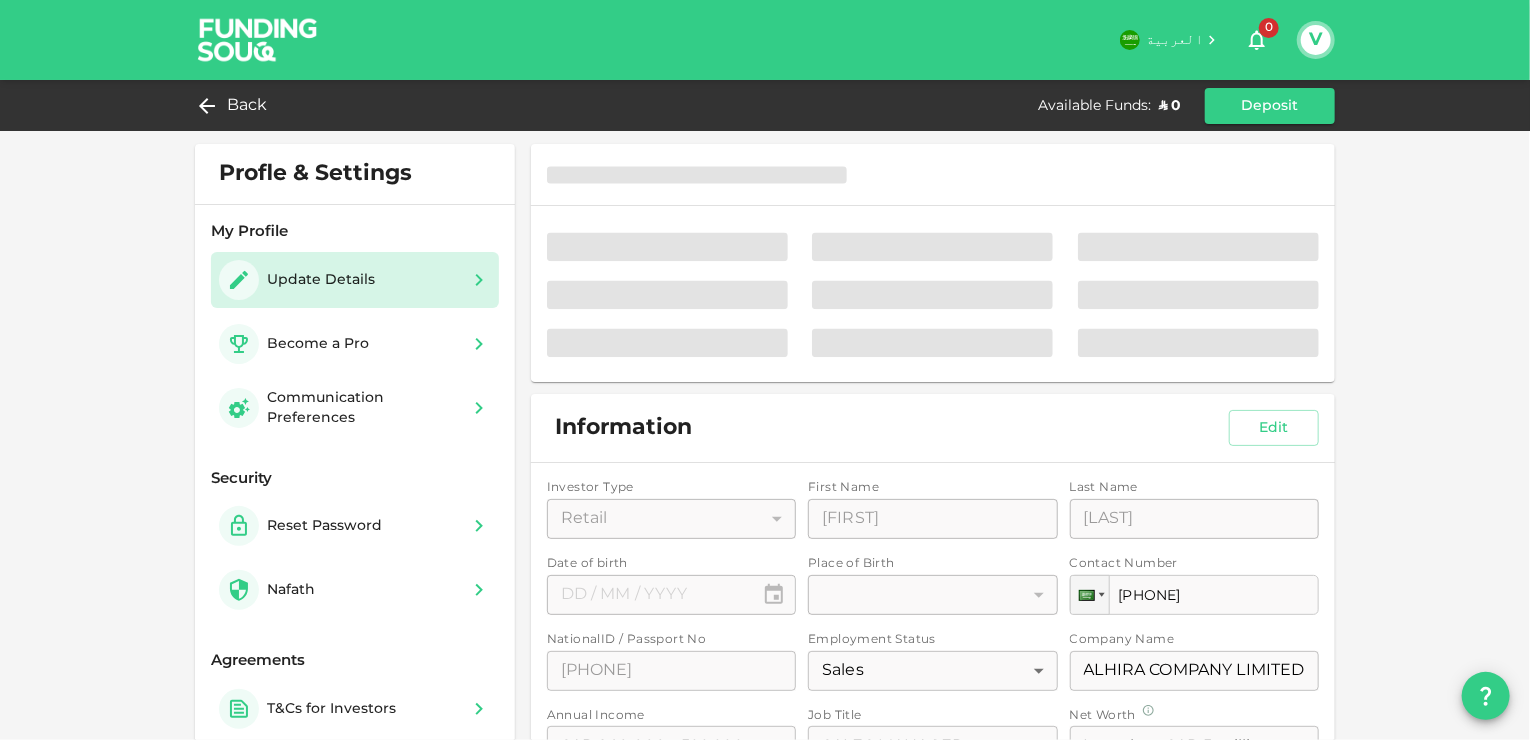 type on "[DD]/[MM]/[YYYY]" 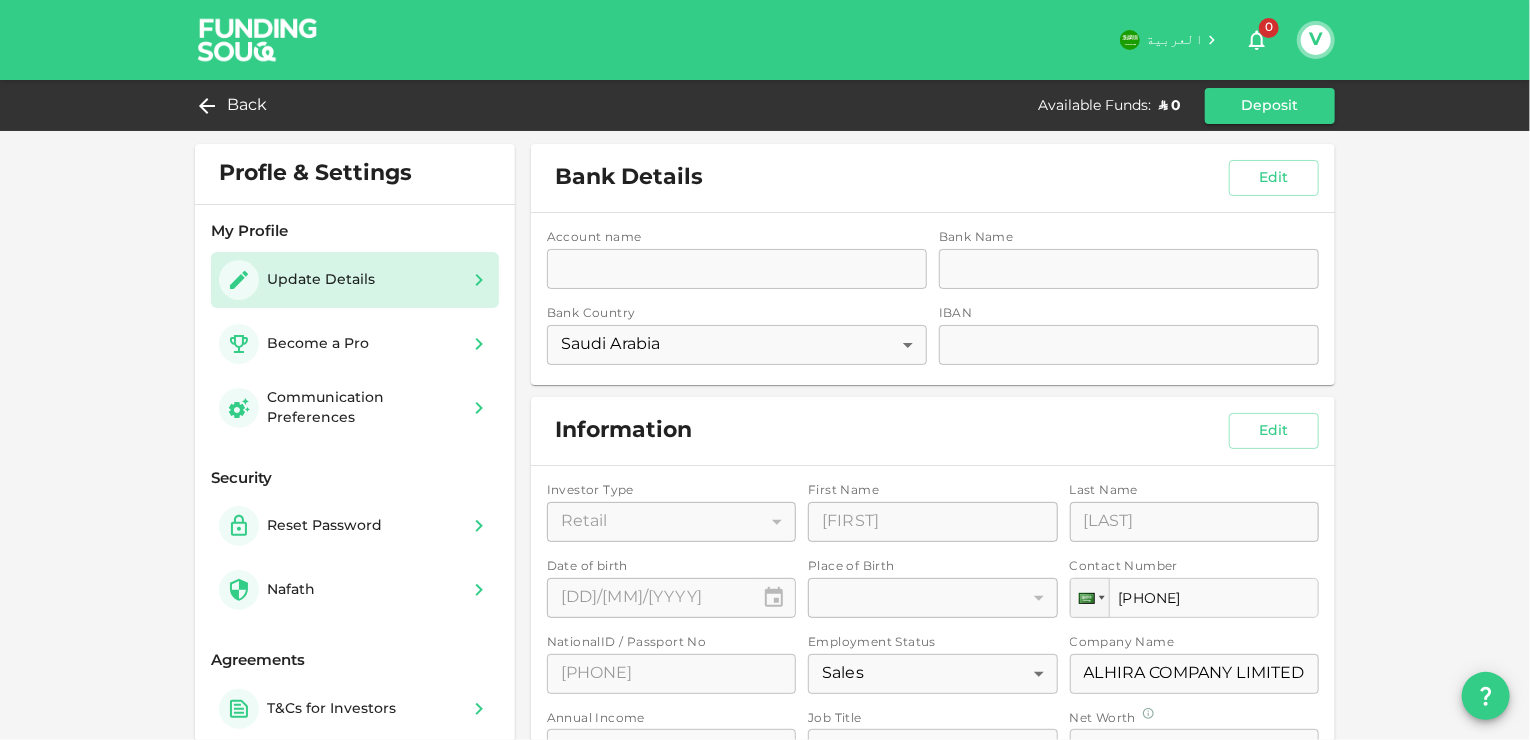 click on "Account name accountName accountName   Bank Name bankName bankName   Bank Country [COUNTRY] 1 ​   IBAN [IBAN]" at bounding box center [933, 299] 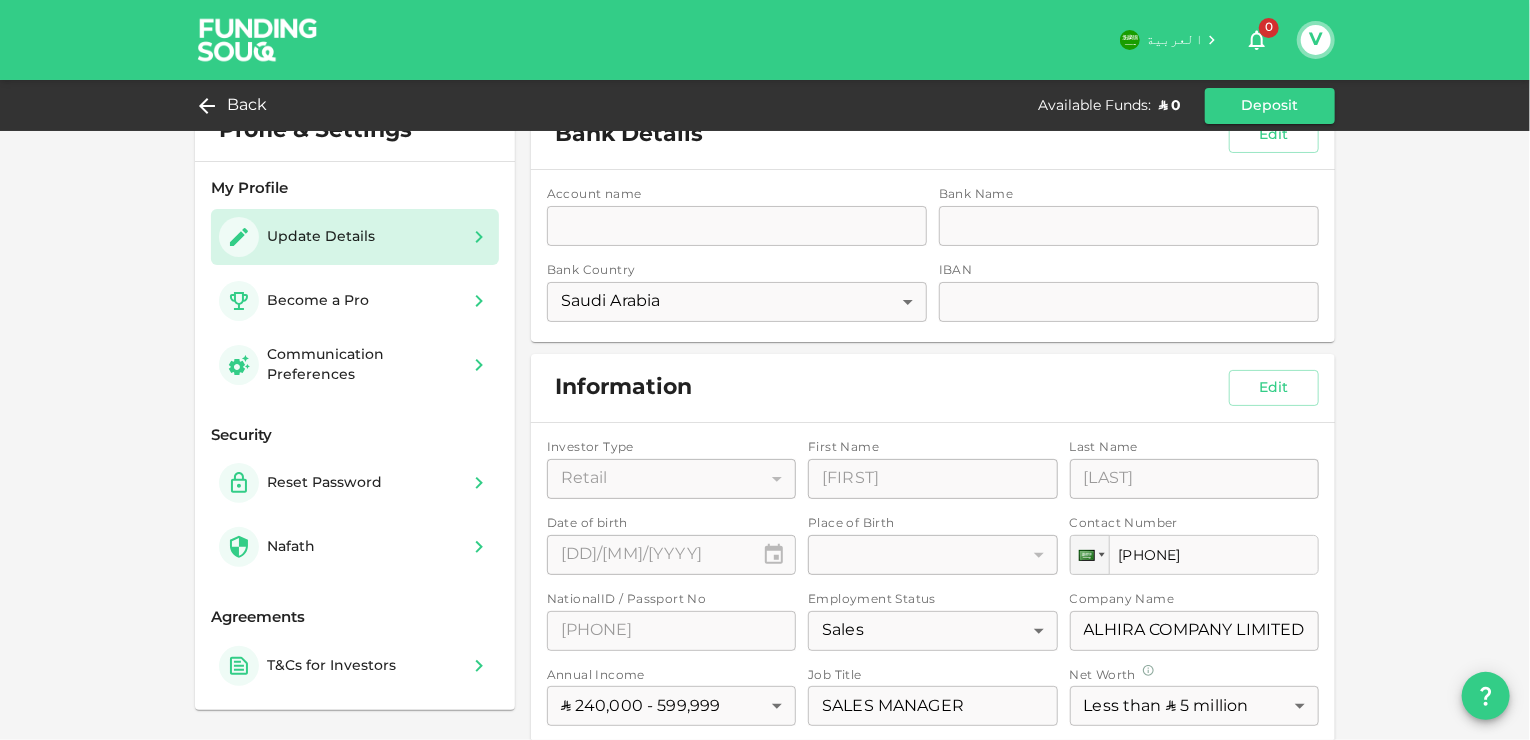scroll, scrollTop: 19, scrollLeft: 0, axis: vertical 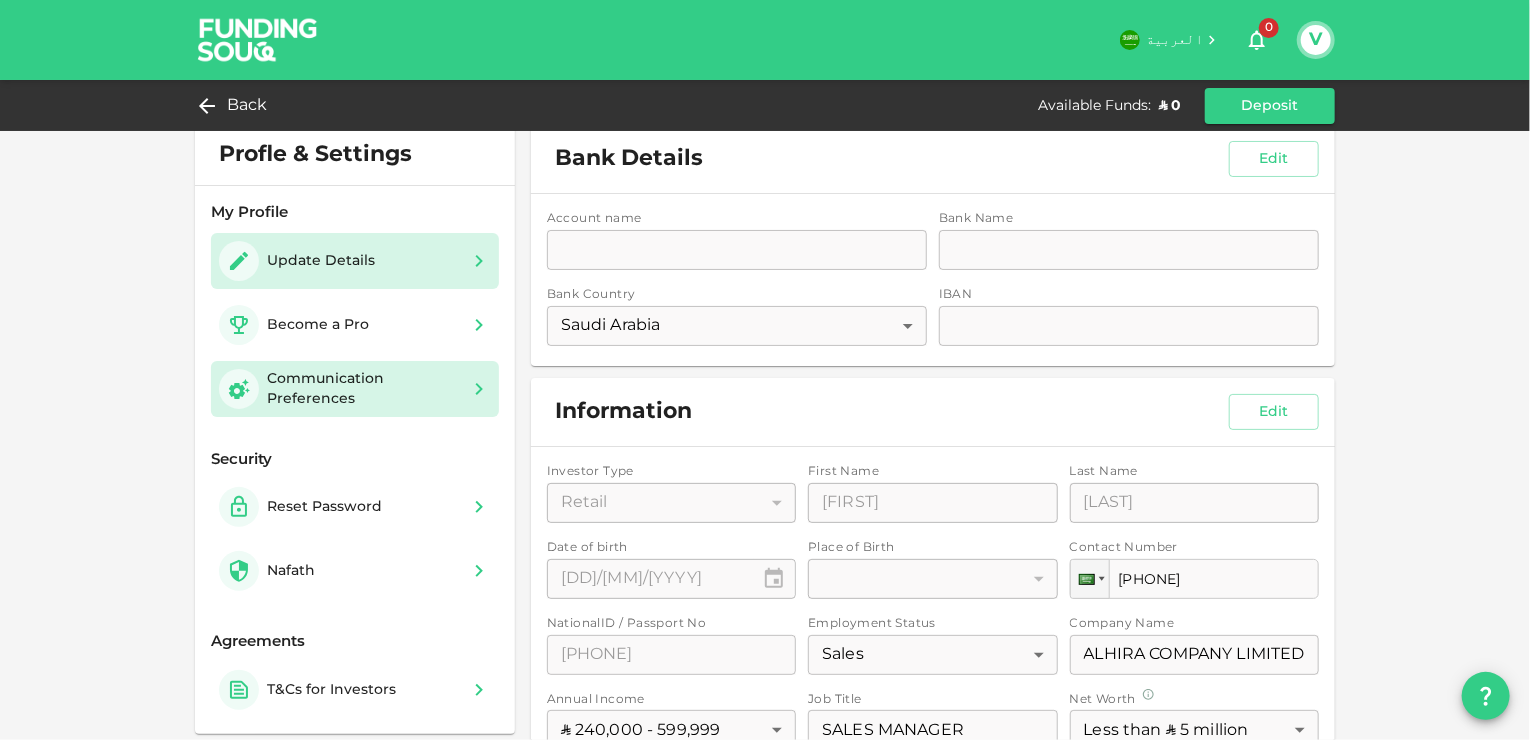 click on "Communication Preferences" at bounding box center [363, 389] 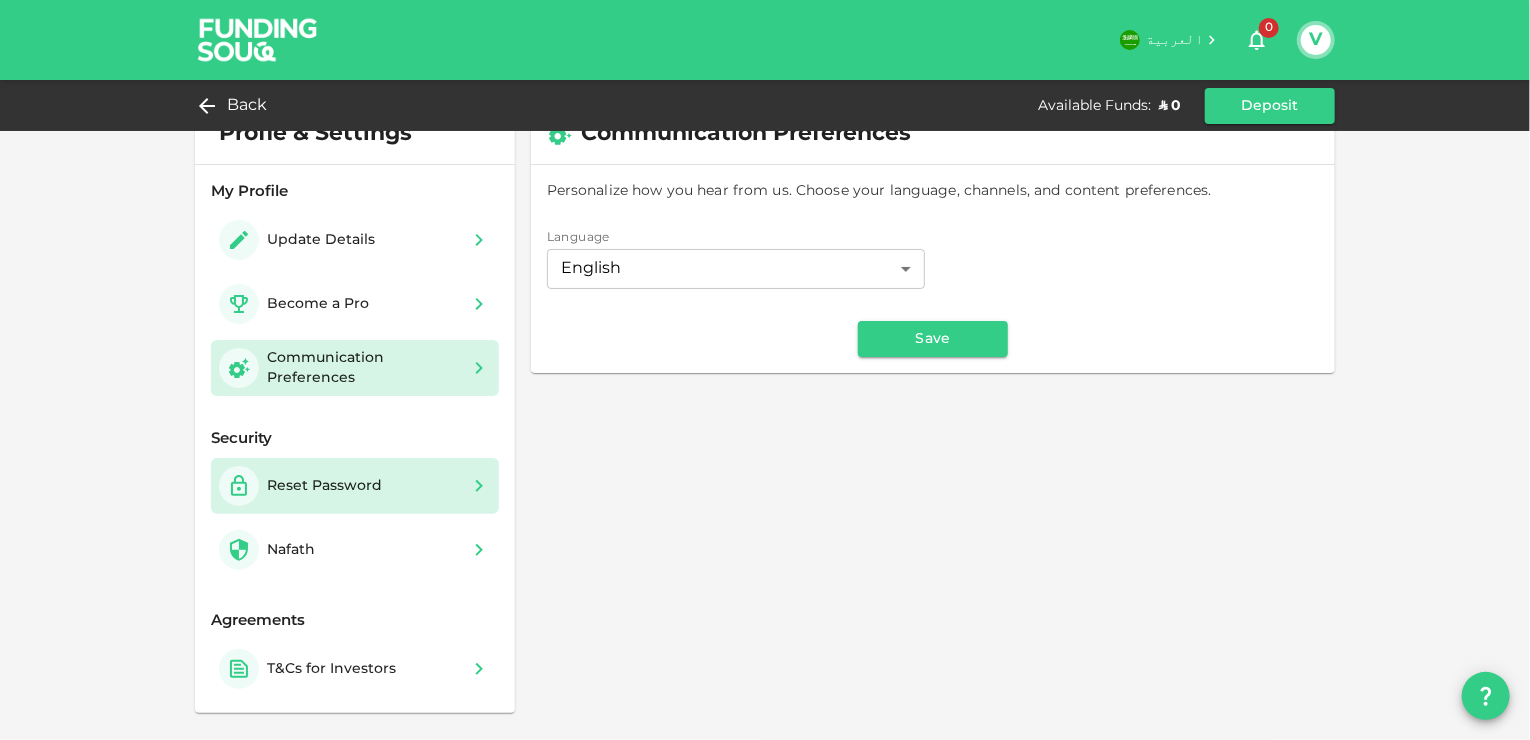 scroll, scrollTop: 0, scrollLeft: 0, axis: both 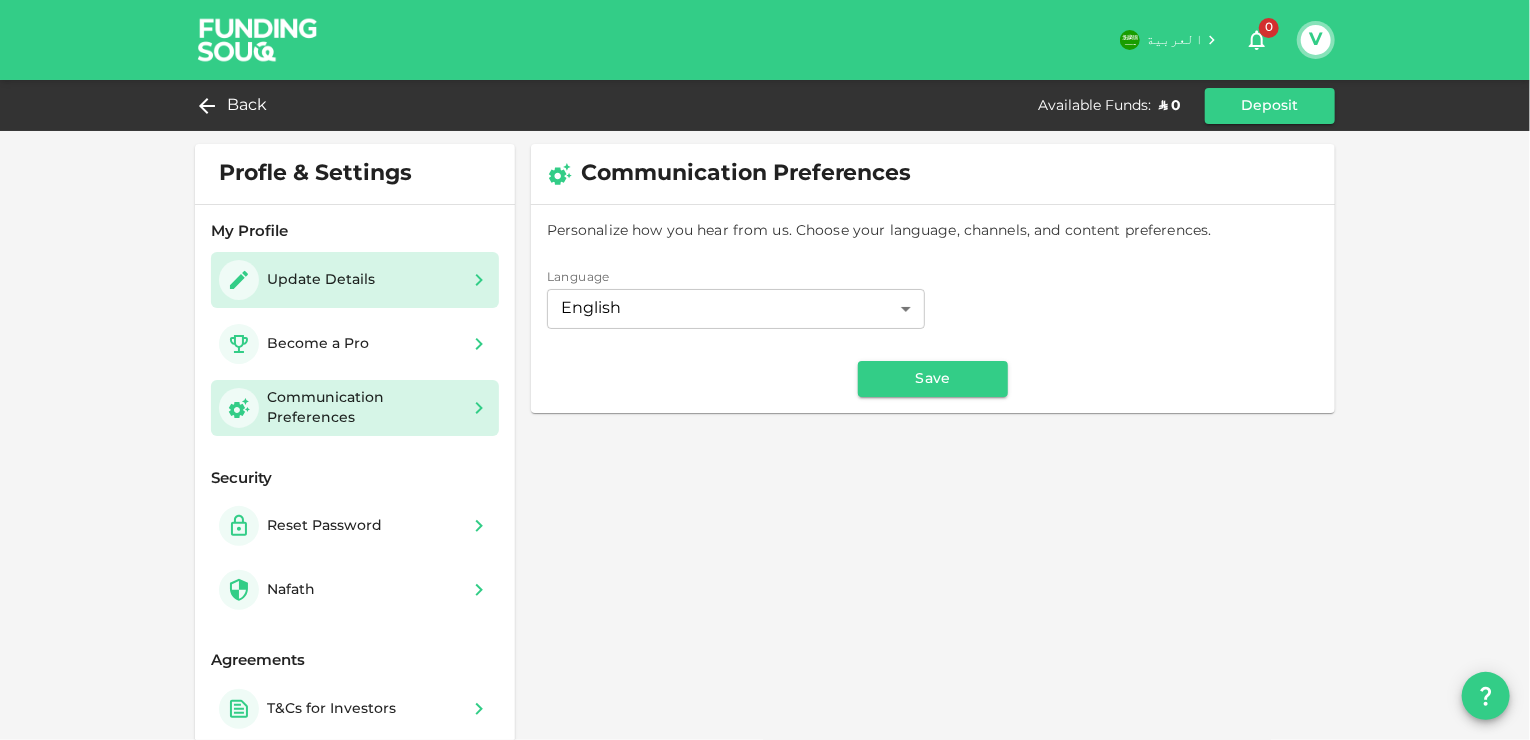 click on "Update Details" at bounding box center [355, 280] 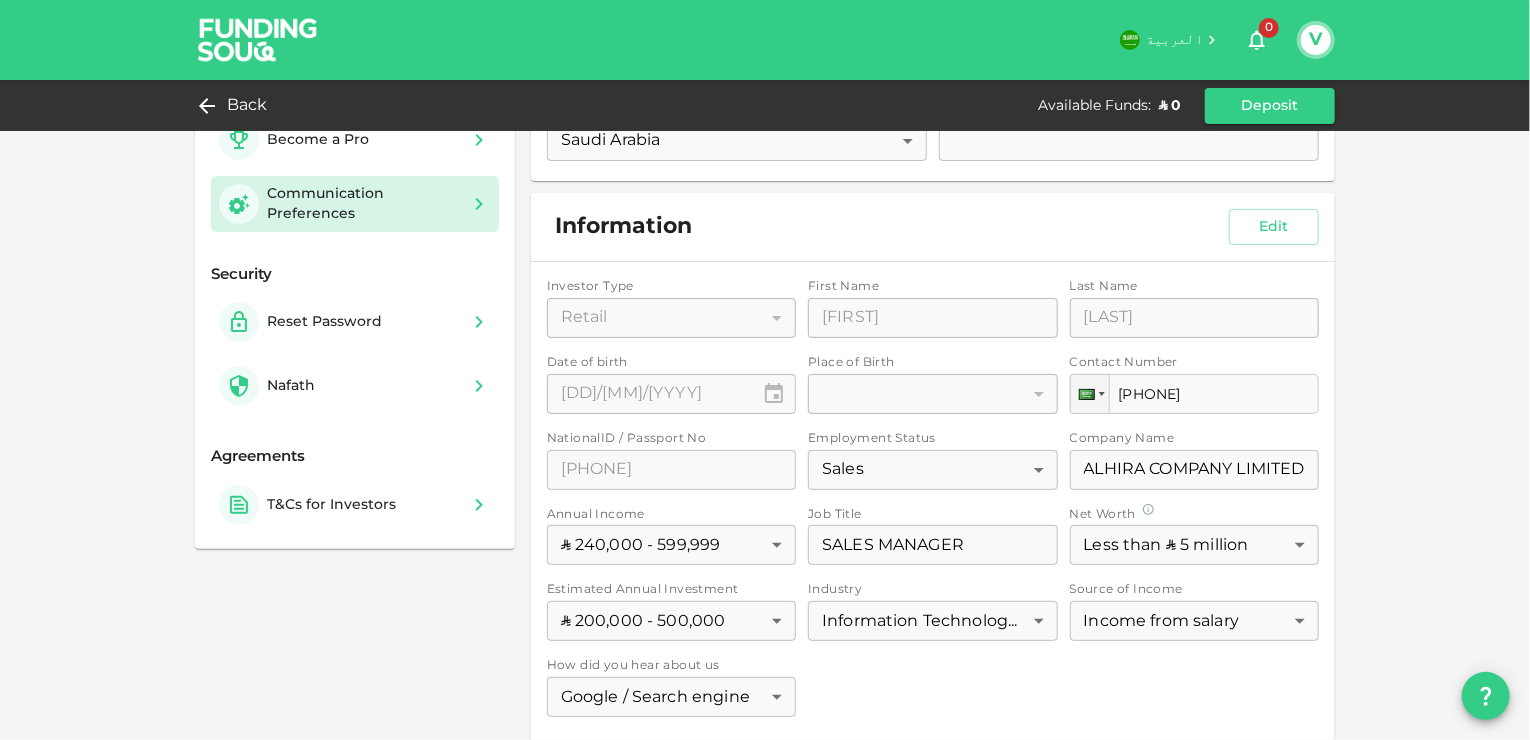 scroll, scrollTop: 208, scrollLeft: 0, axis: vertical 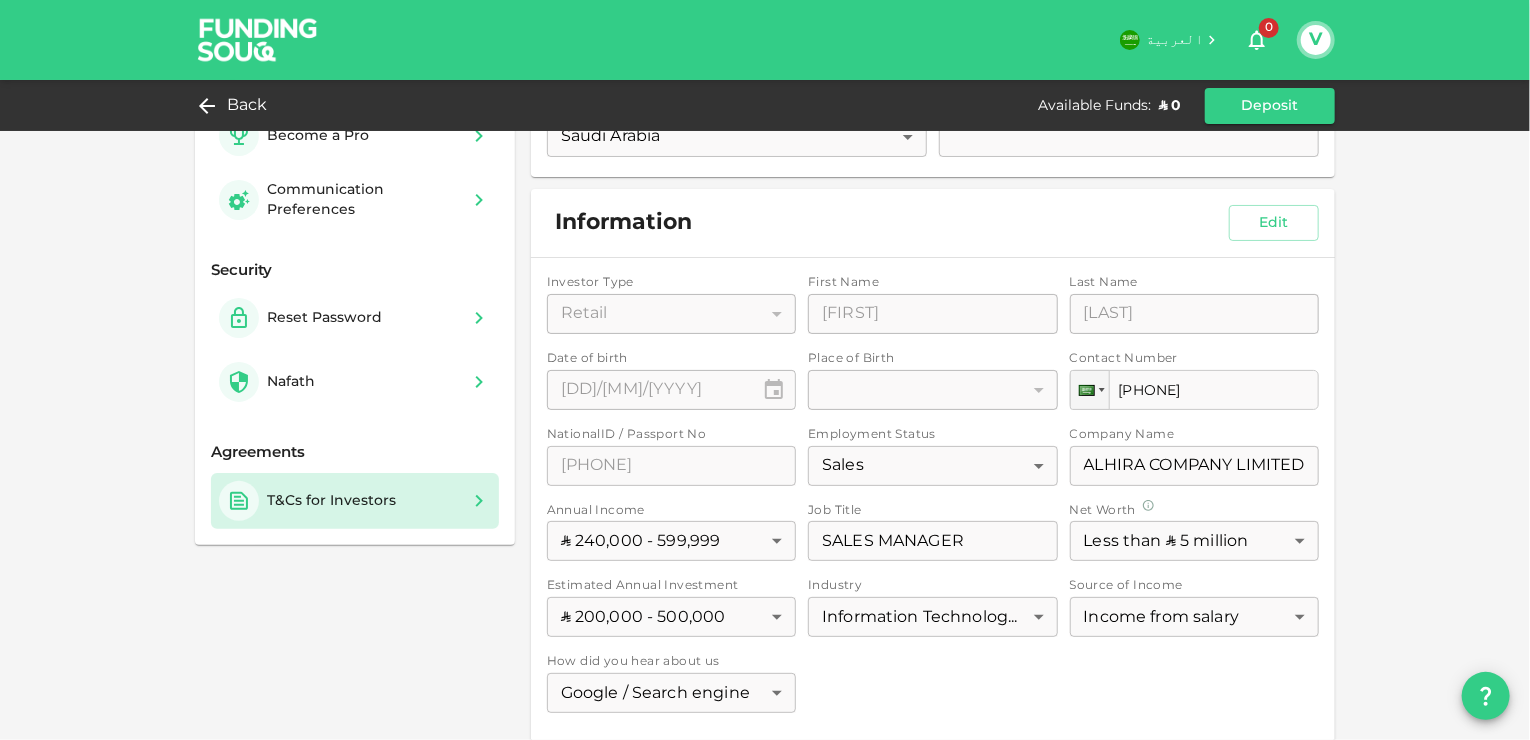 click on "T&Cs for Investors" at bounding box center (355, 501) 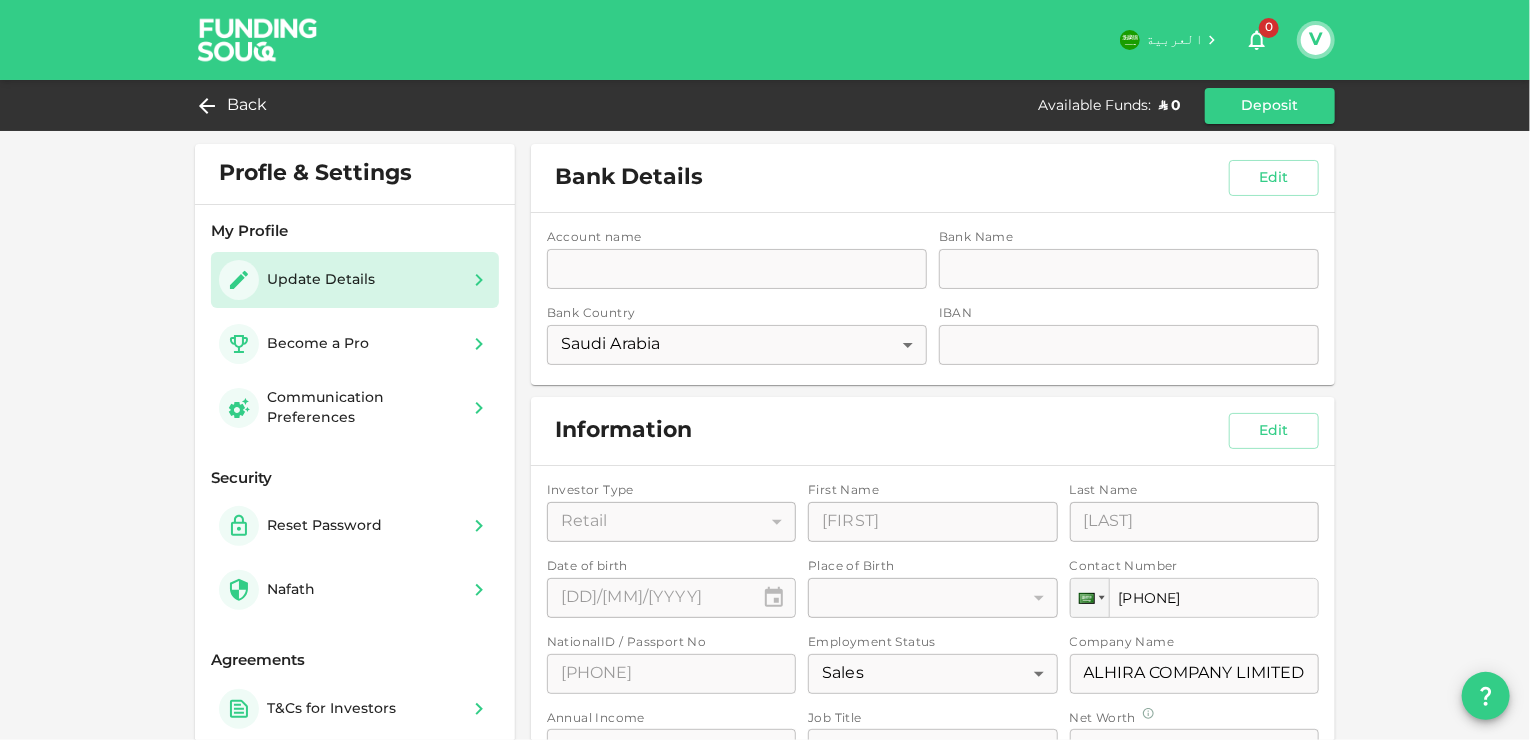 scroll, scrollTop: 0, scrollLeft: 0, axis: both 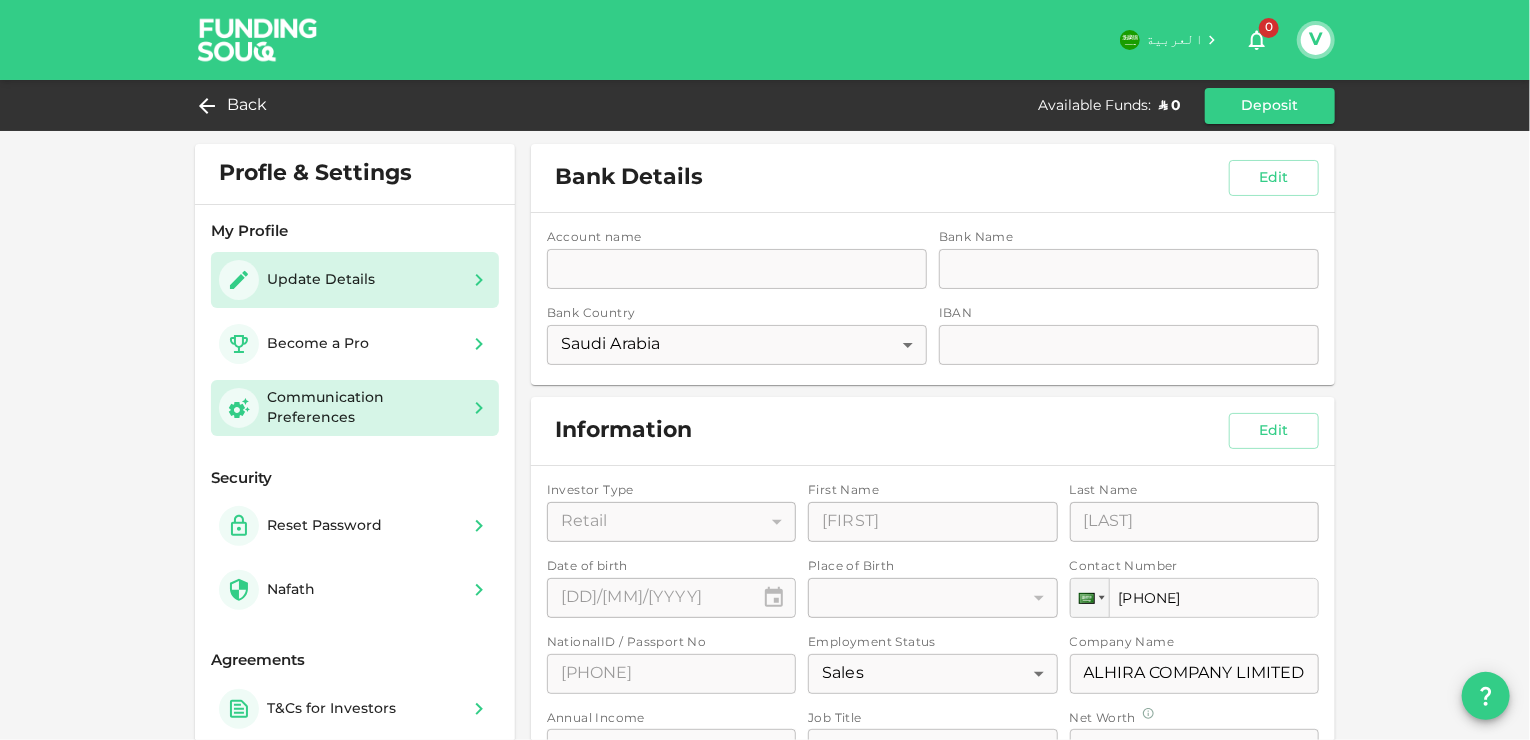 click on "Communication Preferences" at bounding box center (363, 408) 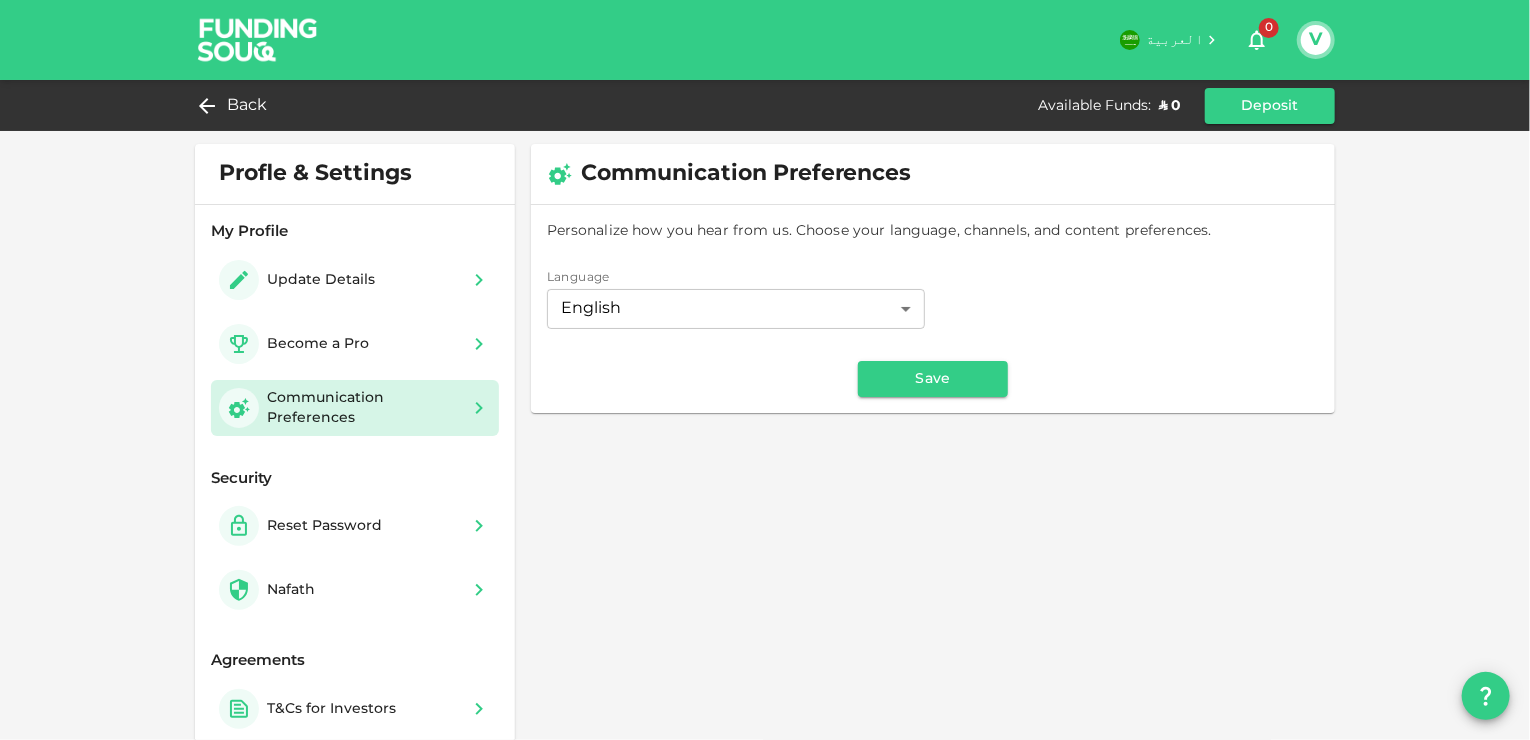 click on "V" at bounding box center (1316, 40) 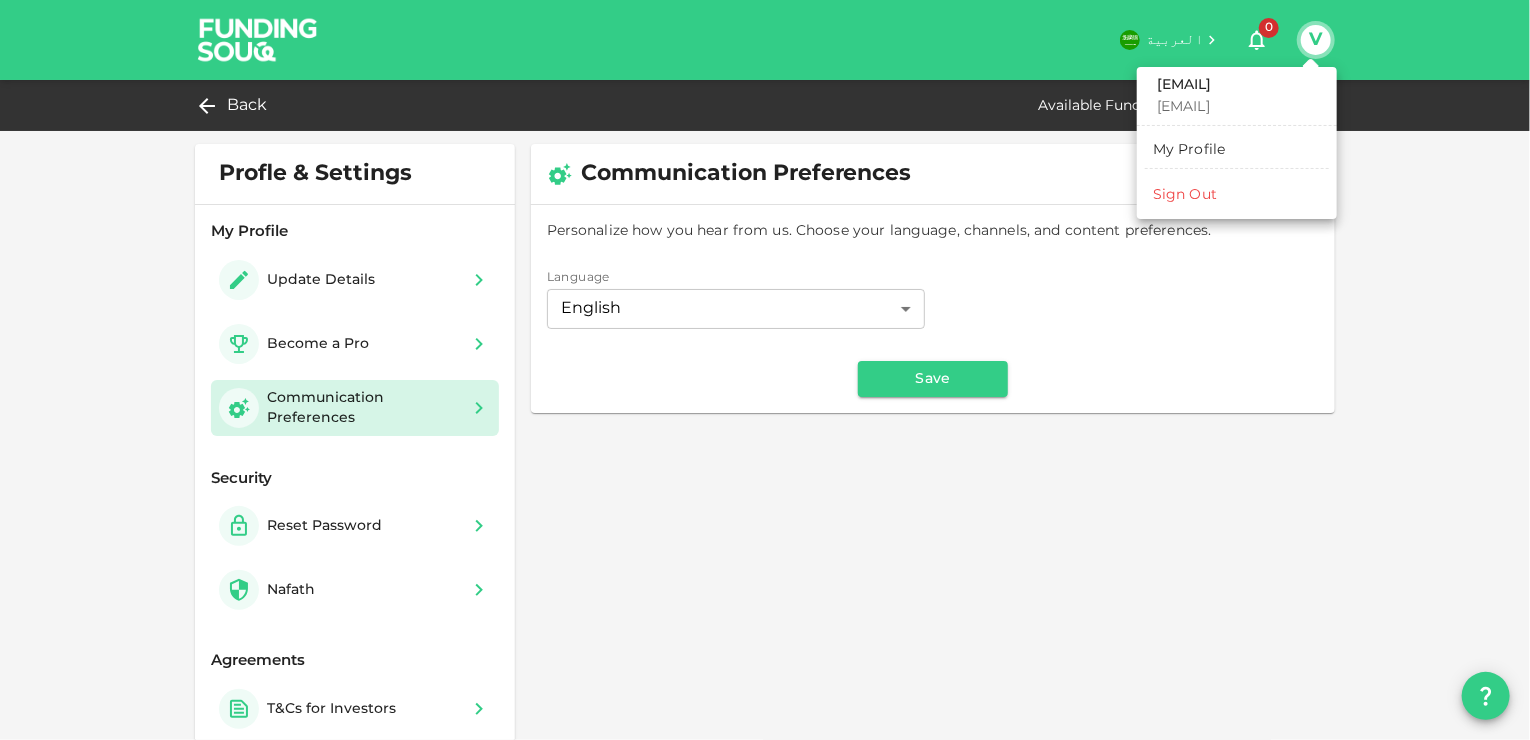 click on "[EMAIL]" at bounding box center (1237, 107) 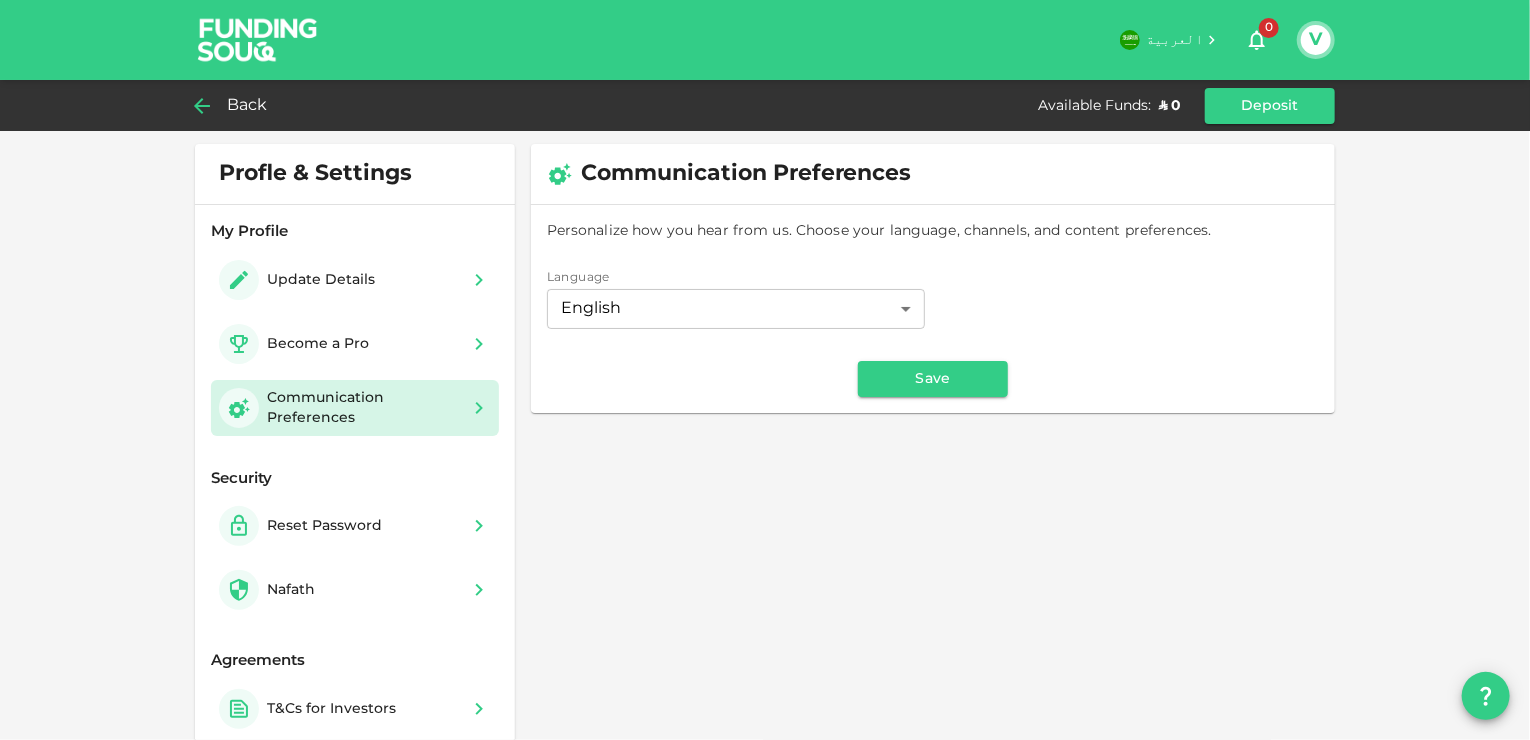 click on "Back" at bounding box center [247, 106] 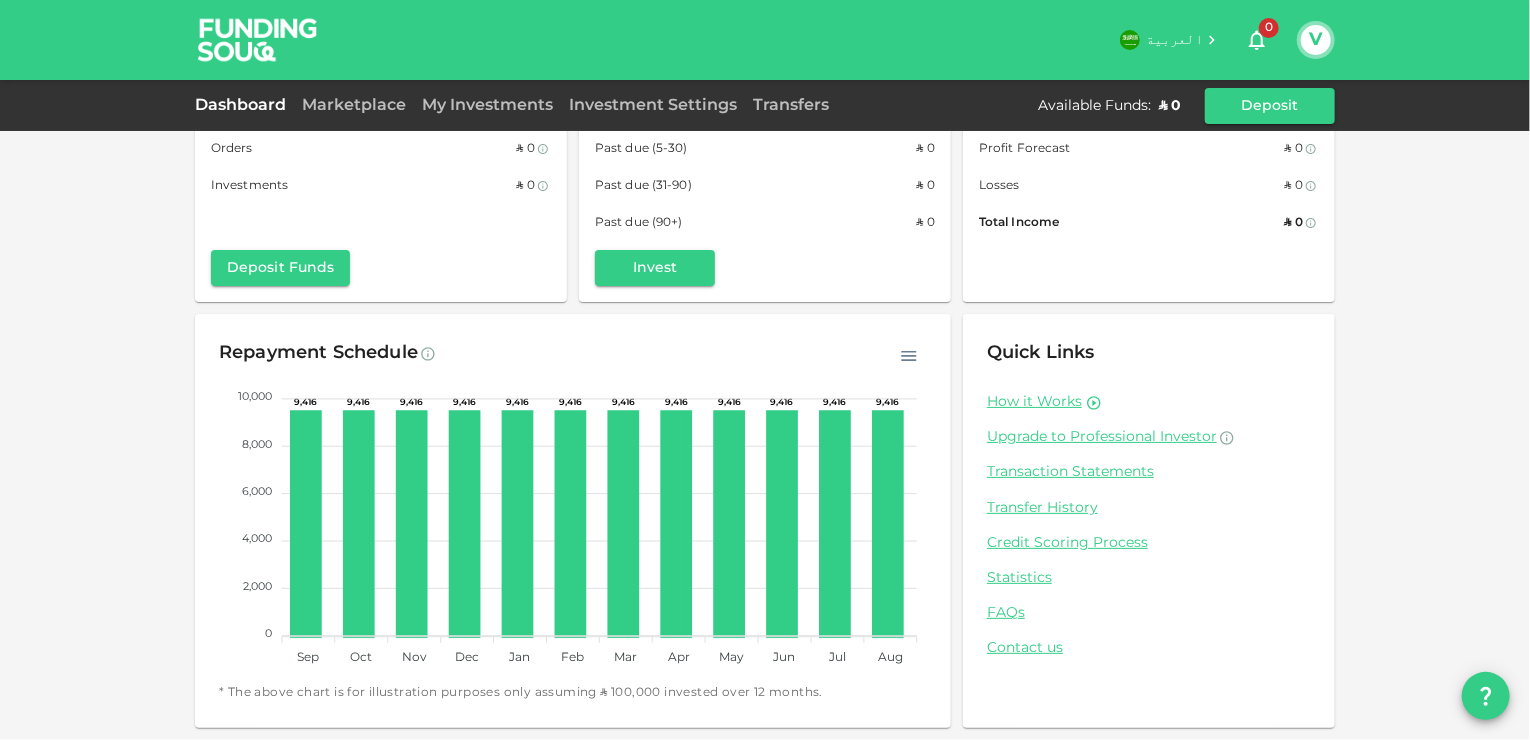 scroll, scrollTop: 0, scrollLeft: 0, axis: both 